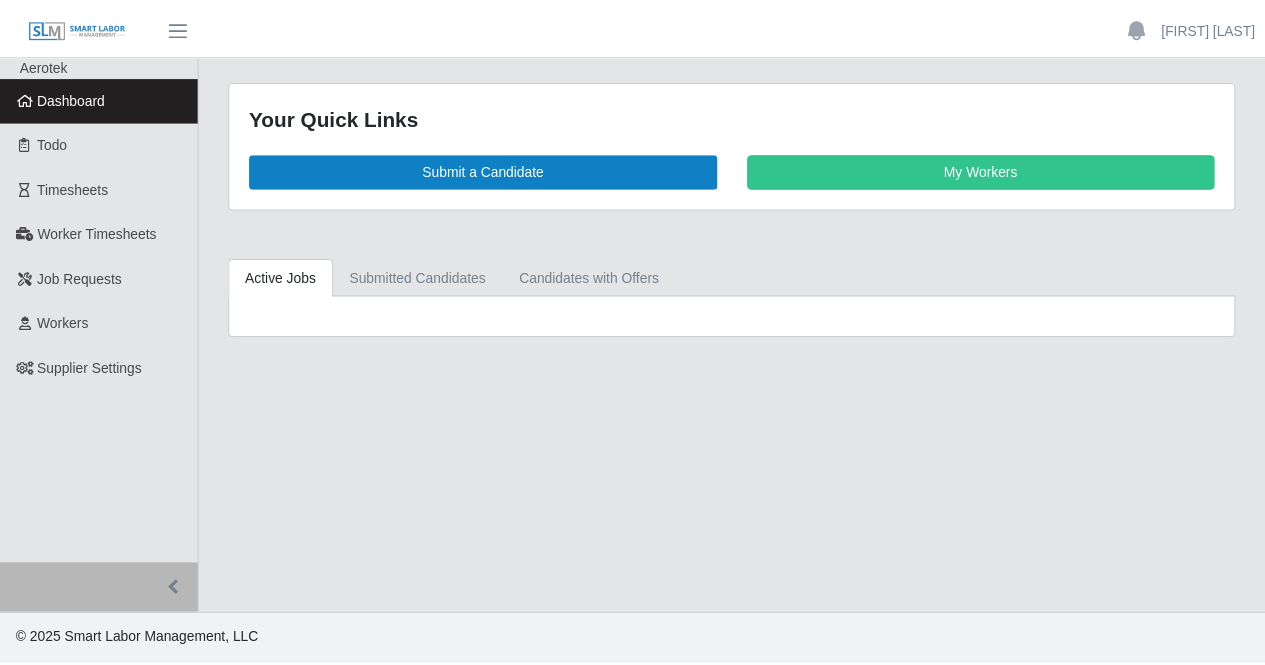 scroll, scrollTop: 0, scrollLeft: 0, axis: both 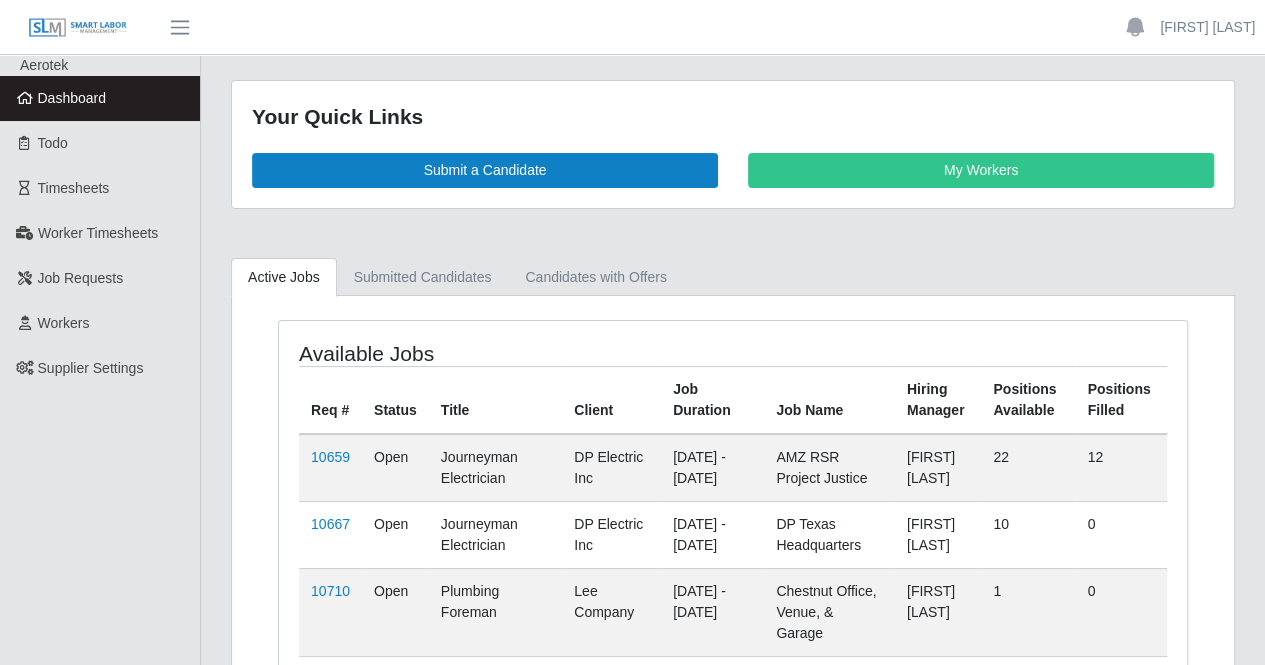 click on "Plumbing Foreman" at bounding box center (495, 612) 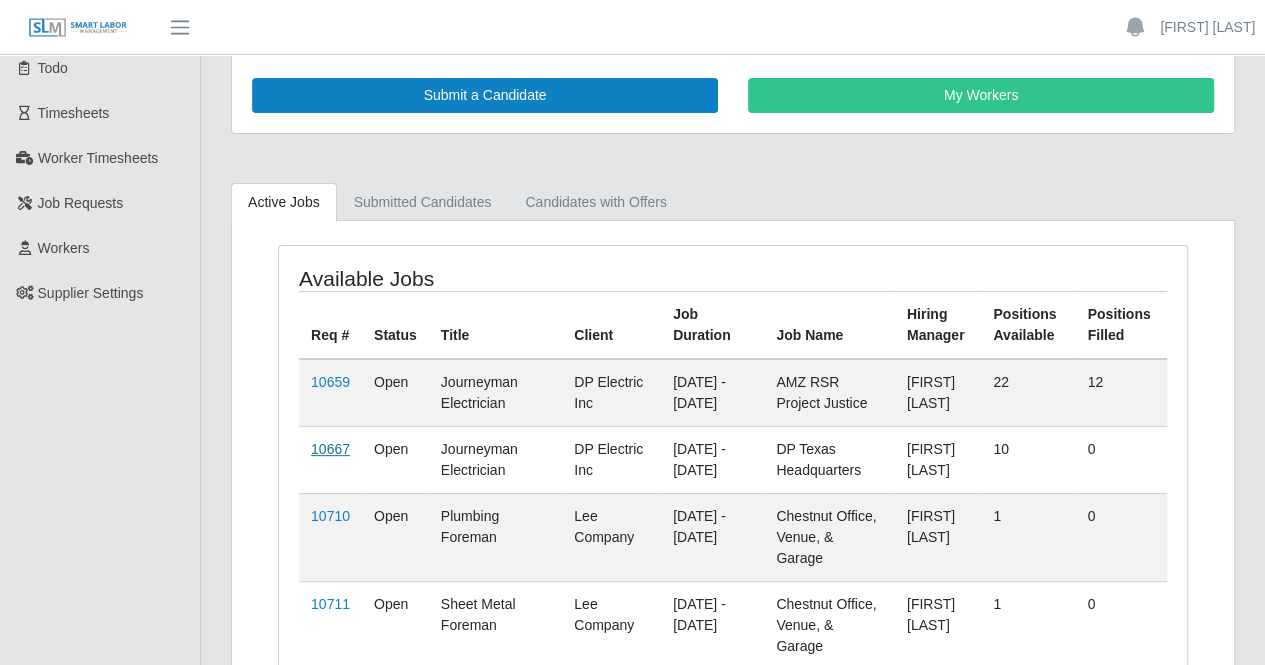 scroll, scrollTop: 76, scrollLeft: 0, axis: vertical 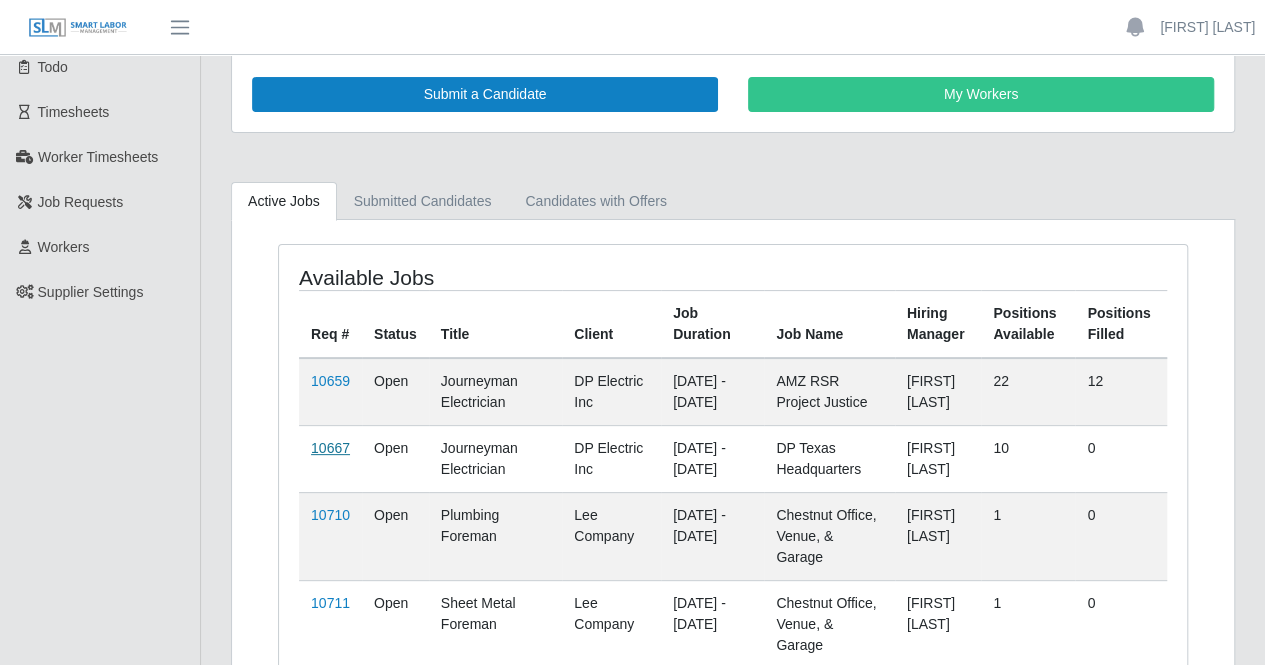 click on "10667" at bounding box center [330, 448] 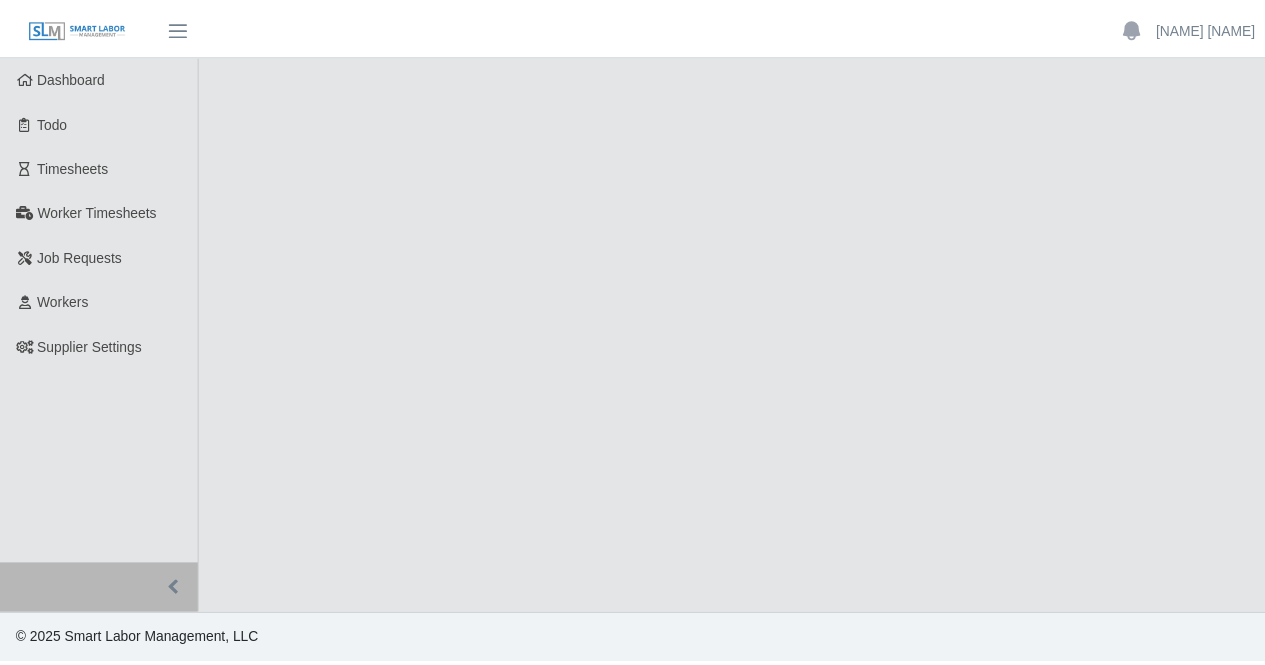 scroll, scrollTop: 0, scrollLeft: 0, axis: both 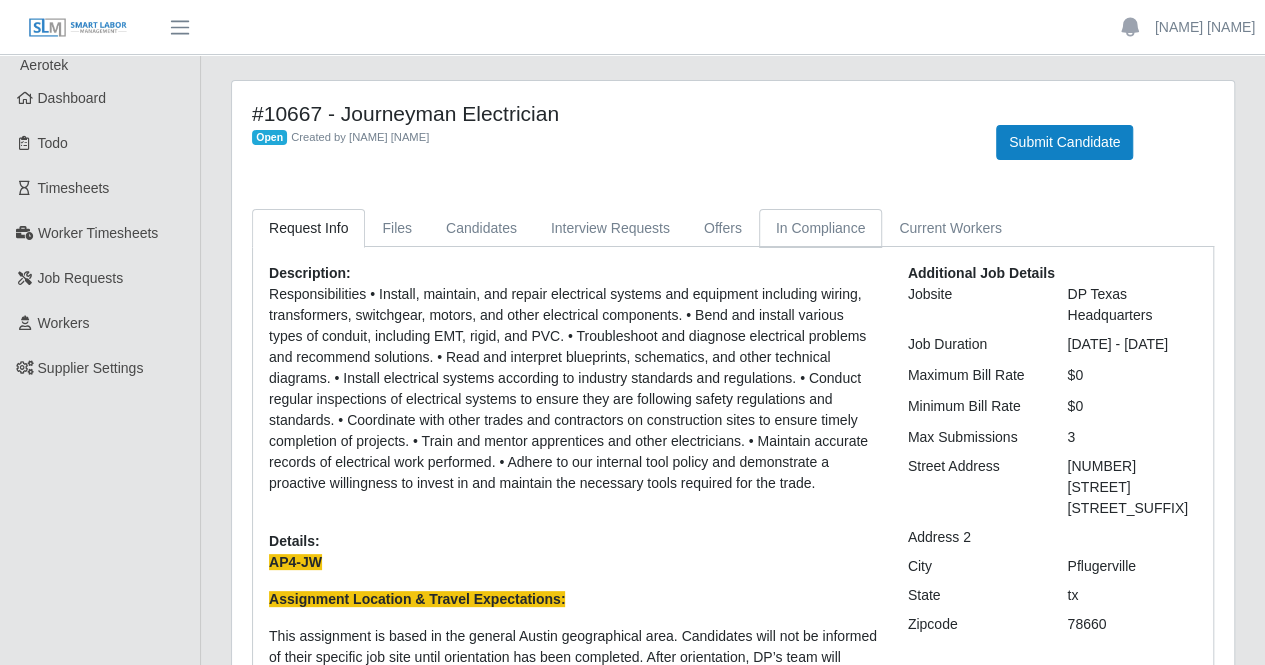 click on "In Compliance" at bounding box center (821, 228) 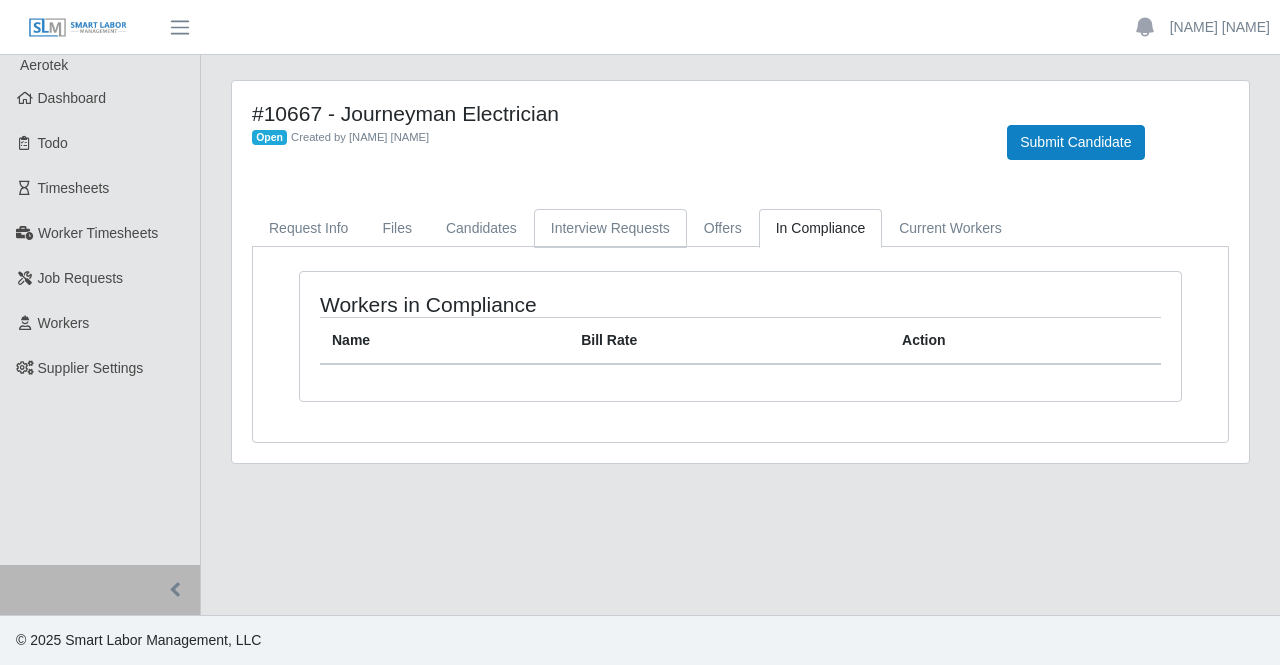 click on "Interview Requests" at bounding box center [610, 228] 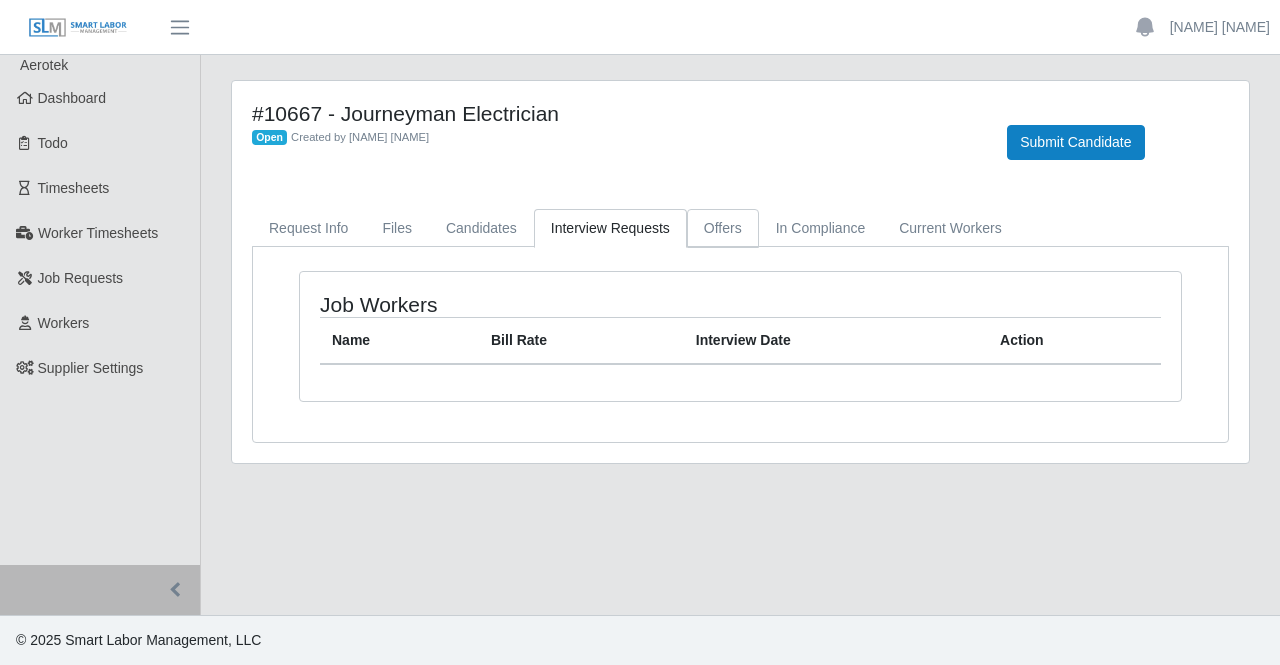 click on "Offers" at bounding box center [723, 228] 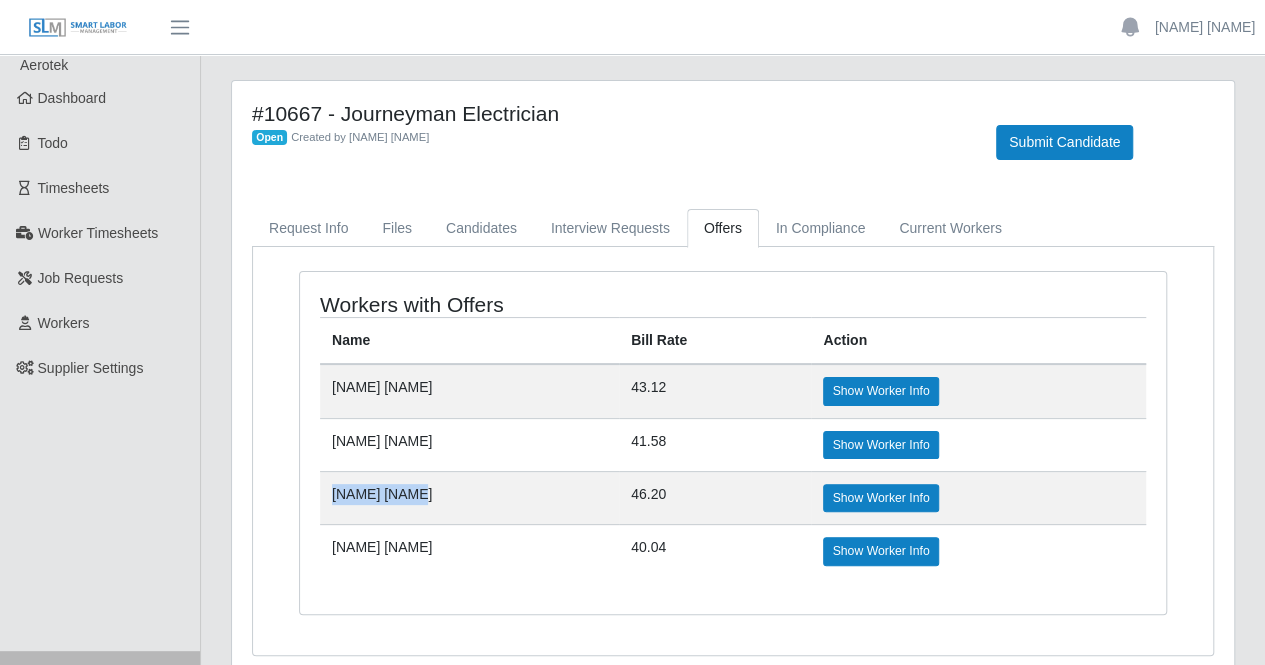 drag, startPoint x: 324, startPoint y: 486, endPoint x: 412, endPoint y: 501, distance: 89.26926 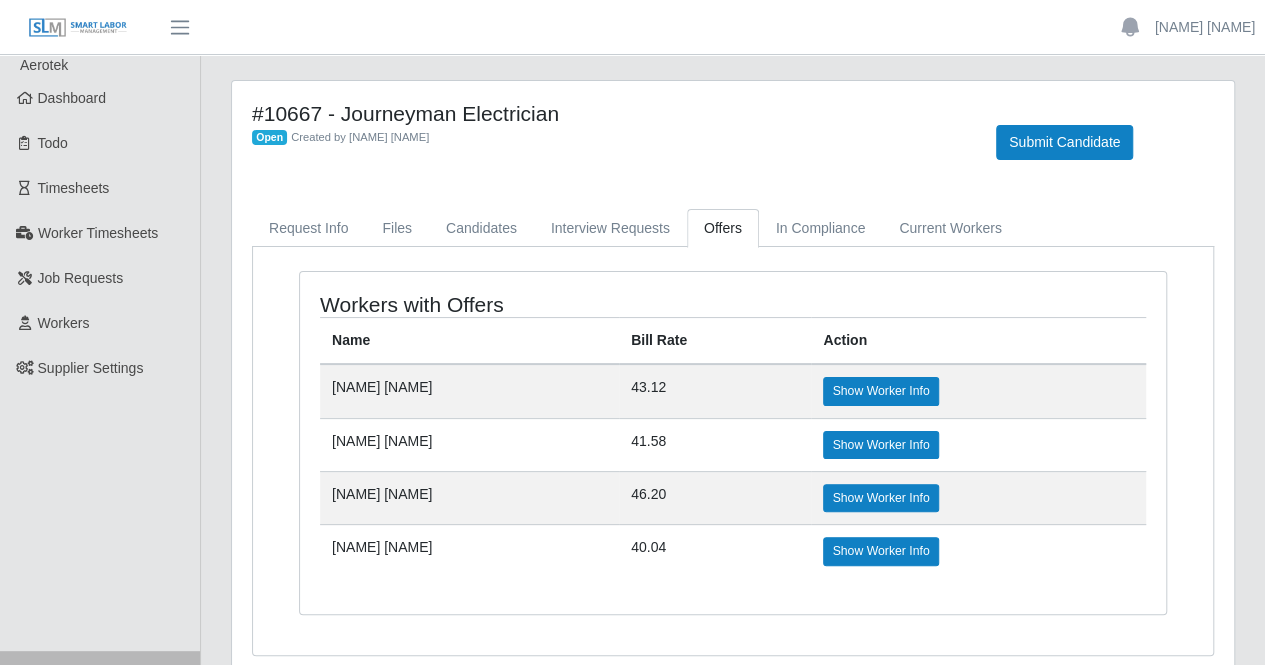 click on "[FIRST] [LAST]" at bounding box center [469, 551] 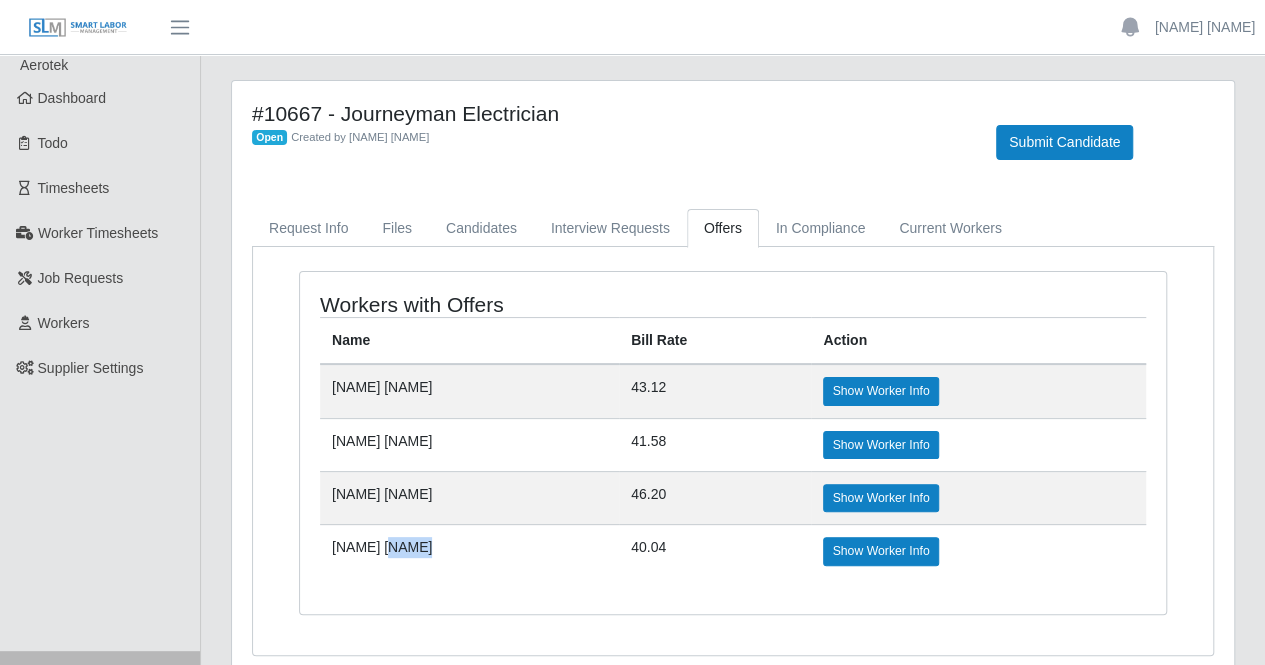 click on "[FIRST] [LAST]" at bounding box center [469, 551] 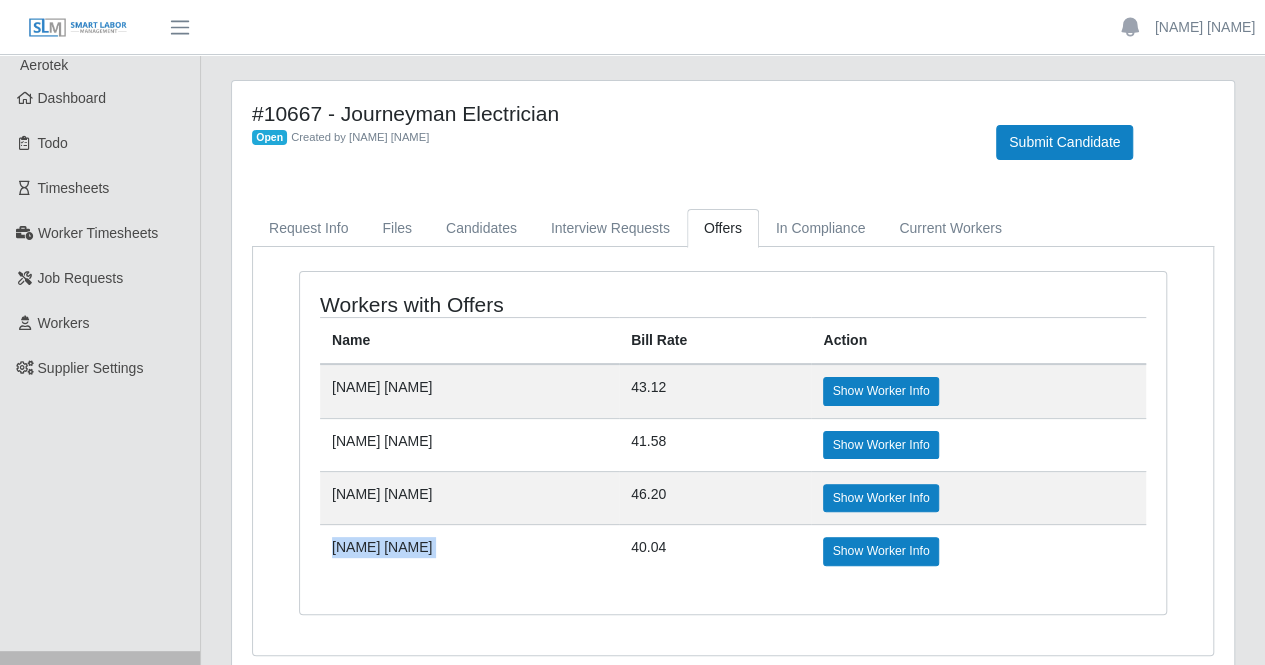 click on "[FIRST] [LAST]" at bounding box center (469, 551) 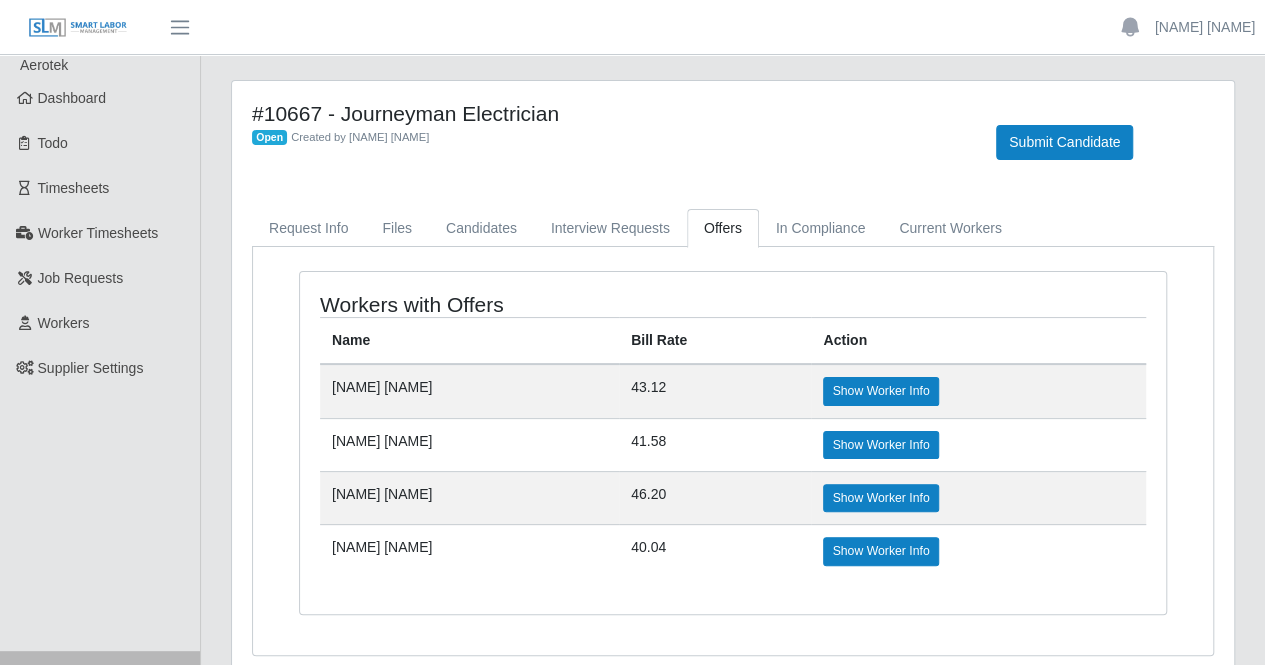click on "Workers with Offers     Name   Bill Rate
Action
Kristopher Harris   43.12     Show Worker Info       Edgar Torress   41.58     Show Worker Info       Jeremy Booty   46.20     Show Worker Info       Daytron Owens   40.04     Show Worker Info" at bounding box center [733, 451] 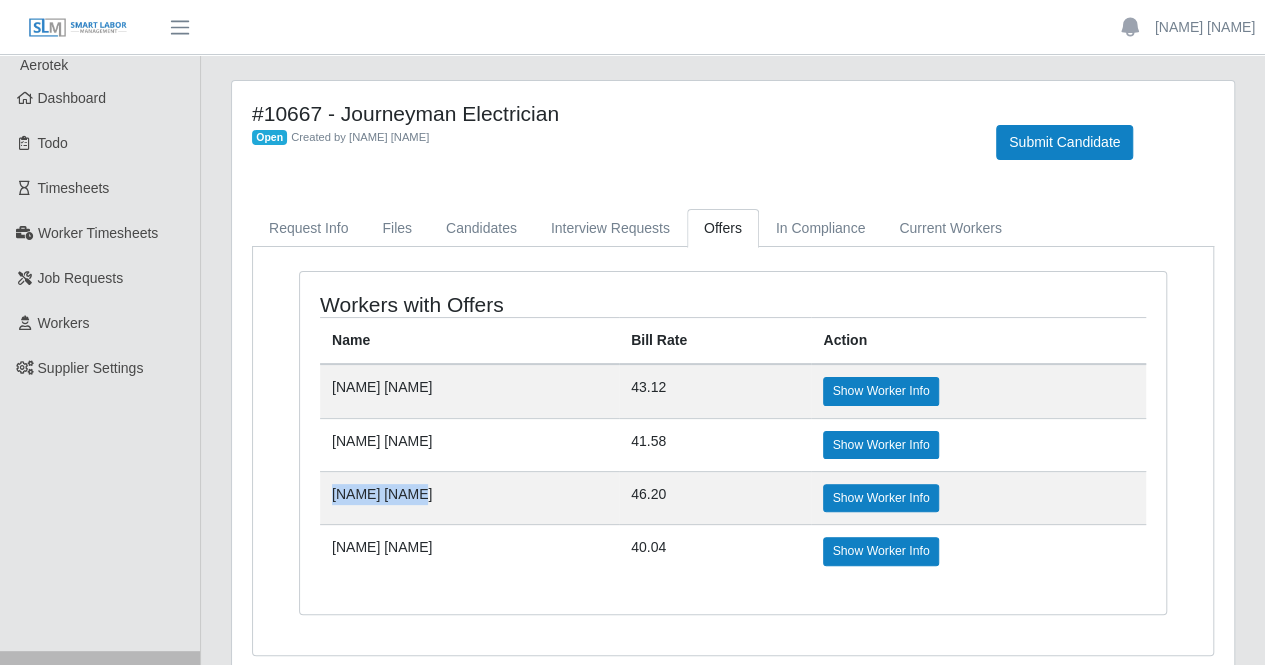 drag, startPoint x: 324, startPoint y: 477, endPoint x: 331, endPoint y: 491, distance: 15.652476 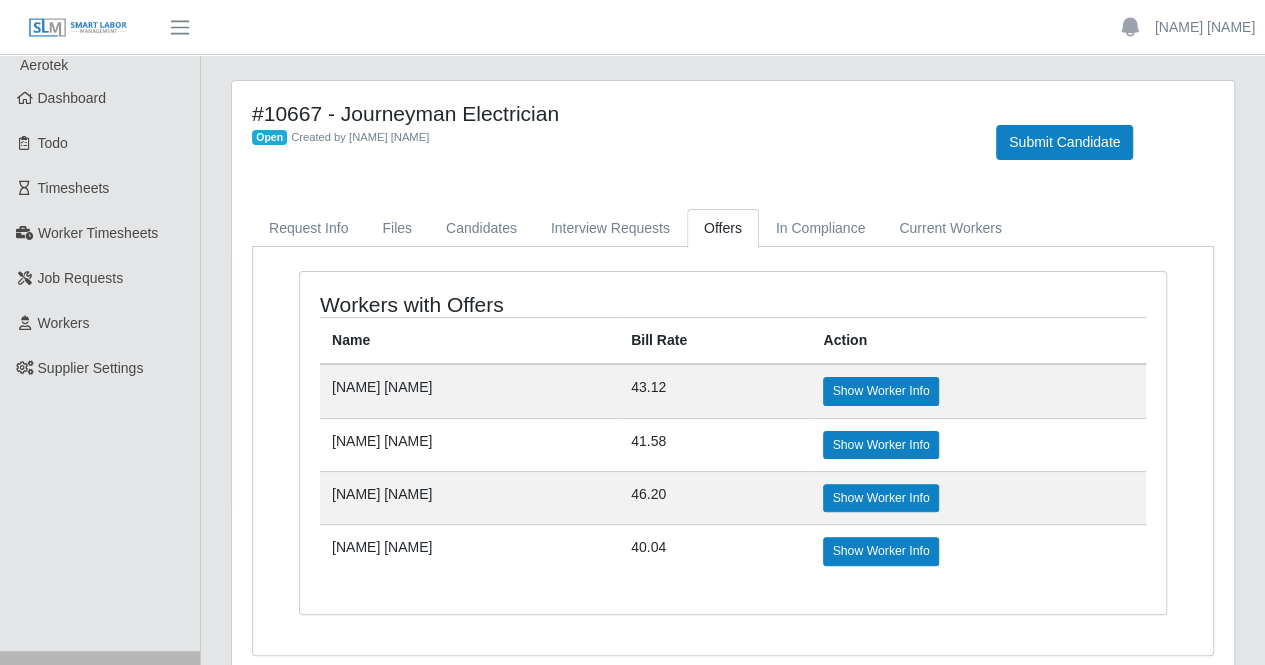 click on "[FIRST] [LAST]" at bounding box center (469, 444) 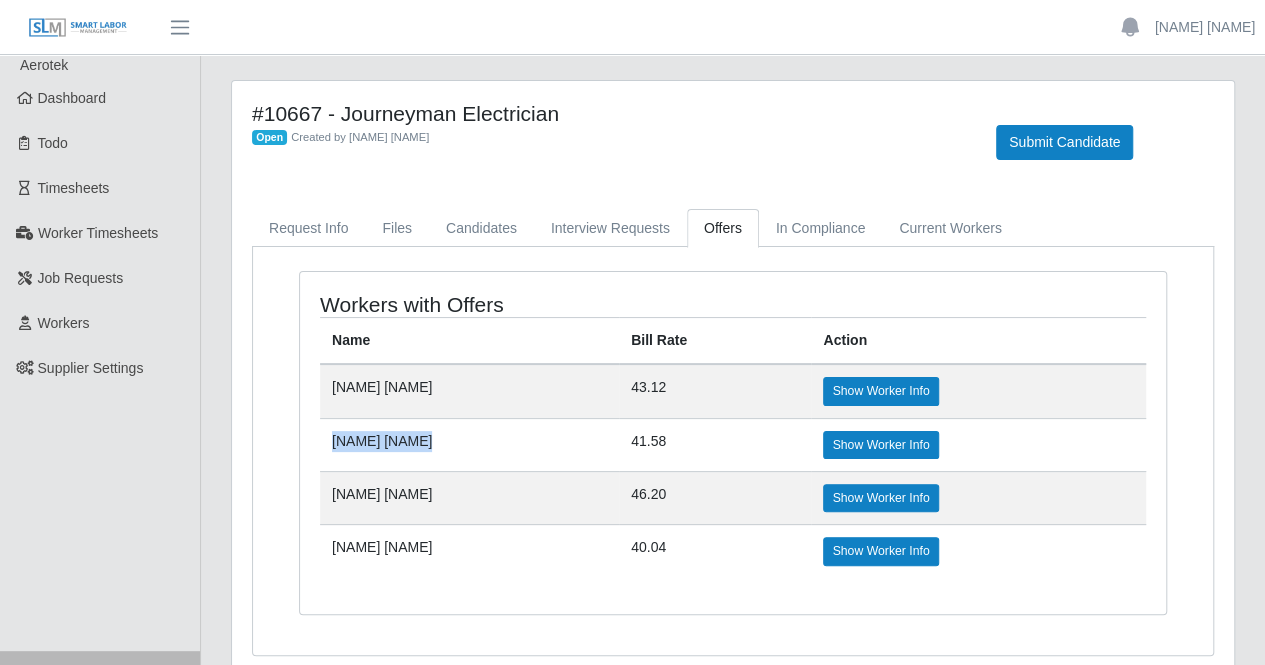 drag, startPoint x: 398, startPoint y: 441, endPoint x: 324, endPoint y: 449, distance: 74.431175 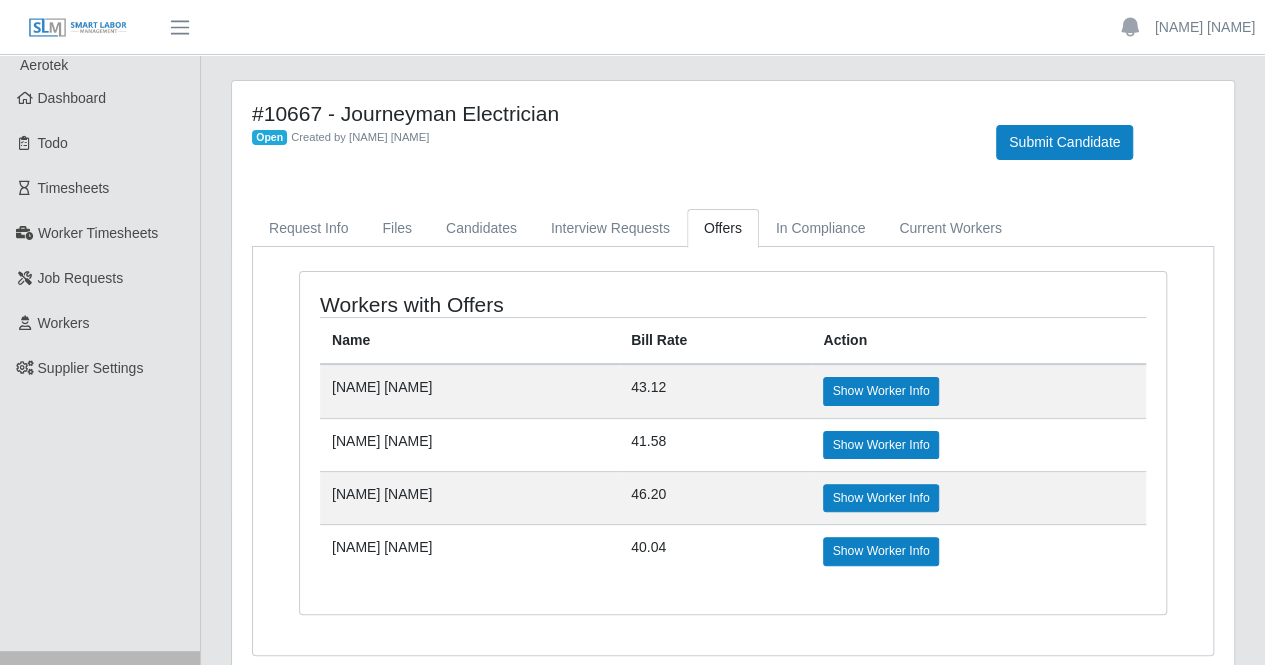 click on "[FIRST] [LAST]" at bounding box center [469, 391] 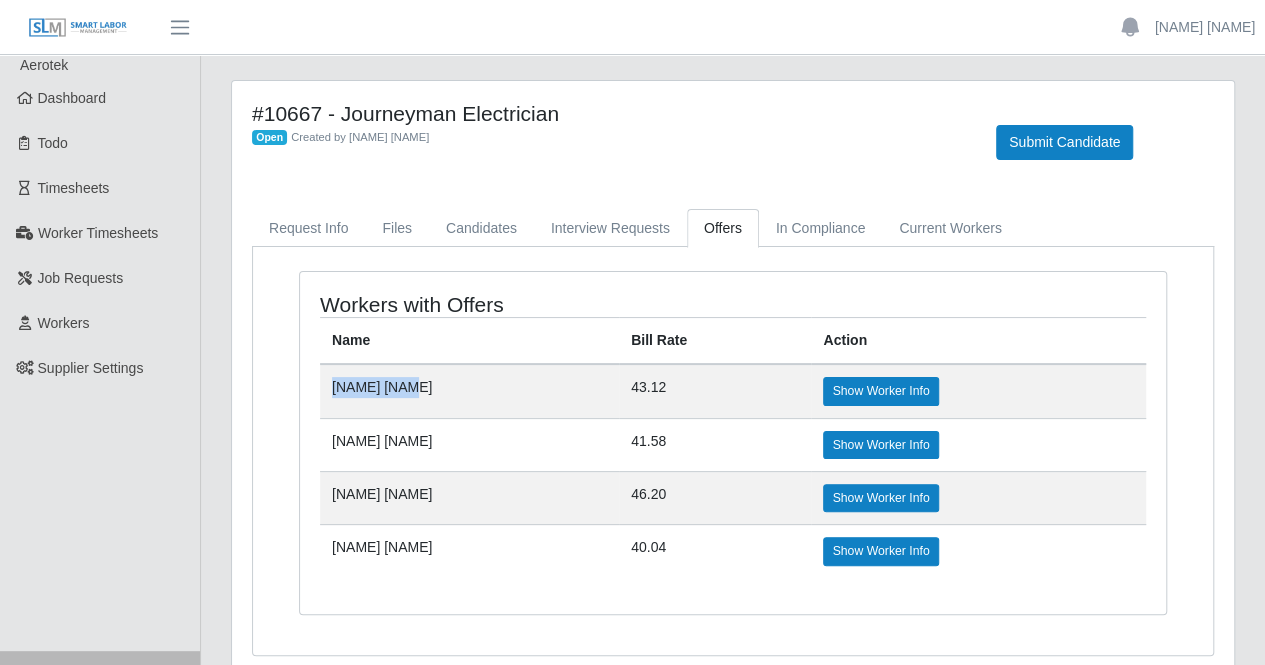 click on "[FIRST] [LAST]" at bounding box center (469, 391) 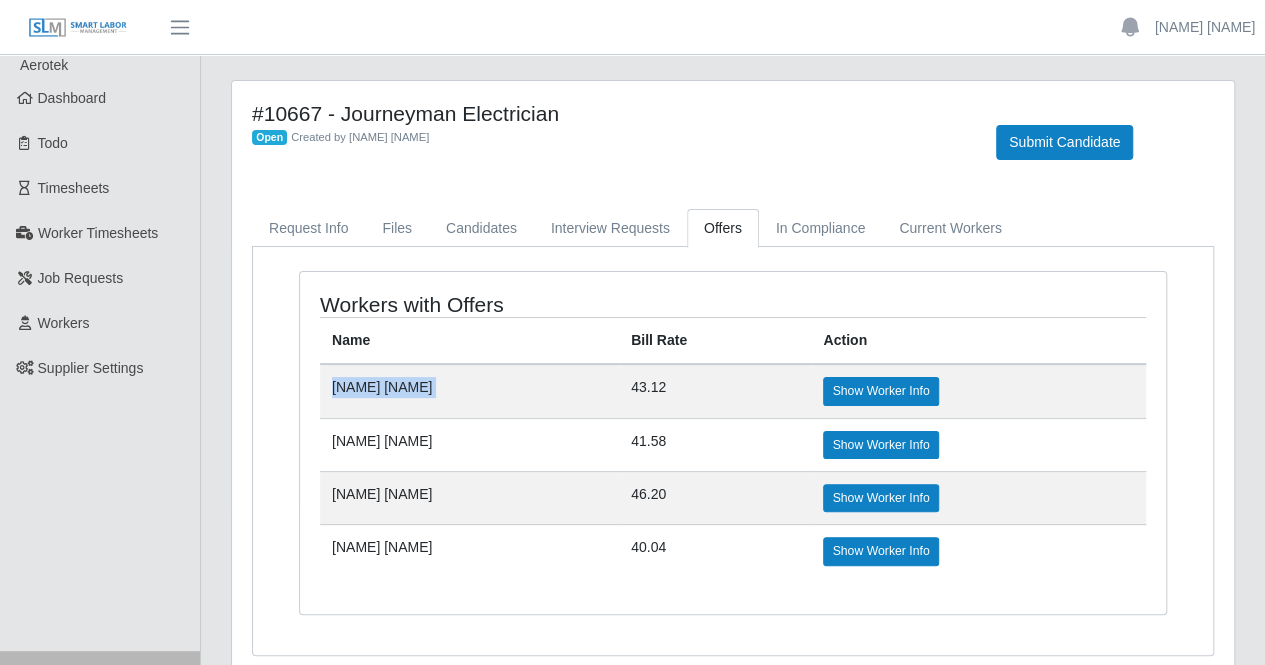 click on "[FIRST] [LAST]" at bounding box center (469, 391) 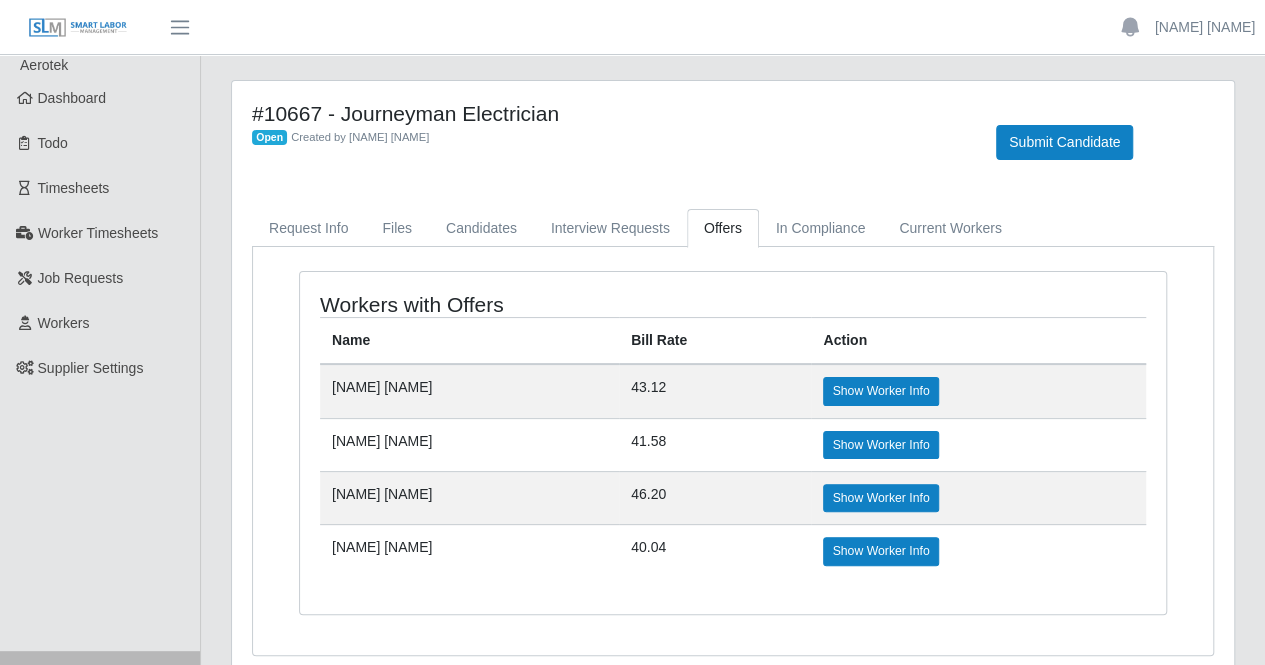 click on "[FIRST] [LAST]" at bounding box center (469, 444) 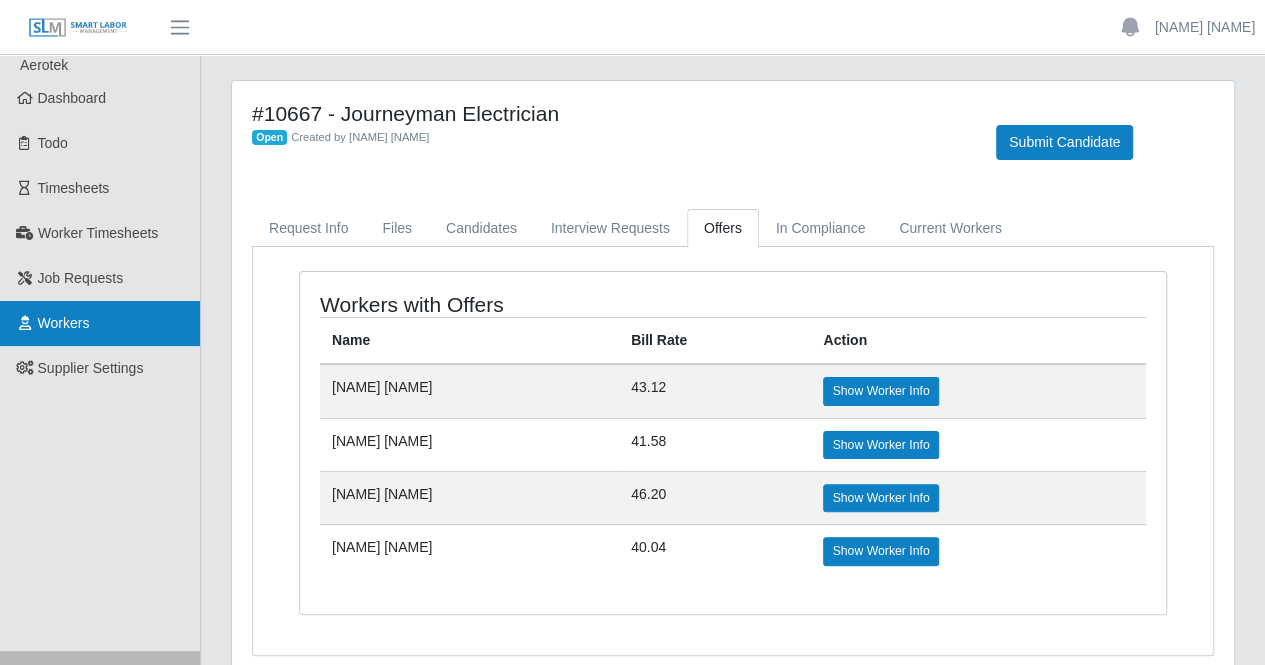 click on "Workers" at bounding box center [100, 323] 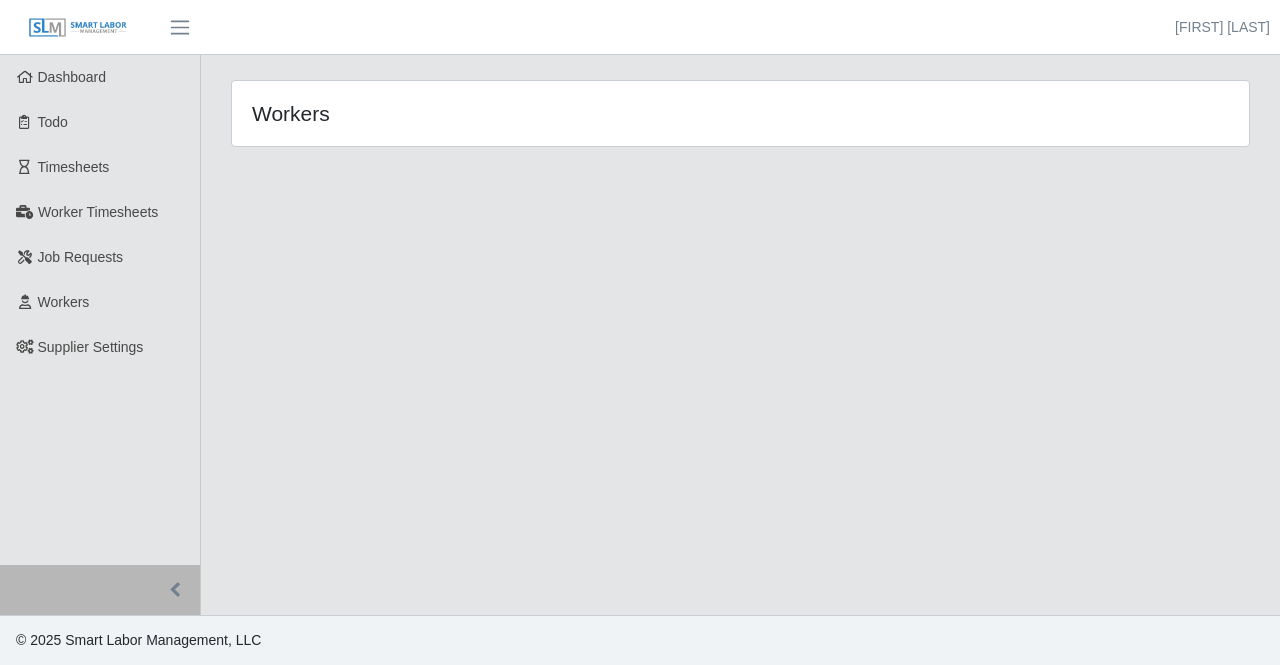 scroll, scrollTop: 0, scrollLeft: 0, axis: both 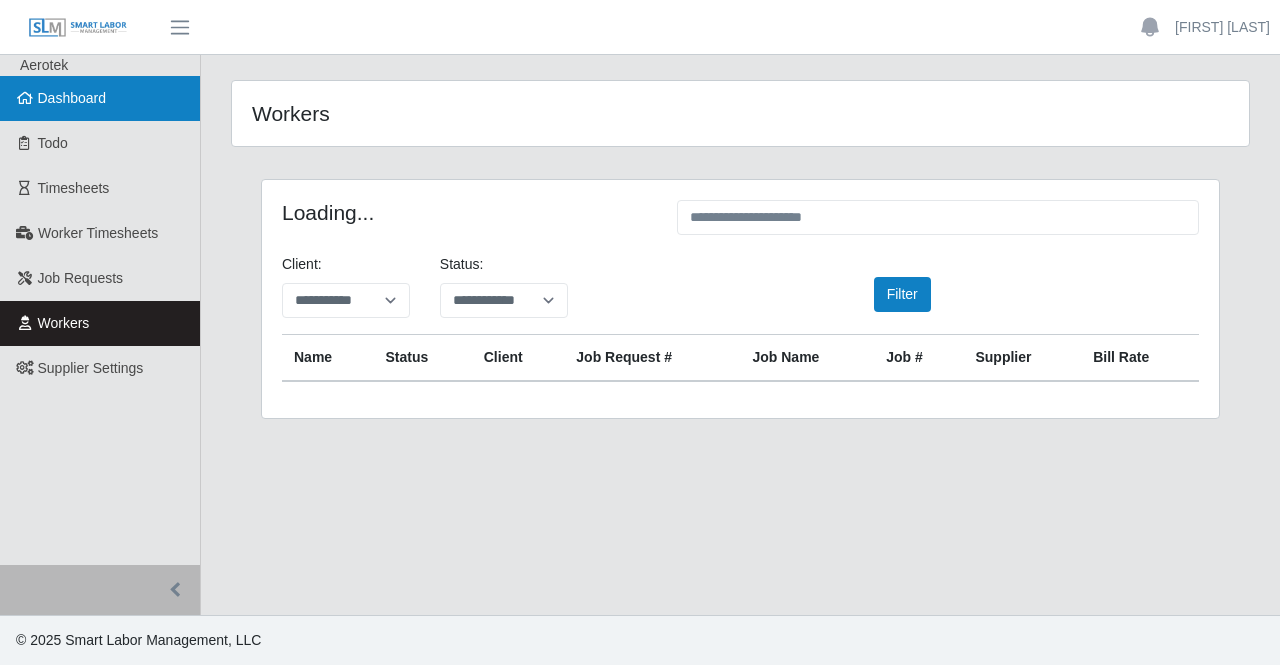 click on "Dashboard" at bounding box center (100, 98) 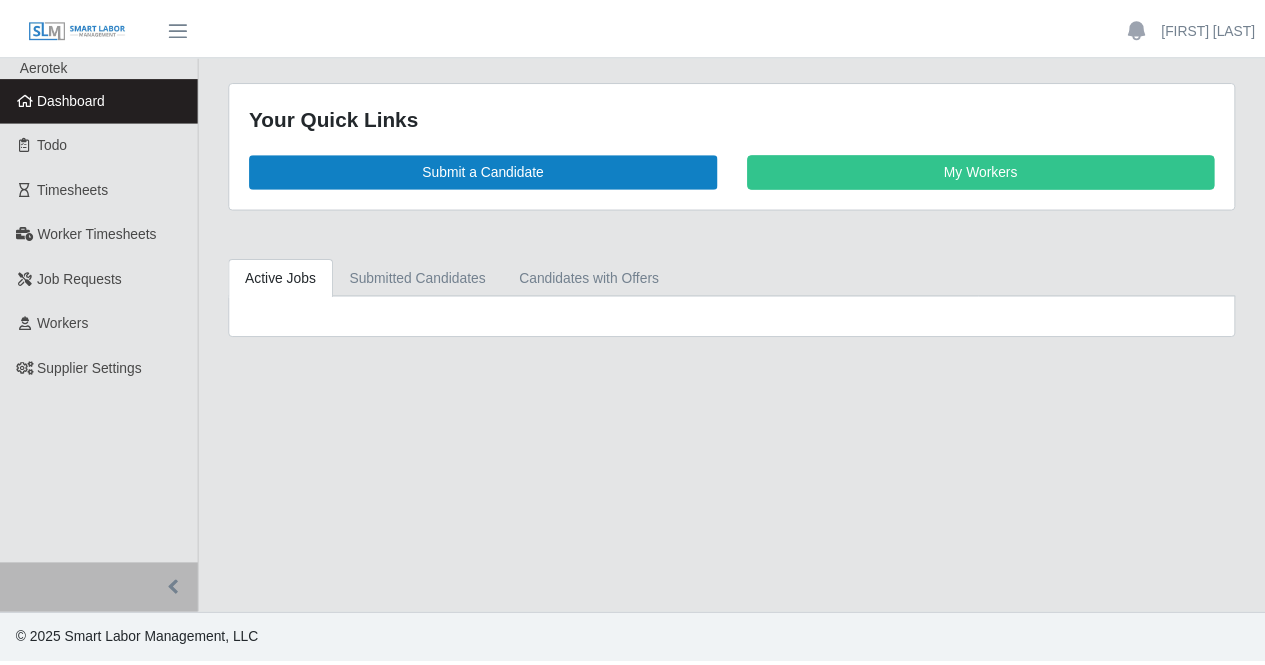 scroll, scrollTop: 0, scrollLeft: 0, axis: both 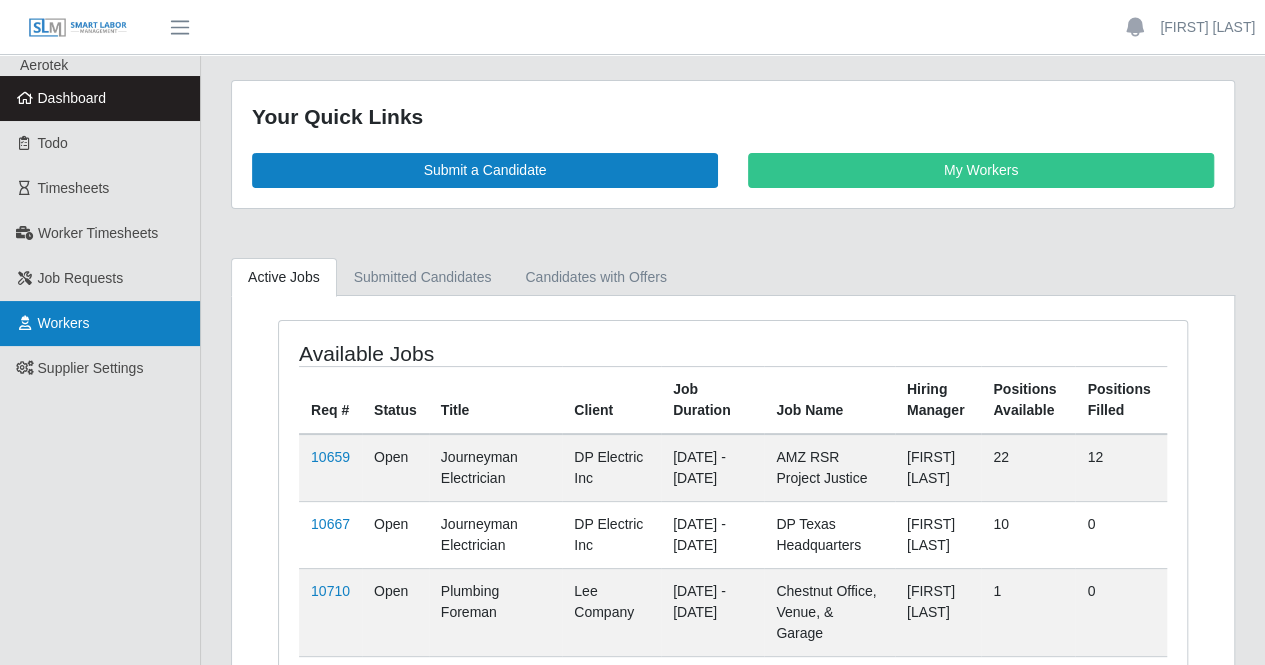 click on "Workers" at bounding box center (64, 323) 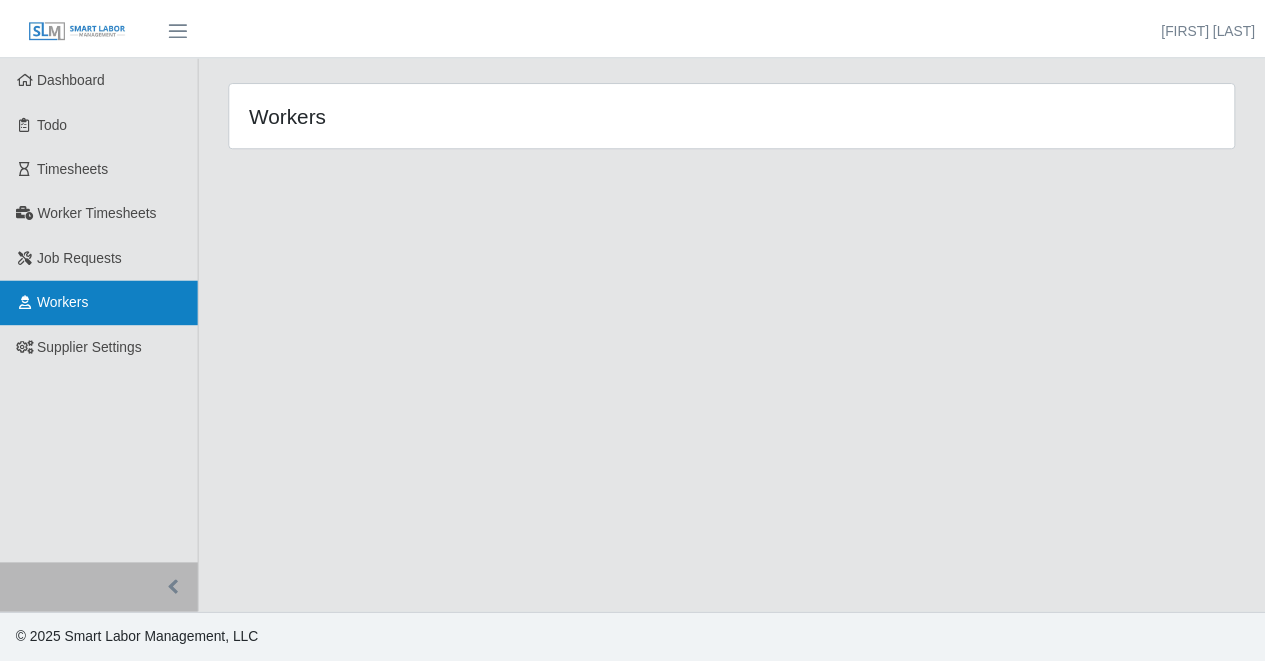 scroll, scrollTop: 0, scrollLeft: 0, axis: both 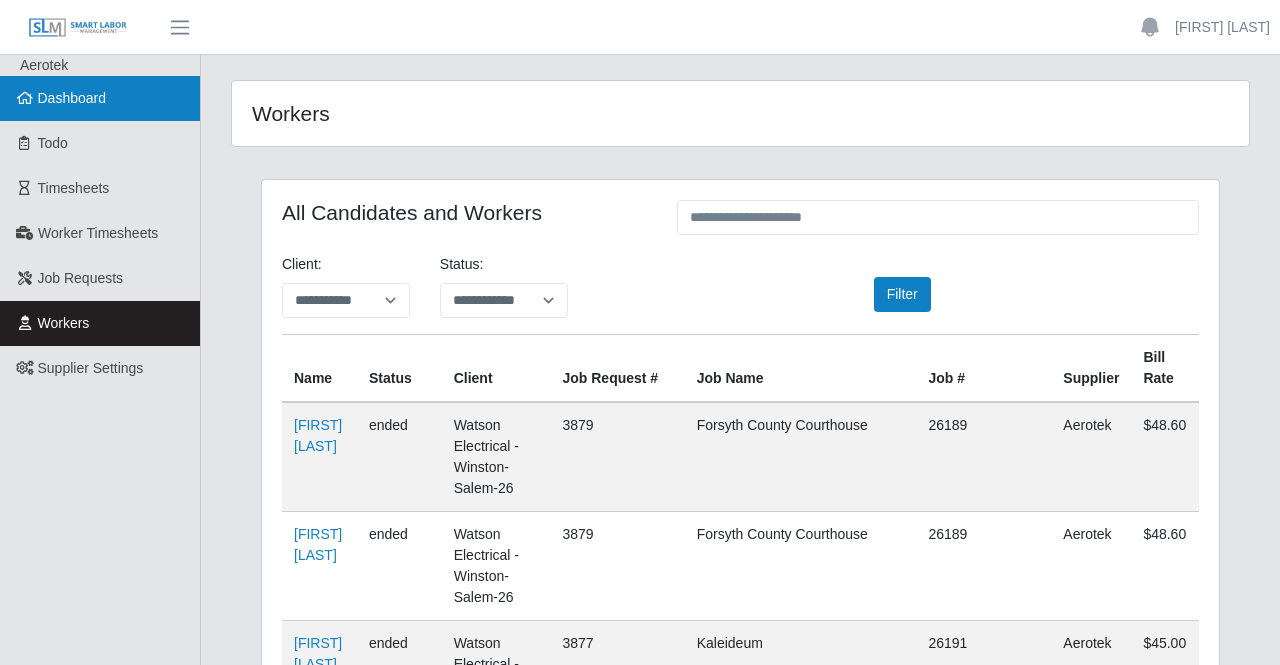 click on "Dashboard" at bounding box center (100, 98) 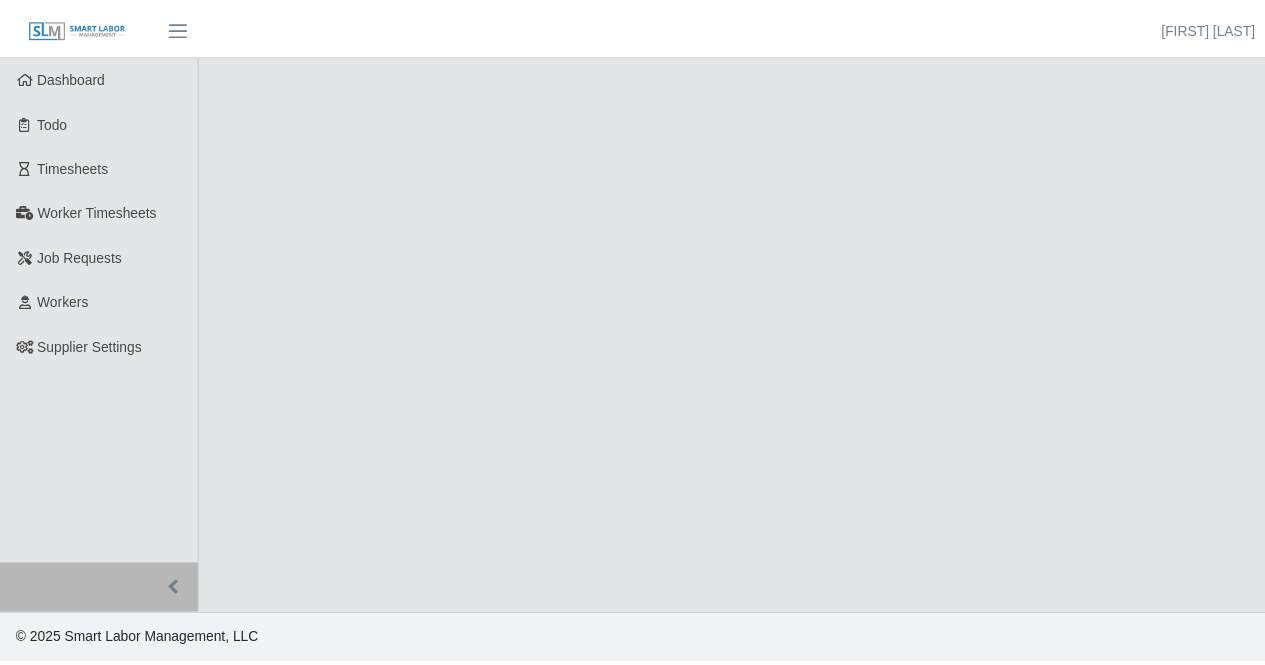 scroll, scrollTop: 0, scrollLeft: 0, axis: both 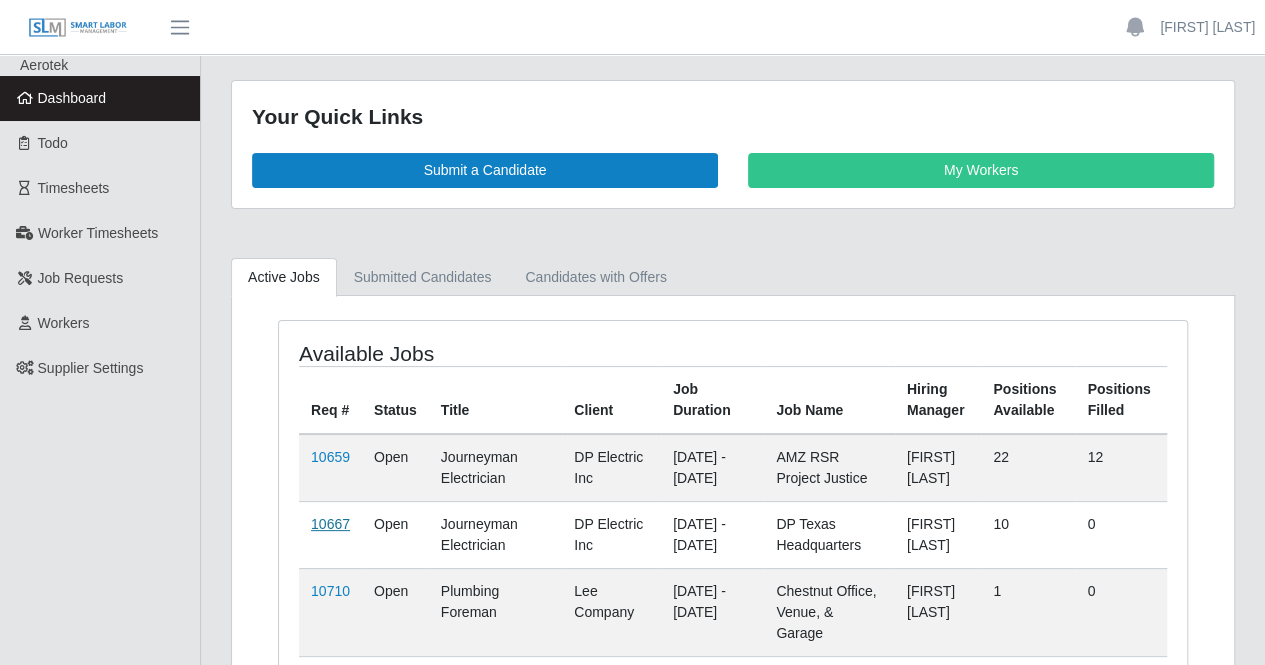 click on "10667" at bounding box center (330, 524) 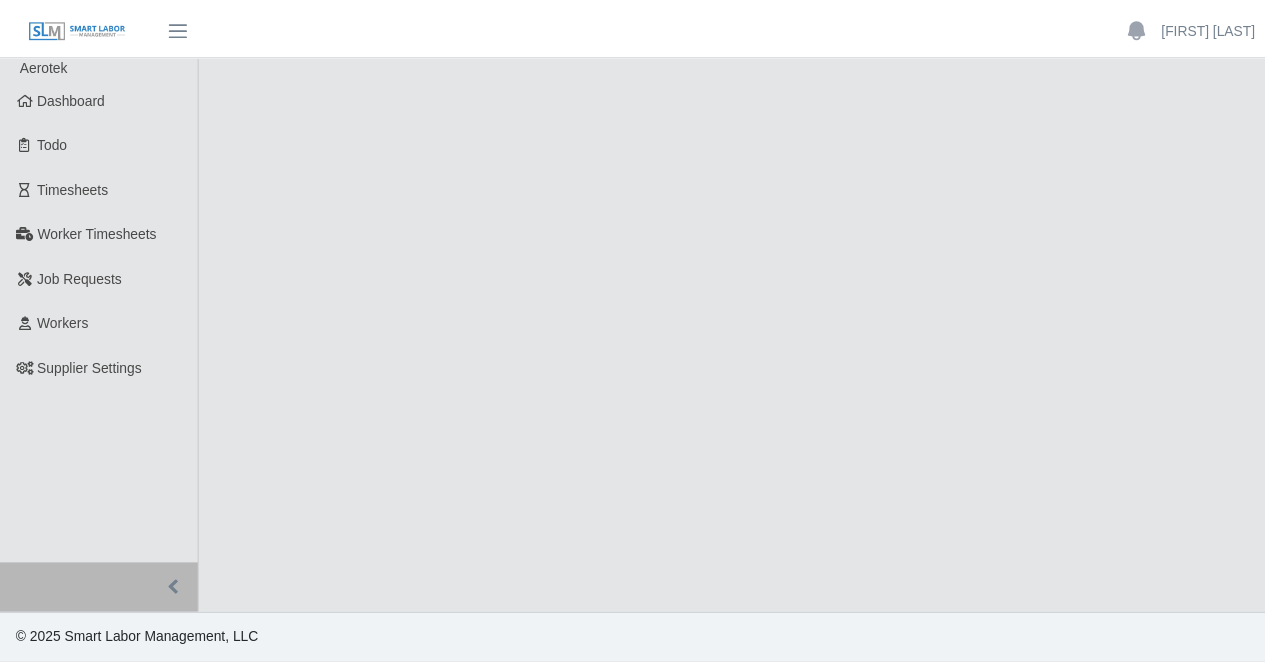 scroll, scrollTop: 0, scrollLeft: 0, axis: both 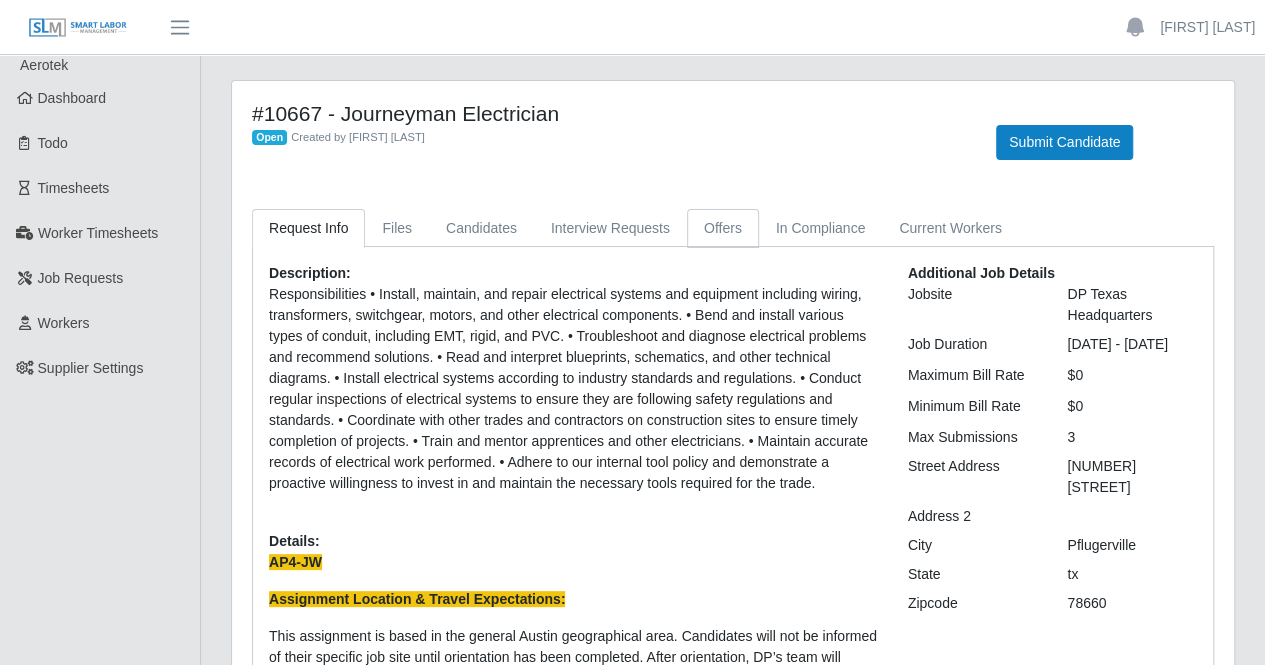 click on "Offers" at bounding box center [723, 228] 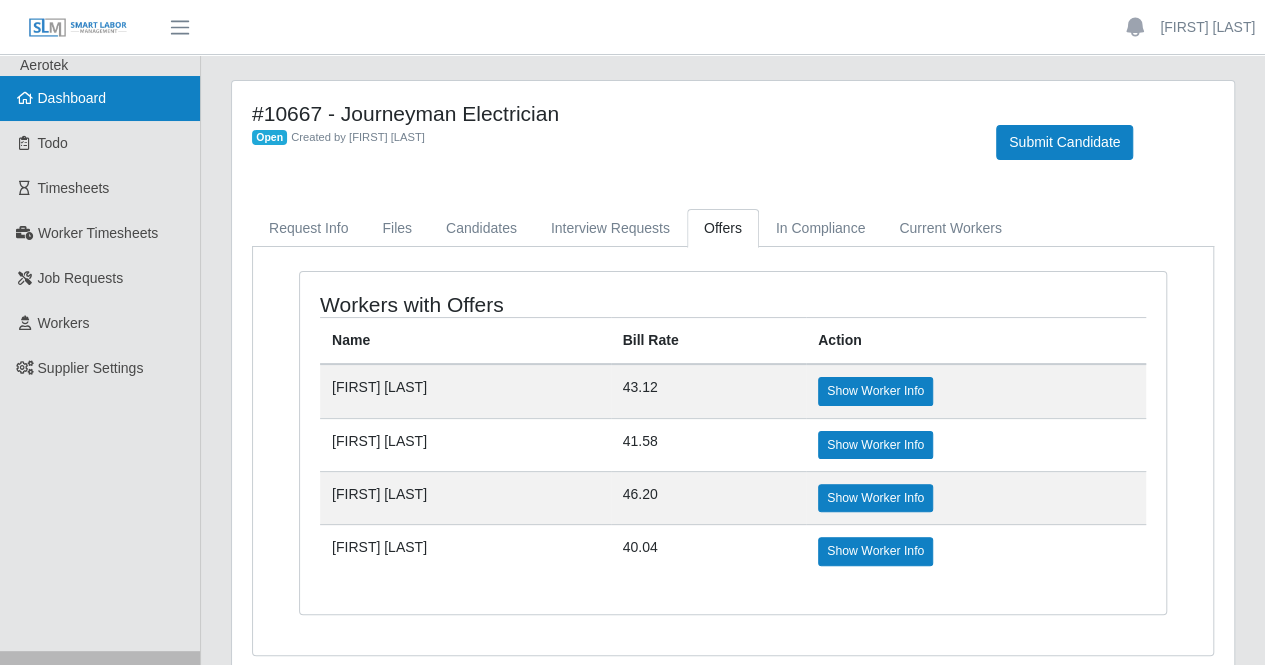 click on "Dashboard" at bounding box center [100, 98] 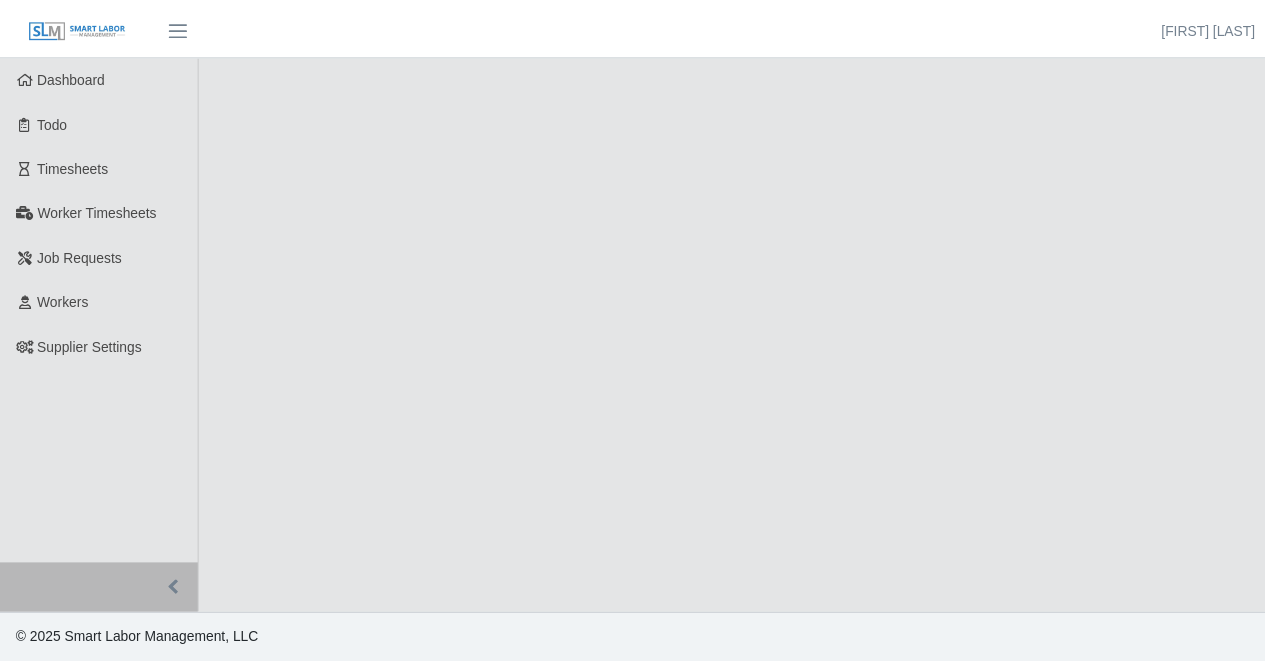 scroll, scrollTop: 0, scrollLeft: 0, axis: both 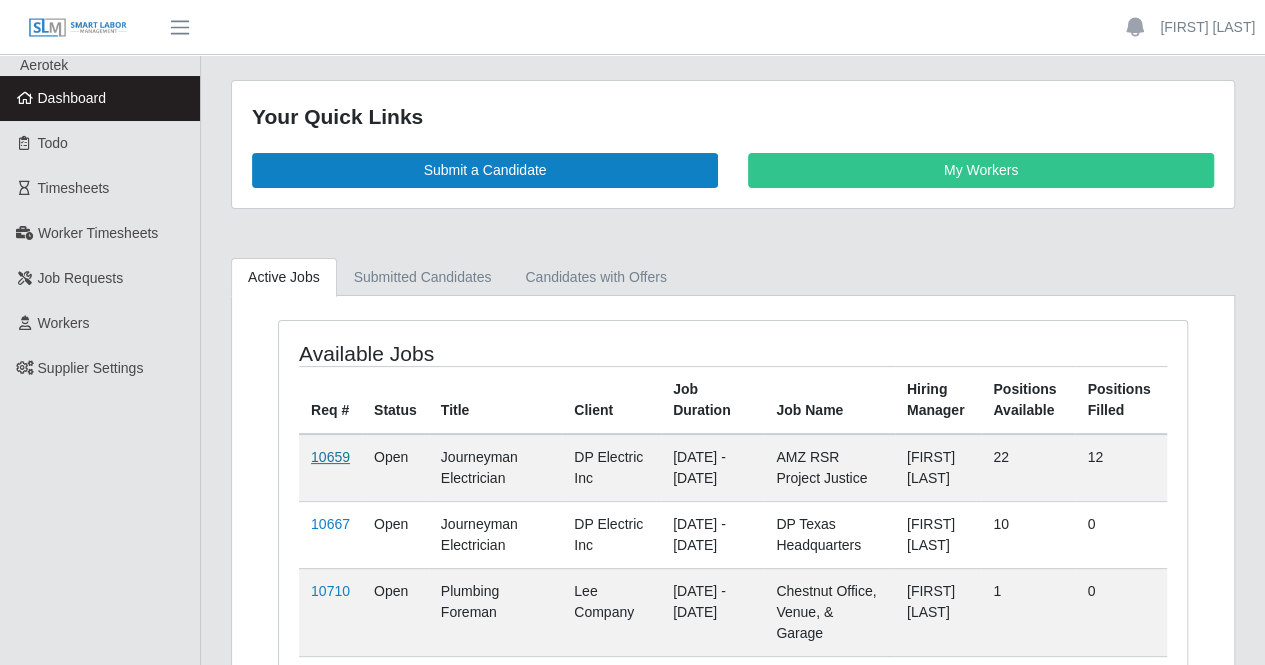 click on "10659" at bounding box center [330, 457] 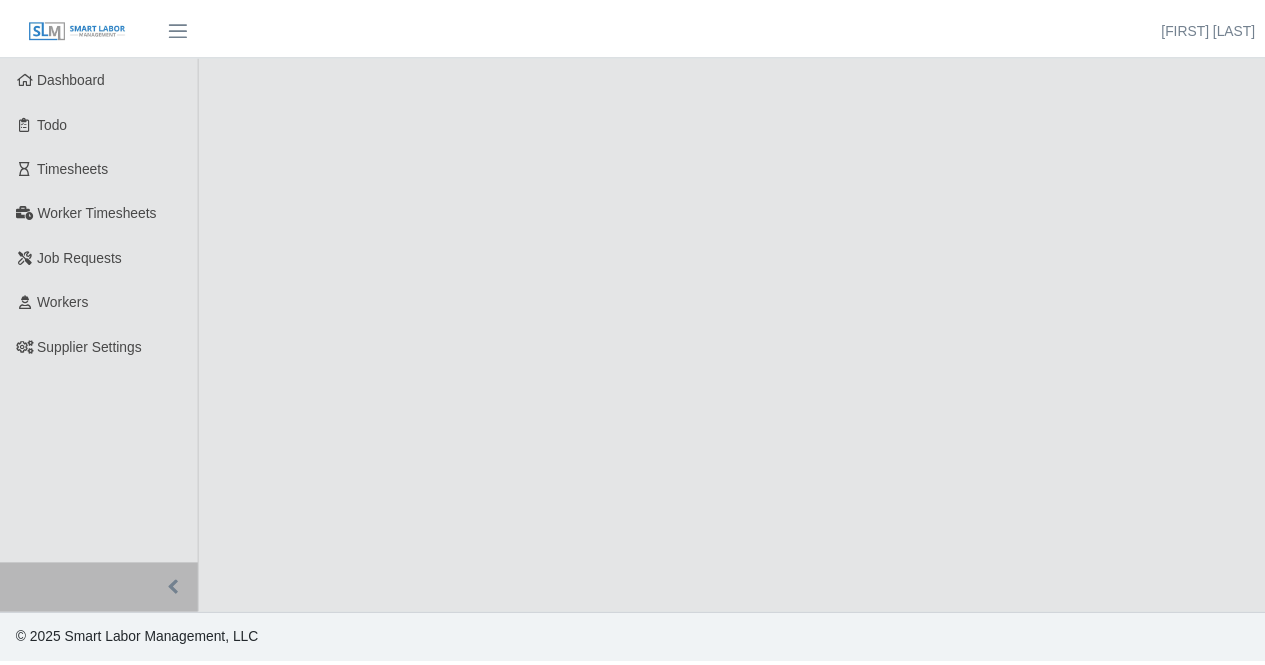 scroll, scrollTop: 0, scrollLeft: 0, axis: both 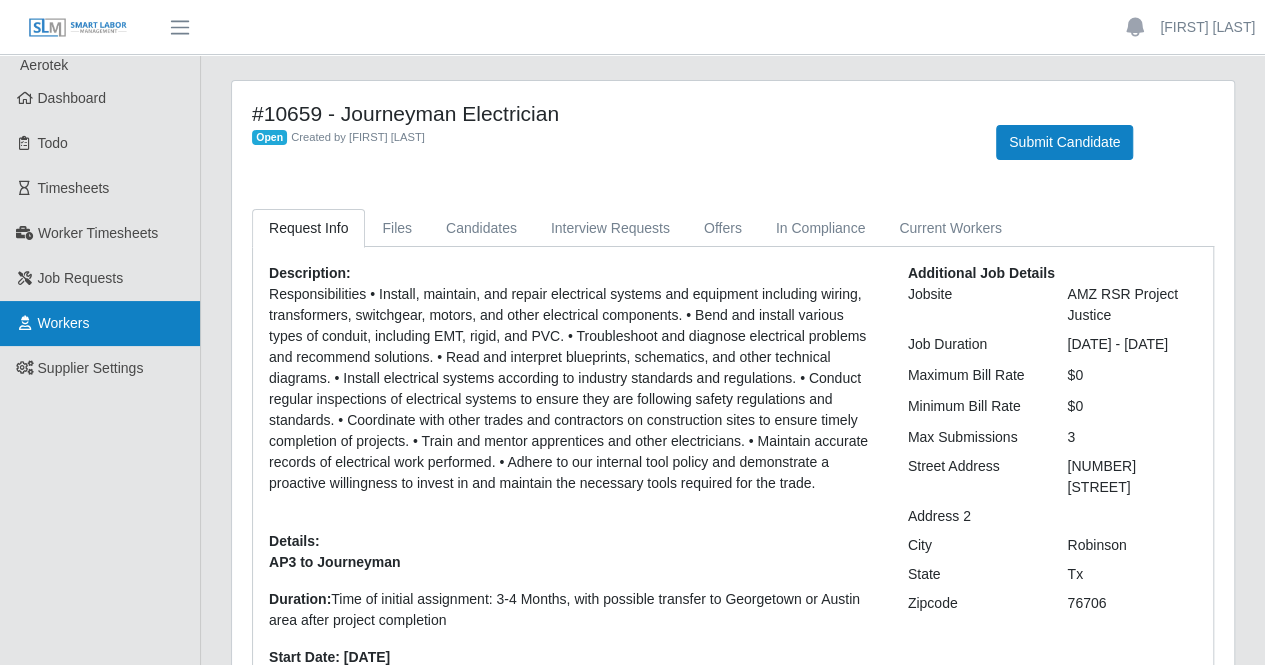 click on "Workers" at bounding box center [100, 323] 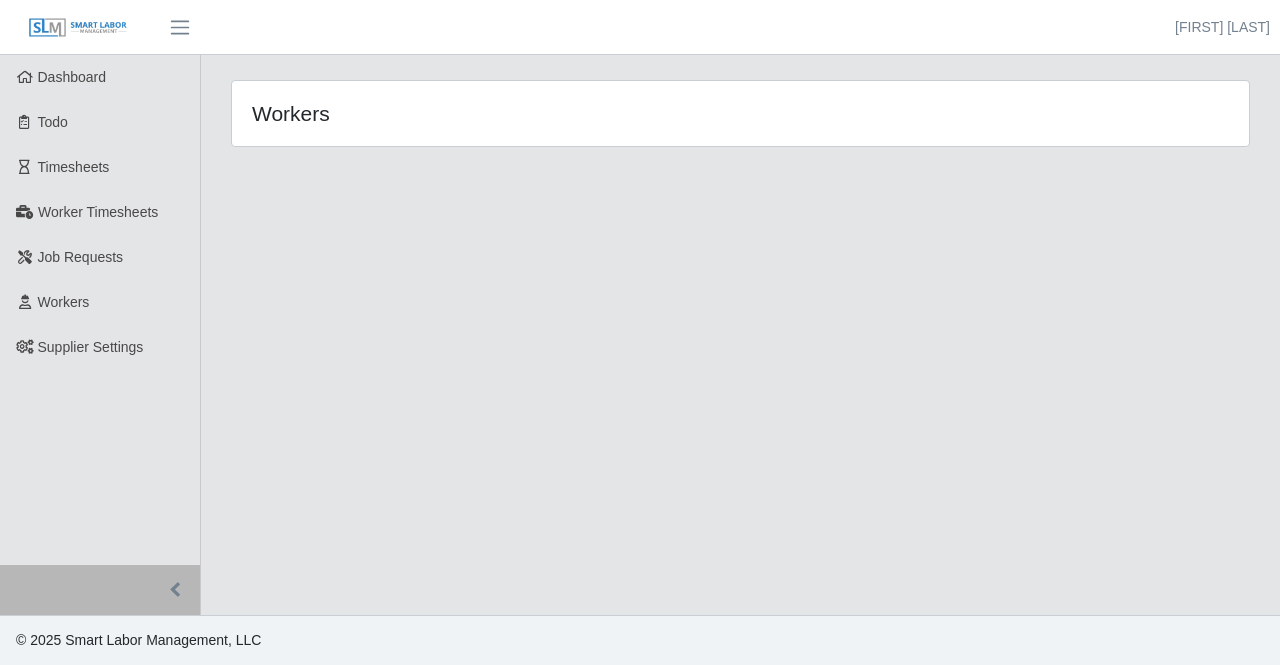 scroll, scrollTop: 0, scrollLeft: 0, axis: both 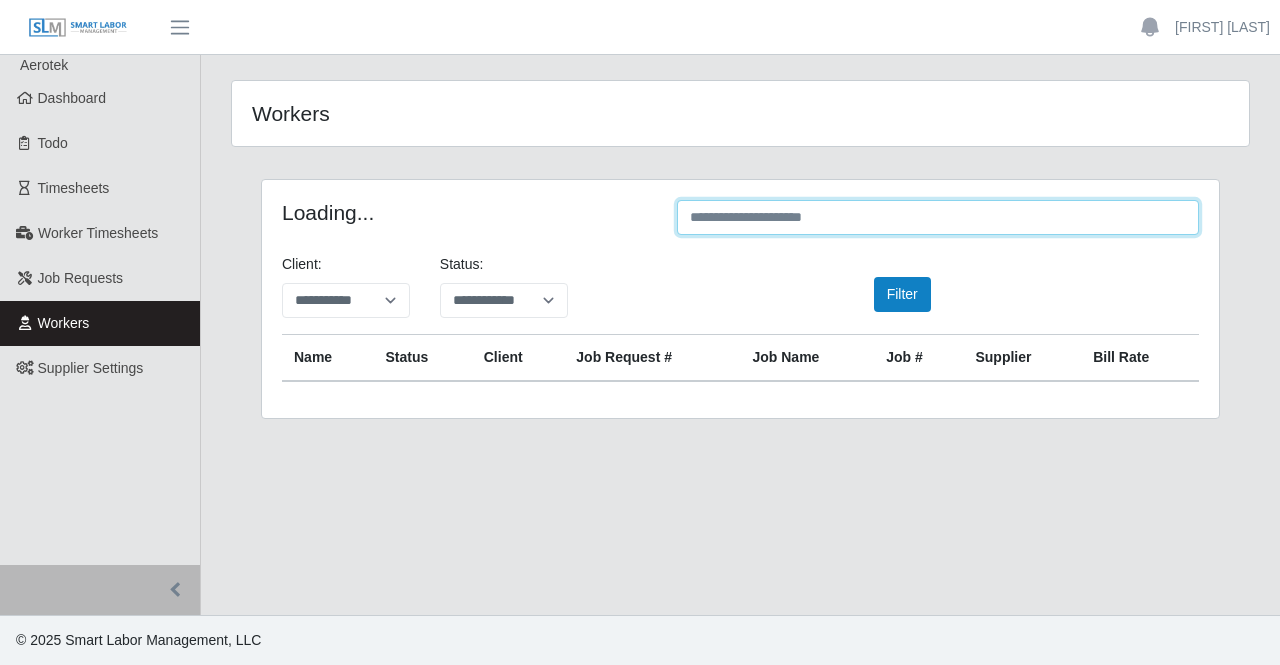 click at bounding box center [938, 217] 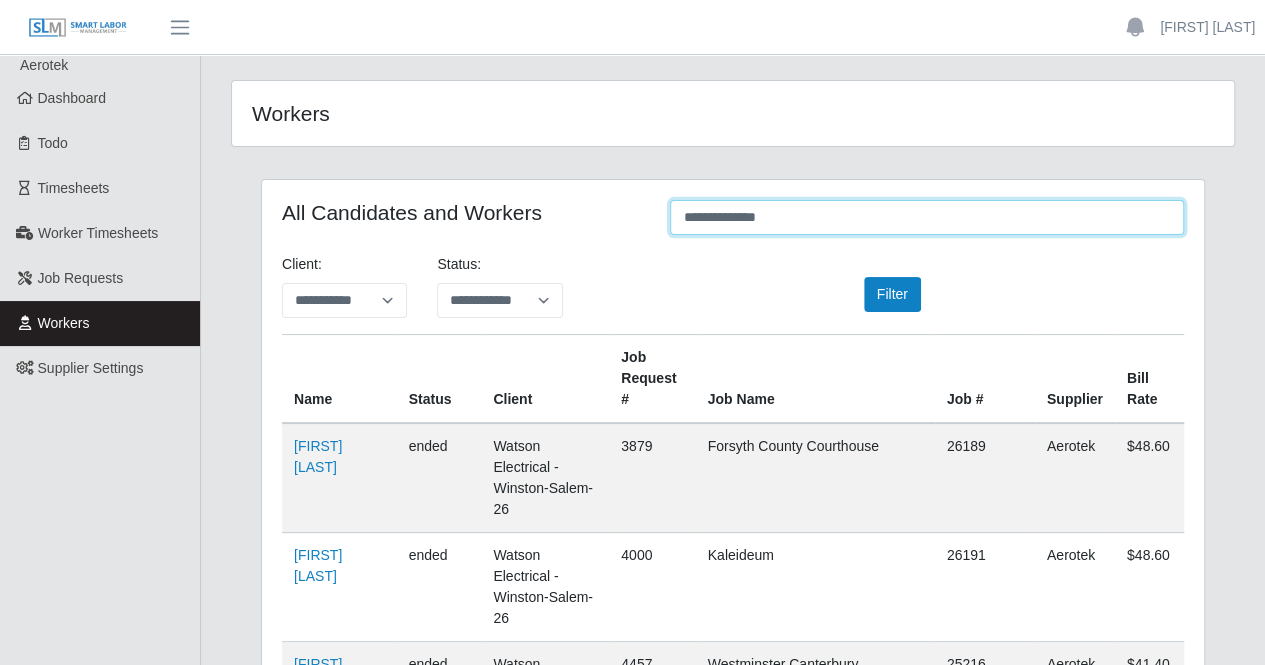 type on "**********" 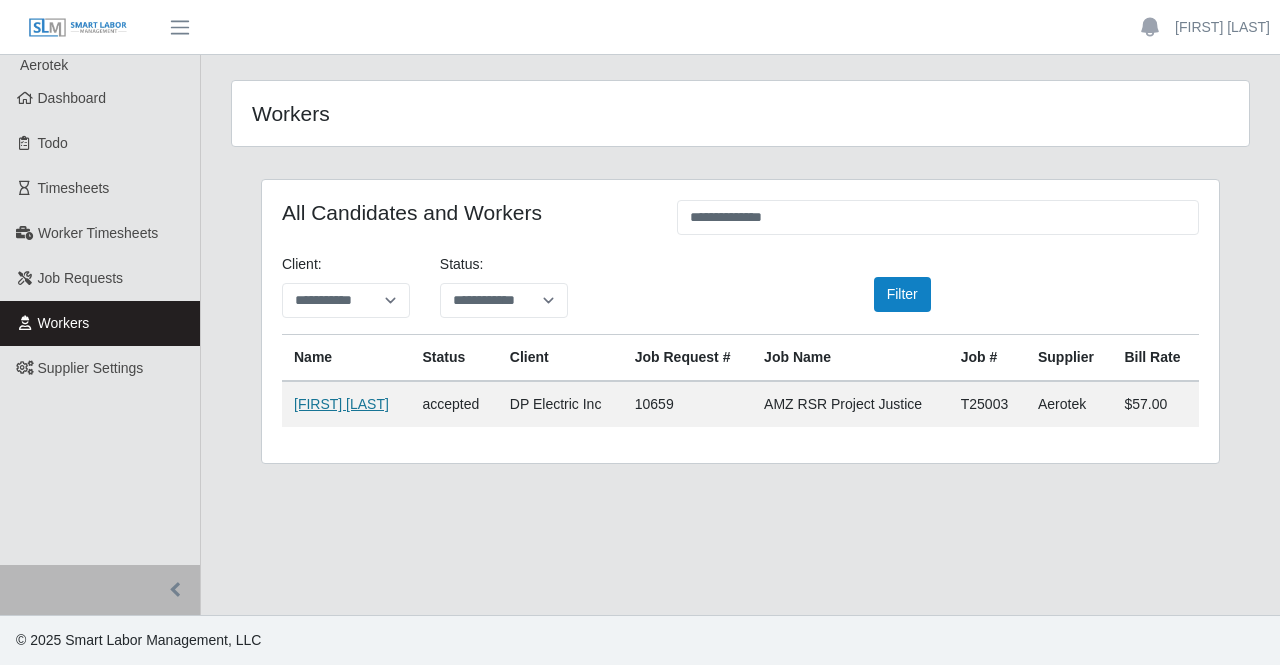 click on "[FIRST] [LAST]" at bounding box center (341, 404) 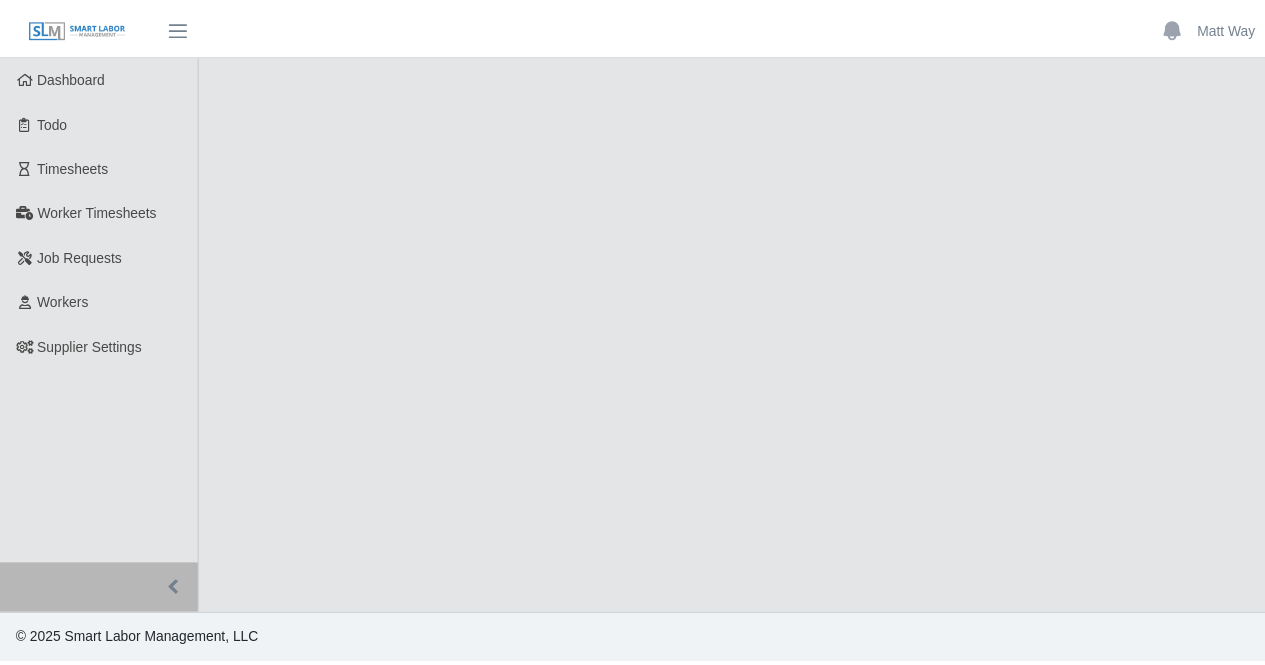 scroll, scrollTop: 0, scrollLeft: 0, axis: both 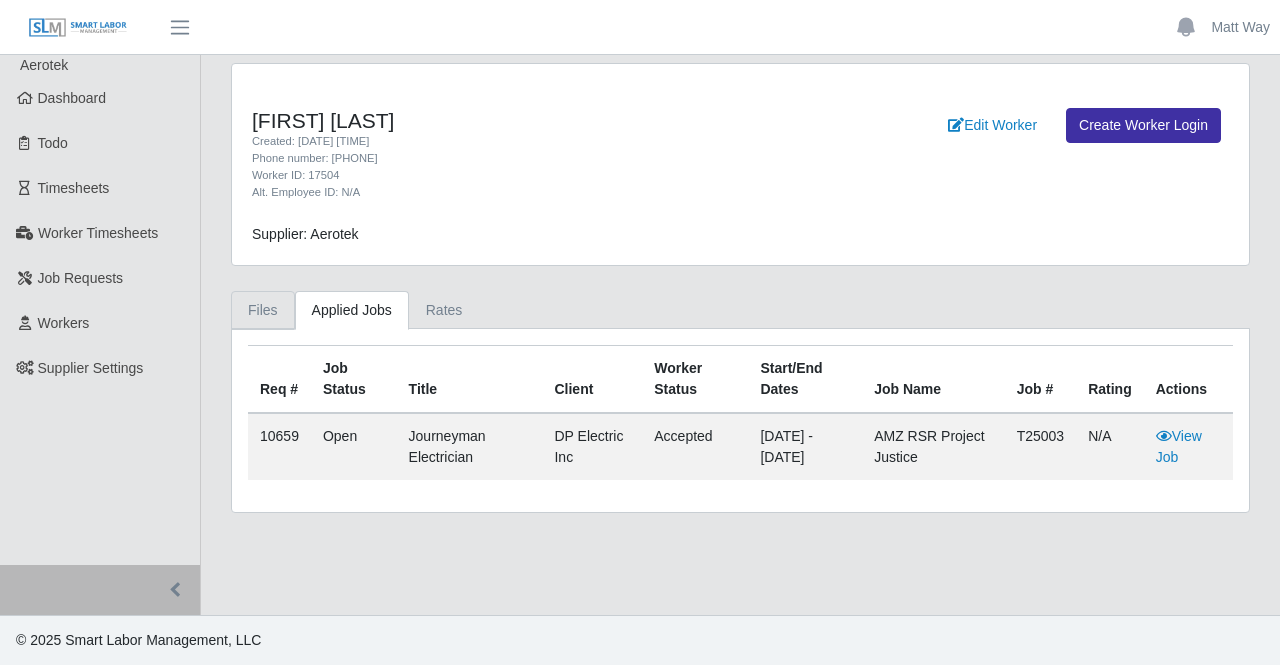 click on "Files" at bounding box center (263, 310) 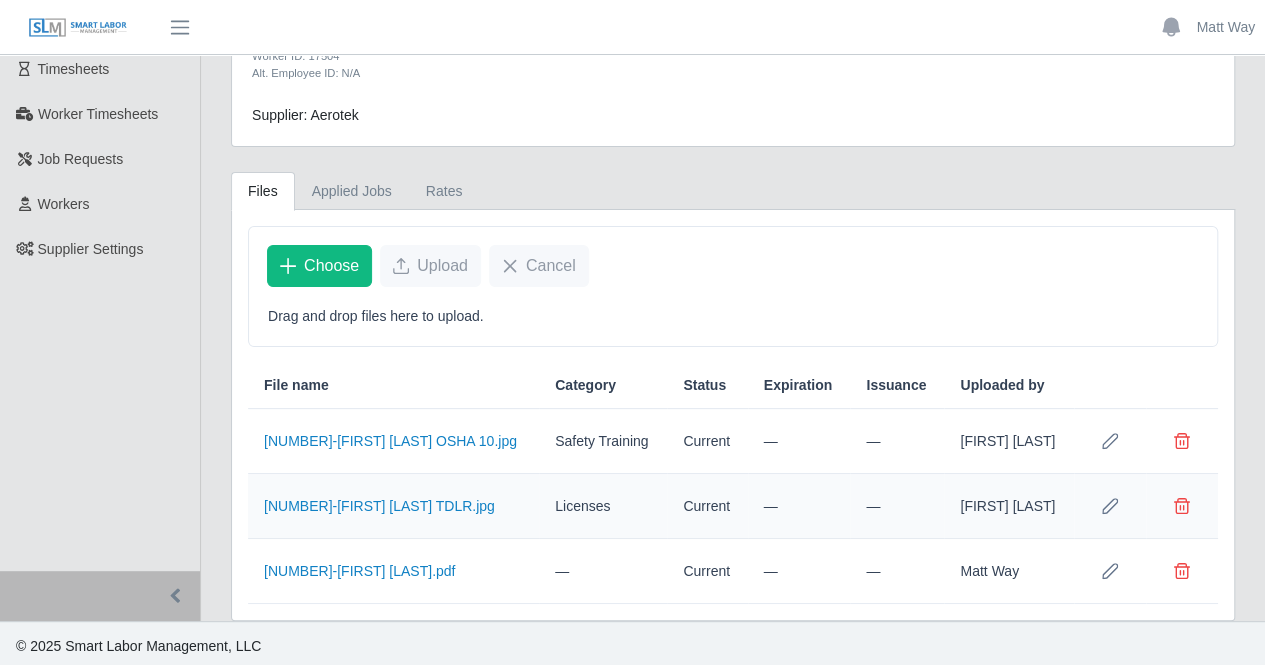 scroll, scrollTop: 0, scrollLeft: 0, axis: both 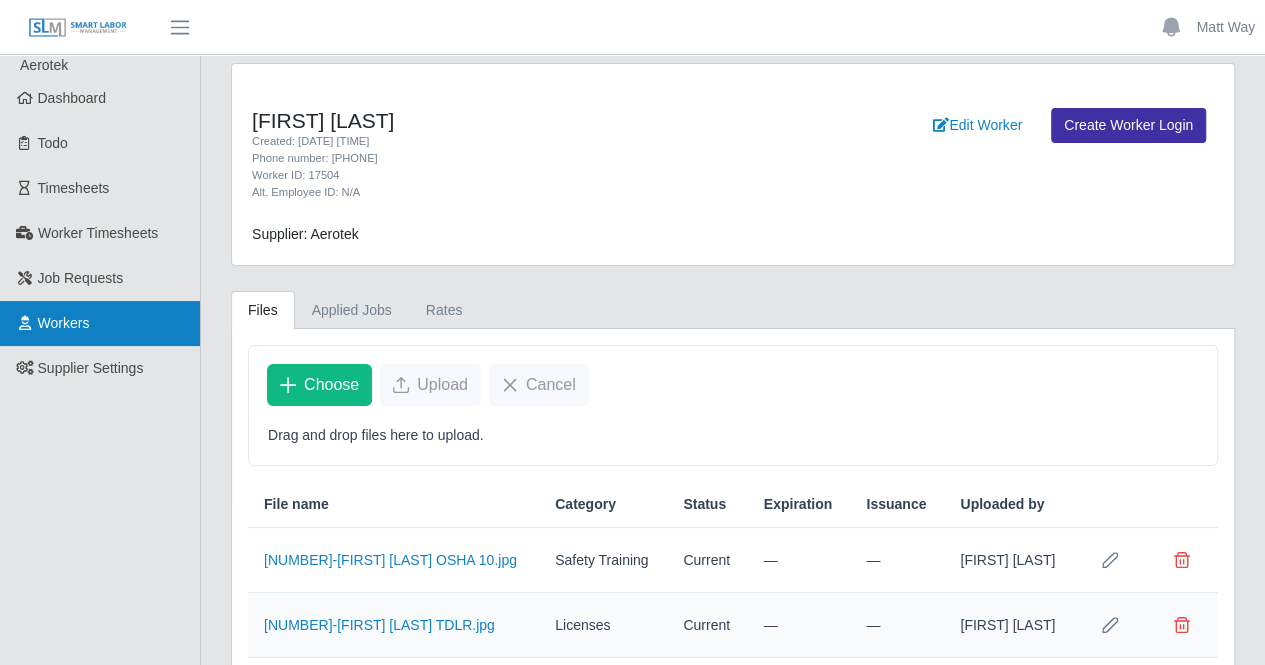 click on "Workers" at bounding box center (100, 323) 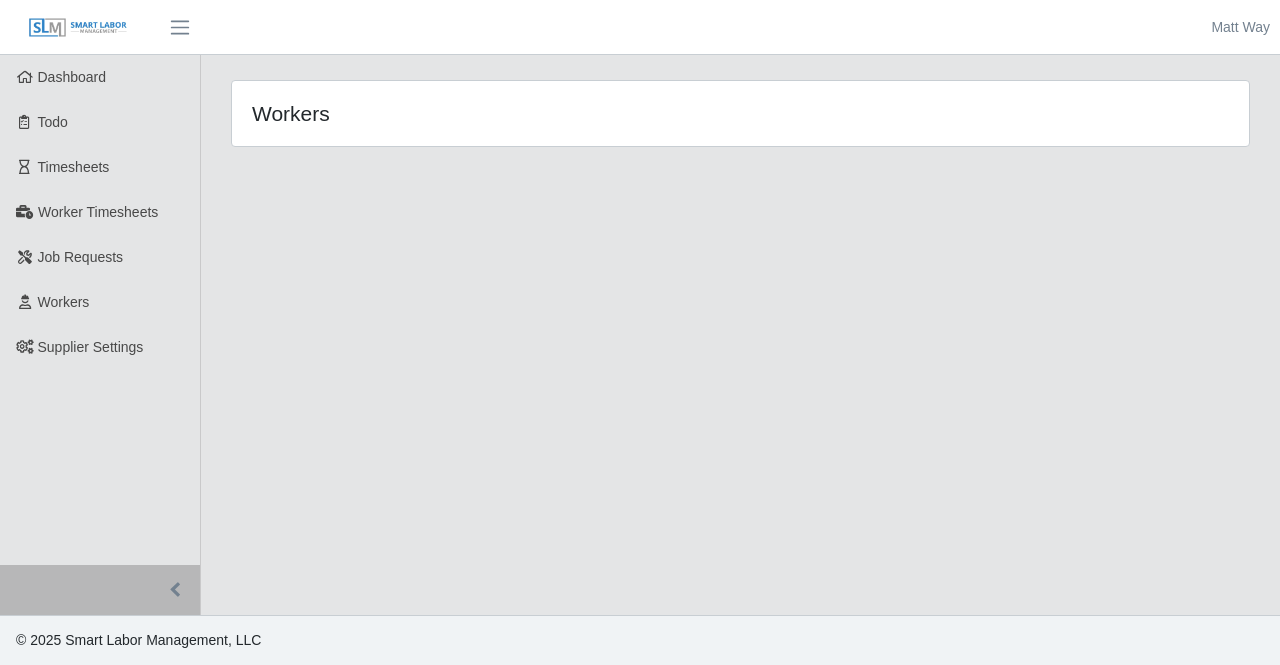 scroll, scrollTop: 0, scrollLeft: 0, axis: both 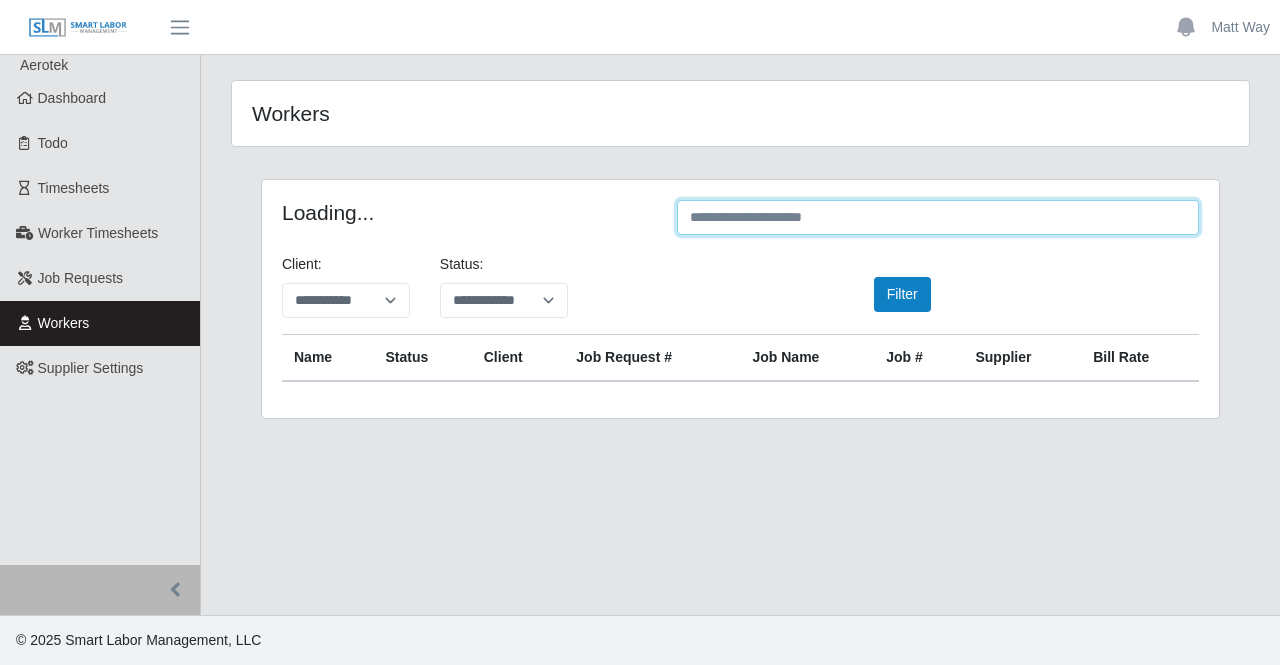 click at bounding box center (938, 217) 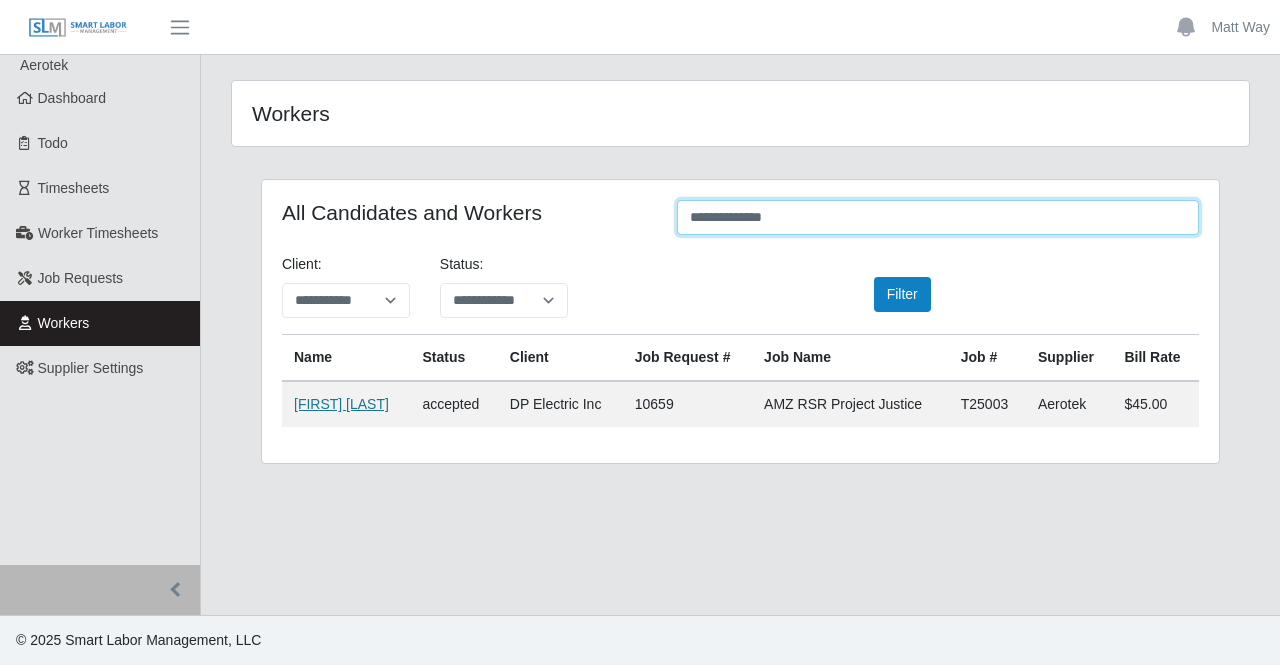 type on "**********" 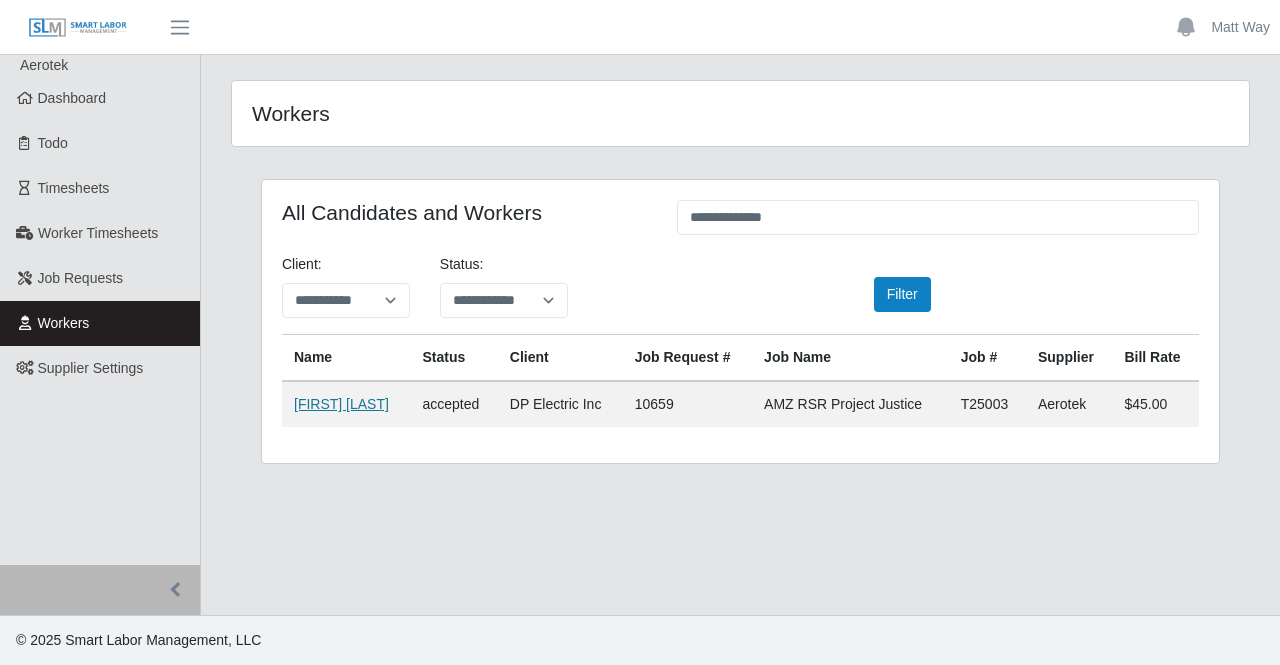 click on "[FIRST] [LAST]" at bounding box center (341, 404) 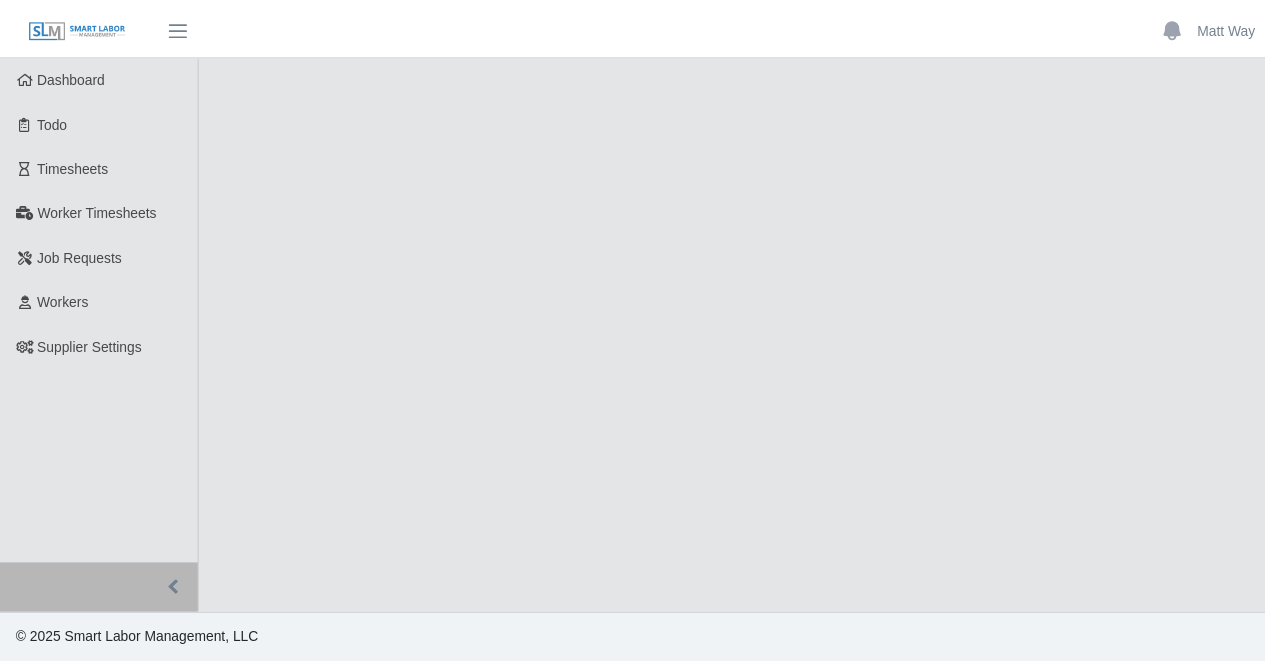 scroll, scrollTop: 0, scrollLeft: 0, axis: both 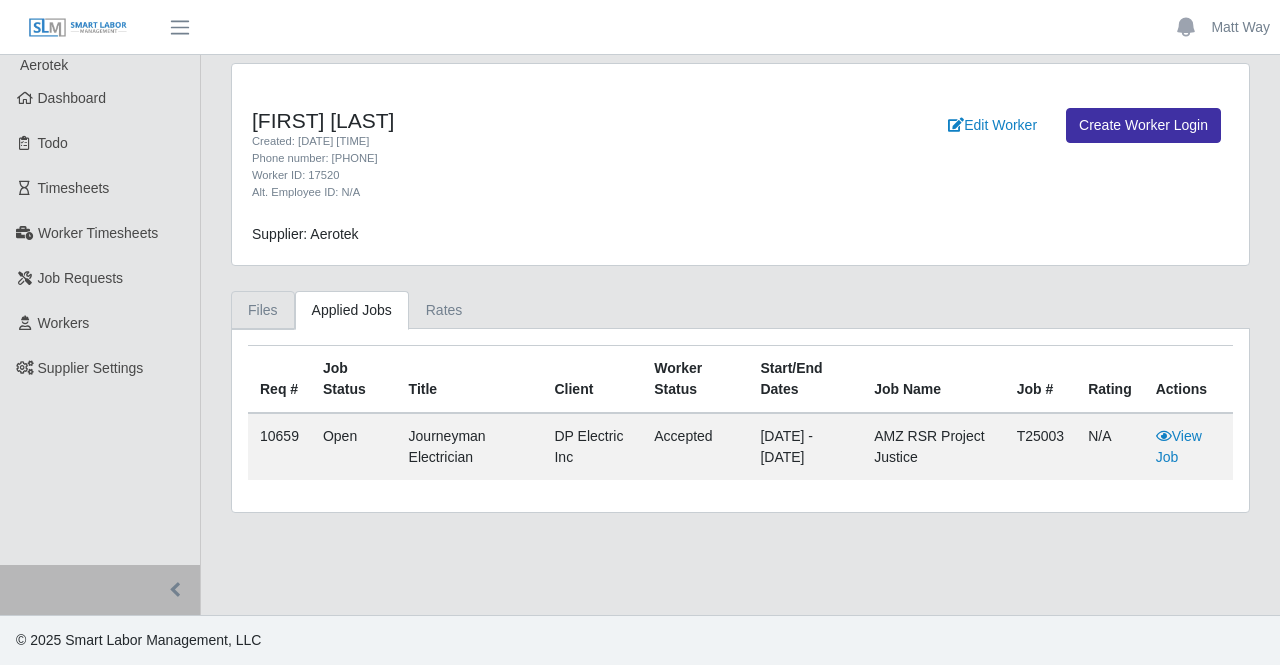 click on "Files" at bounding box center [263, 310] 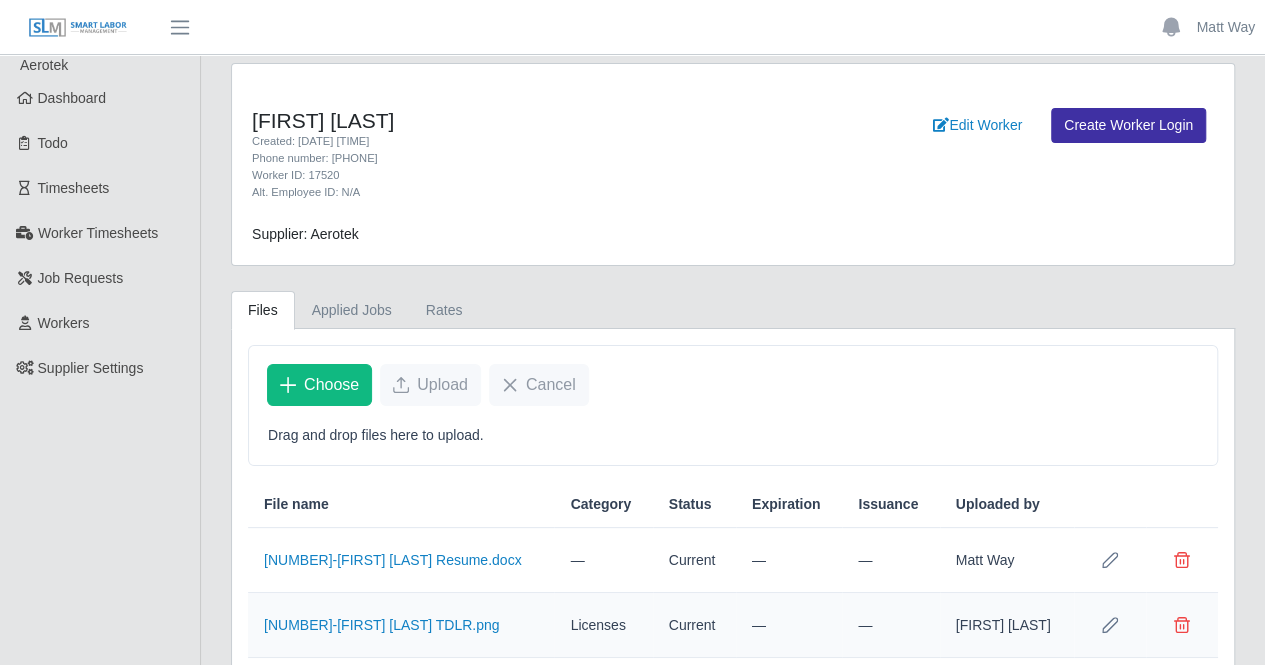 scroll, scrollTop: 119, scrollLeft: 0, axis: vertical 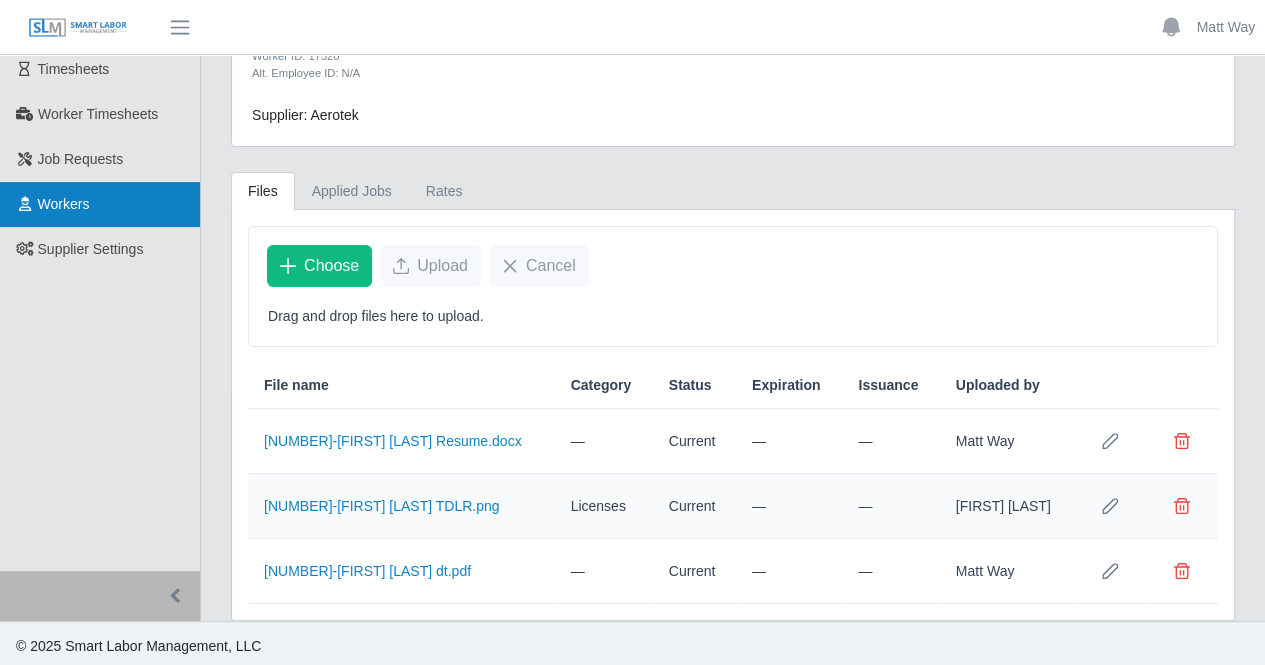 click on "Workers" at bounding box center [100, 204] 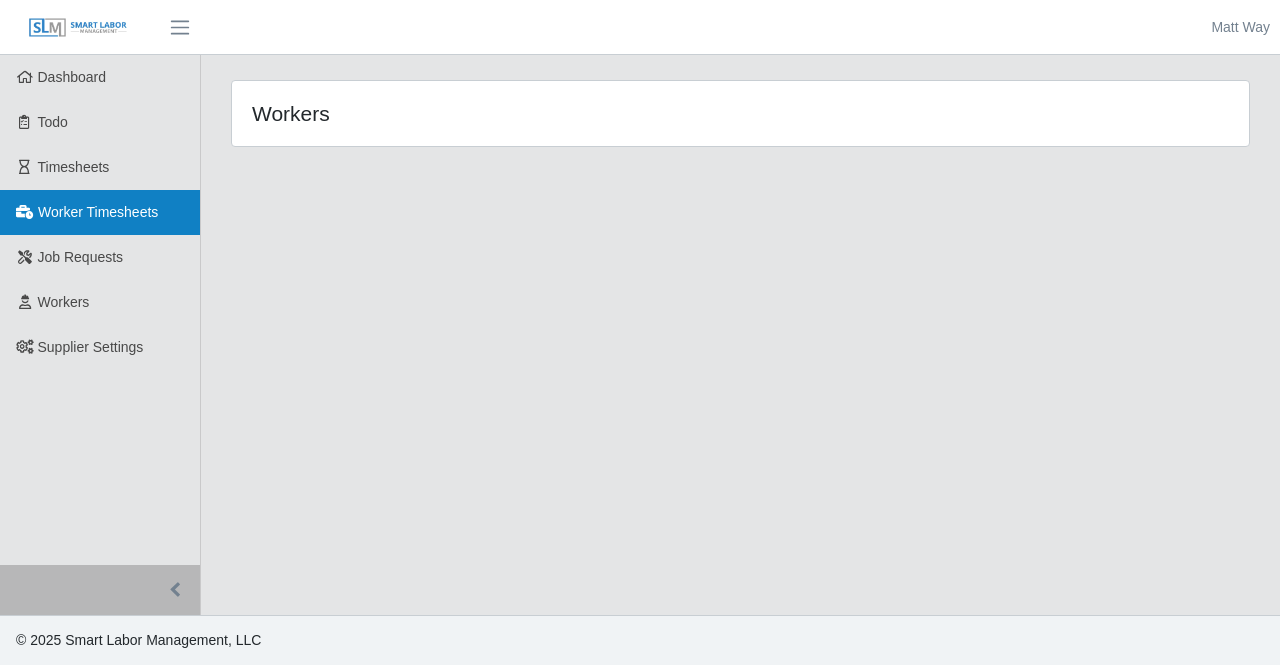 scroll, scrollTop: 0, scrollLeft: 0, axis: both 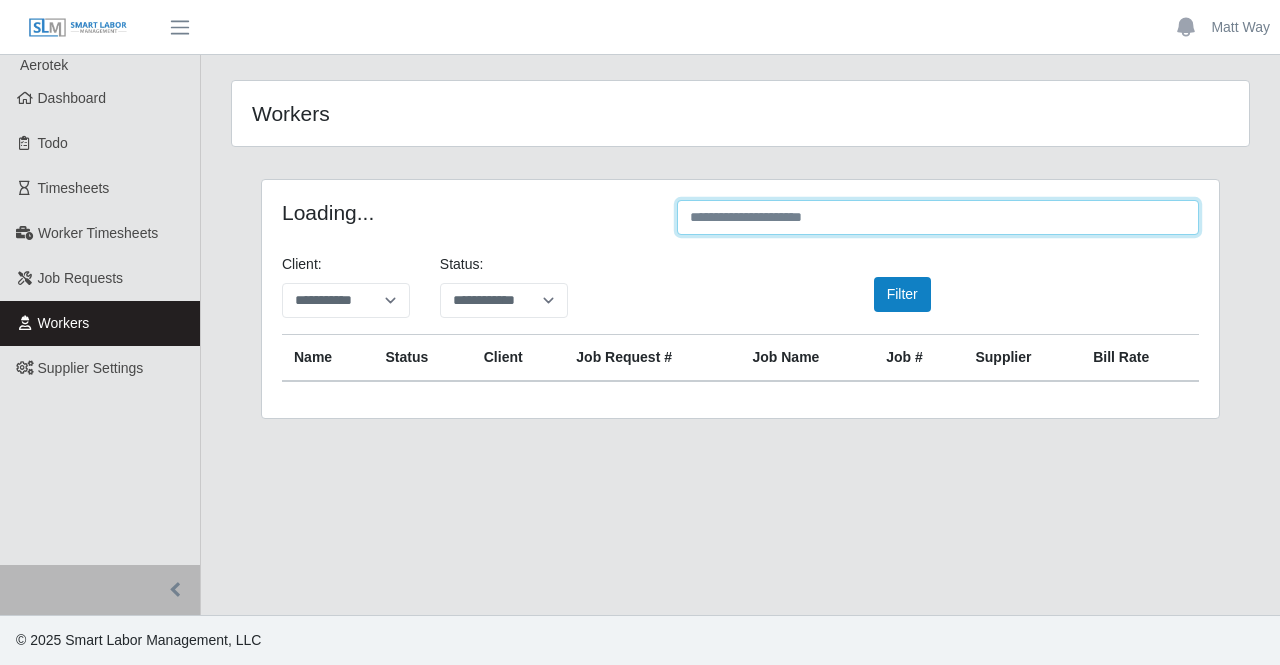 click at bounding box center (938, 217) 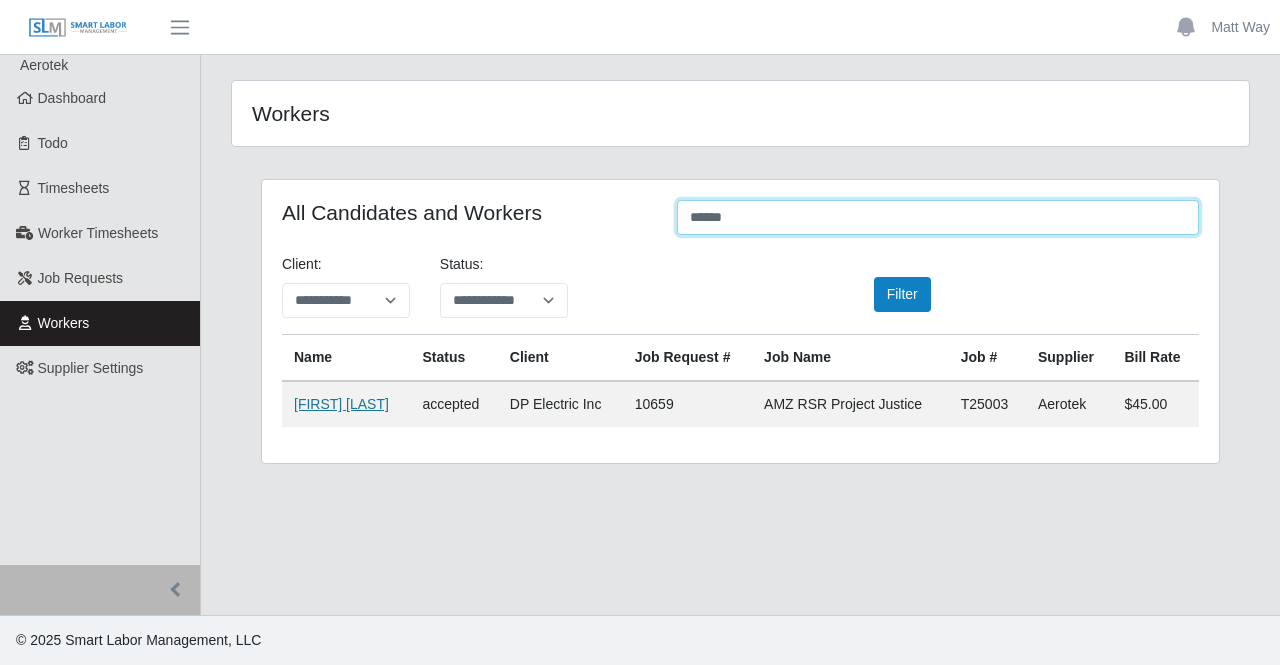 type on "******" 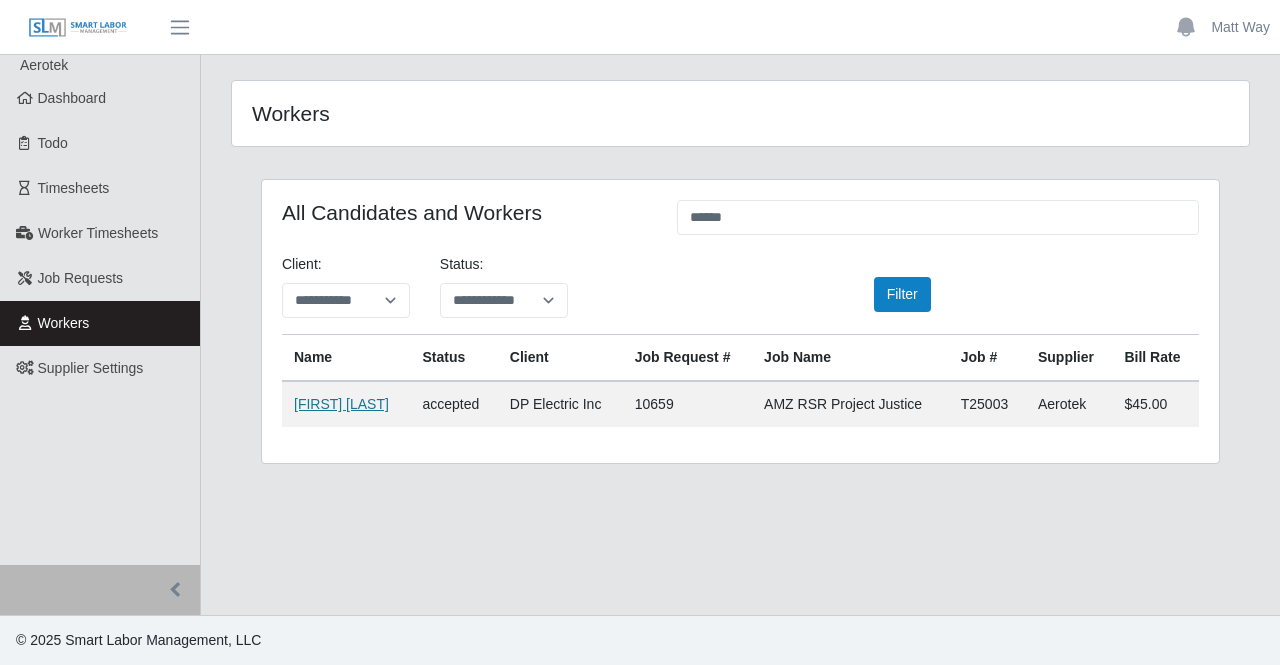 click on "[FIRST] [LAST]" at bounding box center [341, 404] 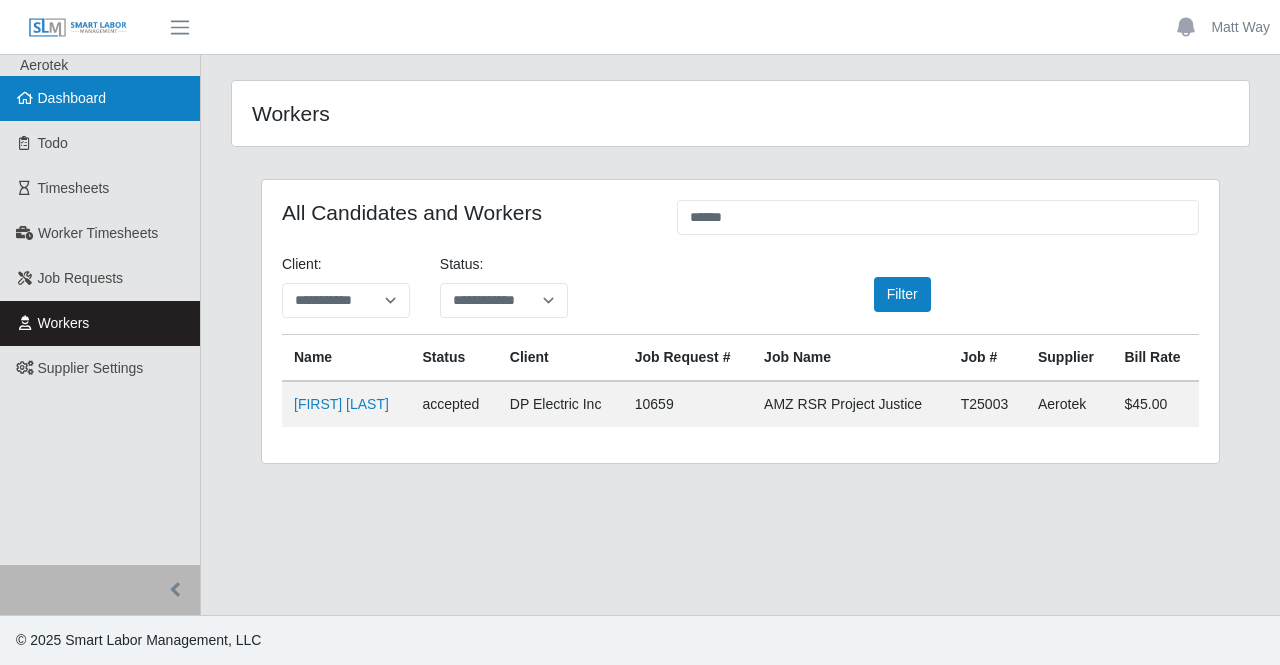 click on "Dashboard" at bounding box center [72, 98] 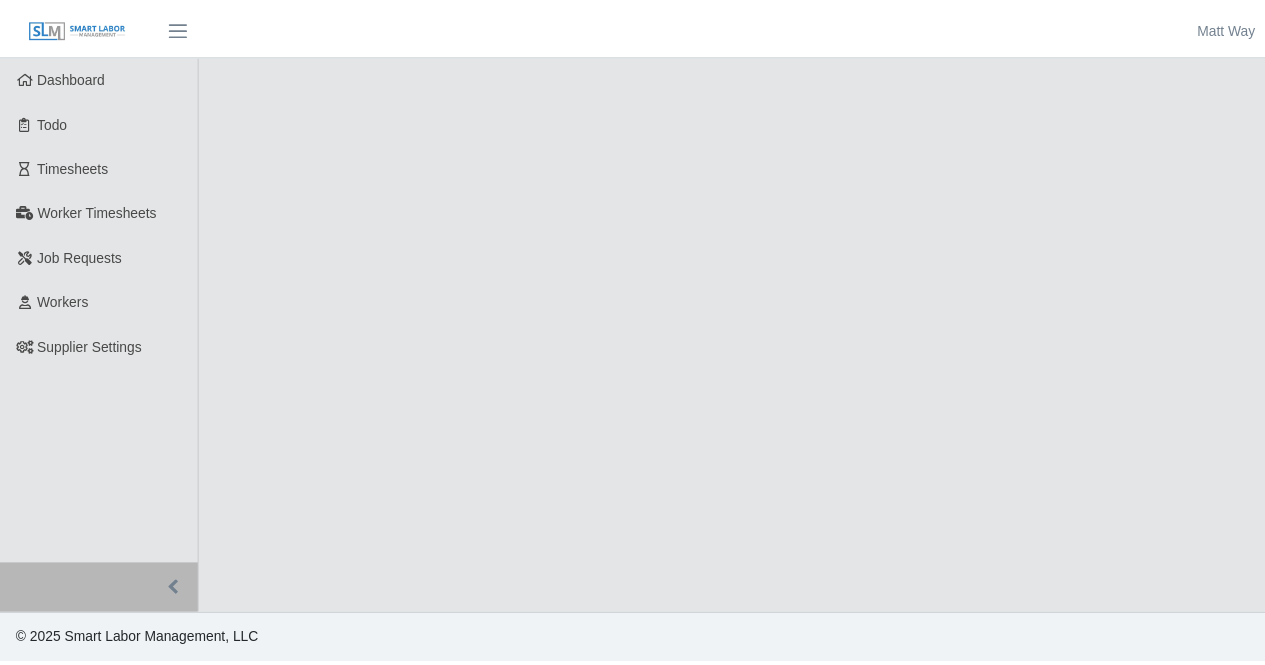 scroll, scrollTop: 0, scrollLeft: 0, axis: both 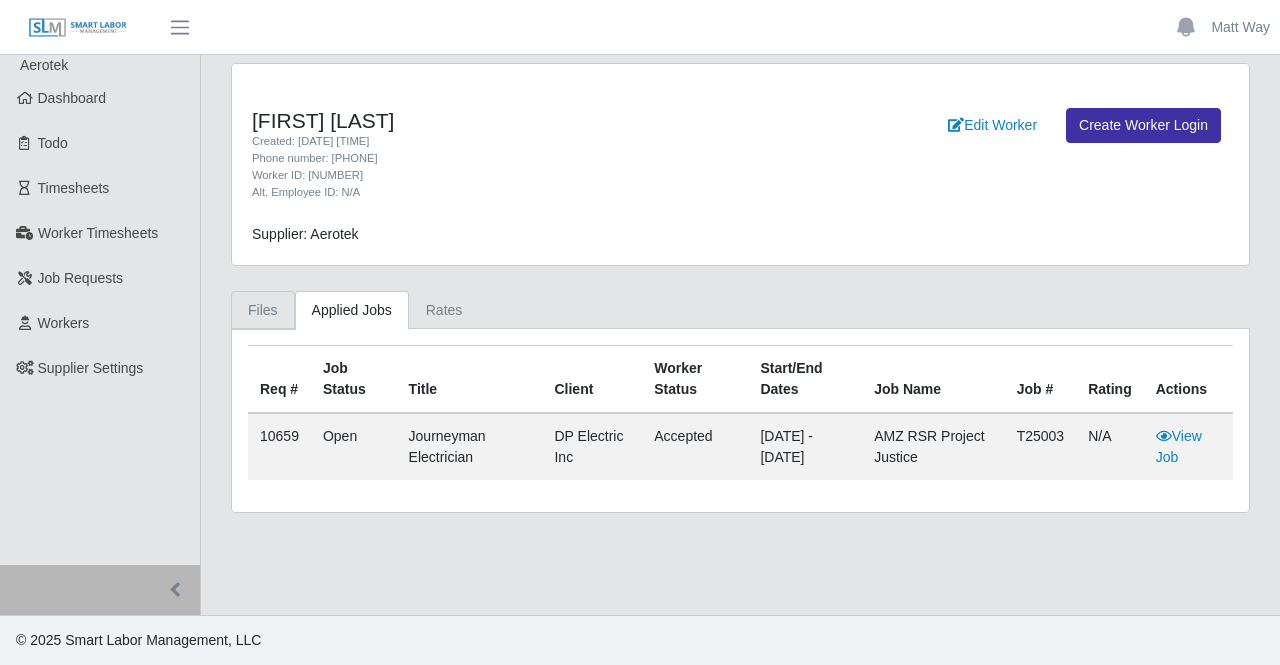click on "Files" at bounding box center (263, 310) 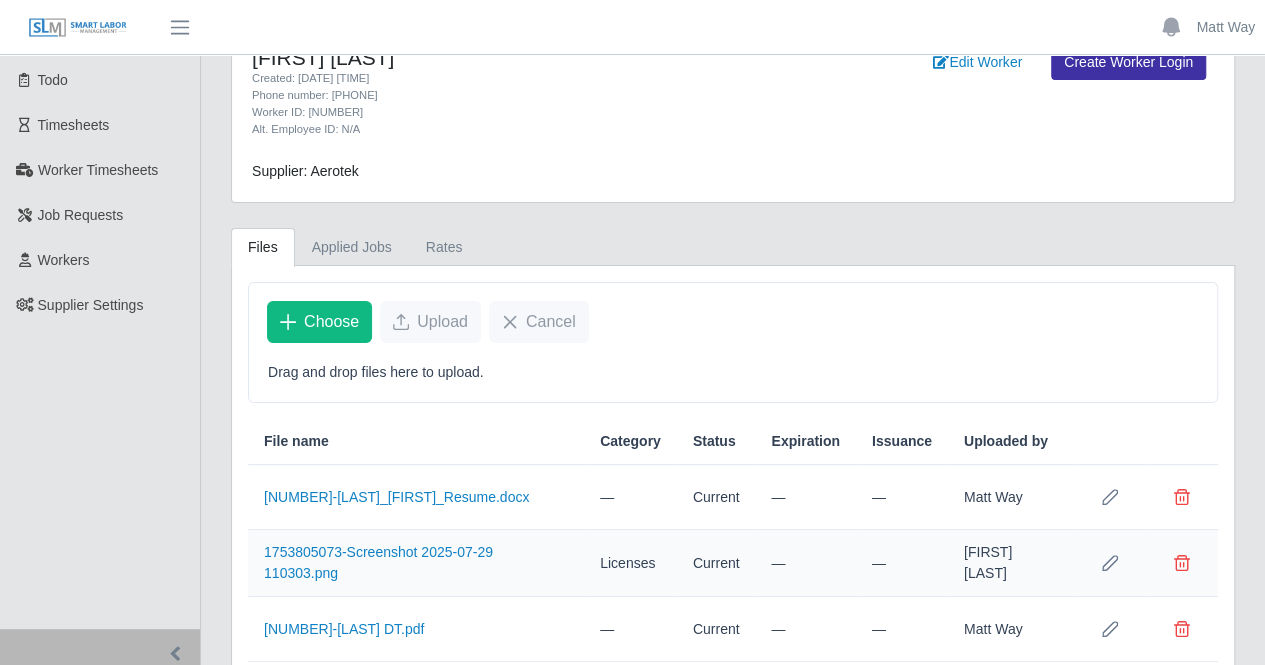 scroll, scrollTop: 119, scrollLeft: 0, axis: vertical 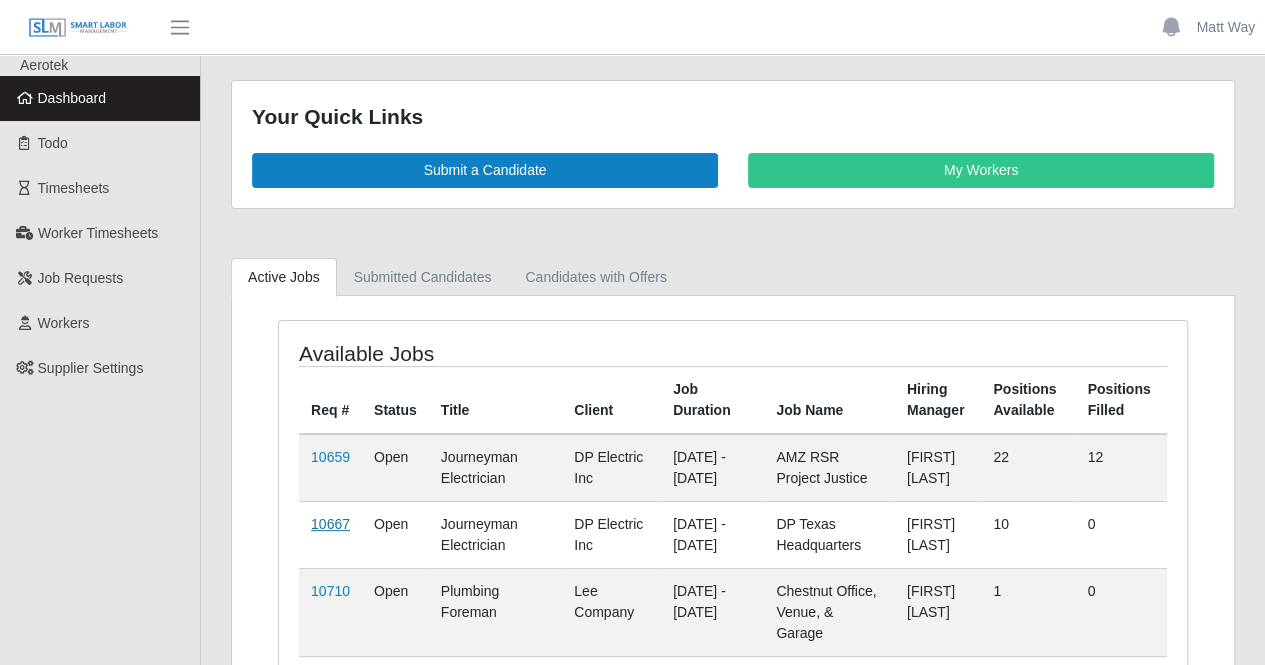 click on "10667" at bounding box center [330, 524] 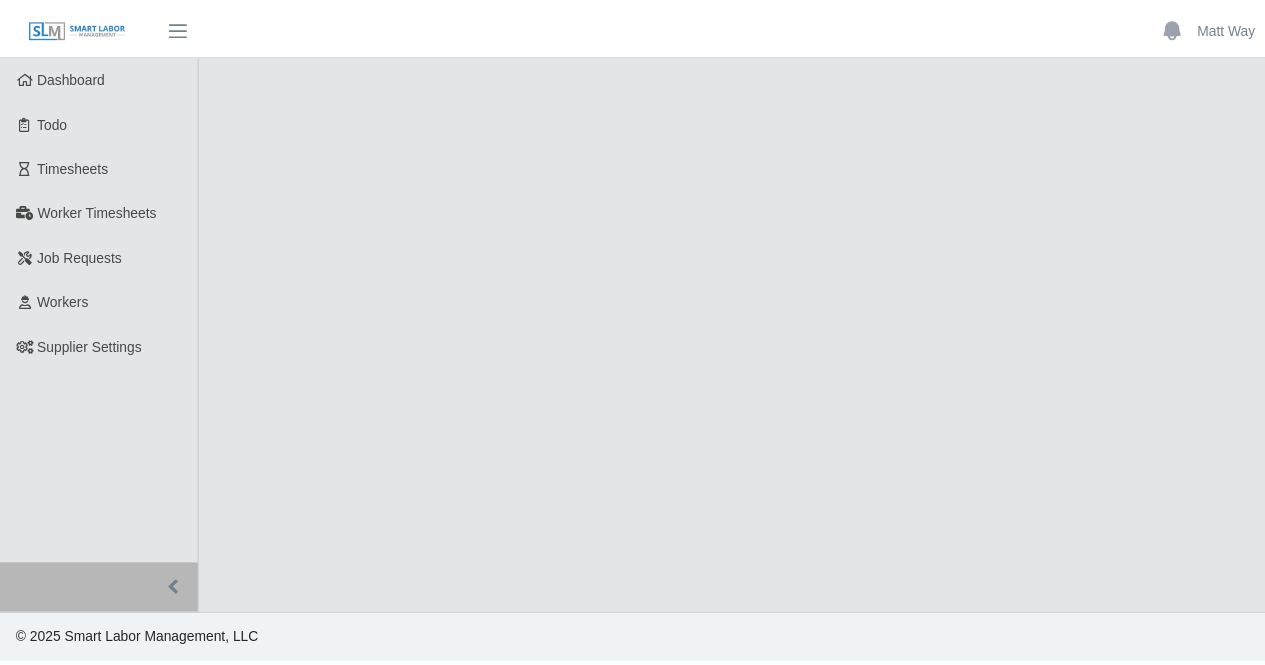 scroll, scrollTop: 0, scrollLeft: 0, axis: both 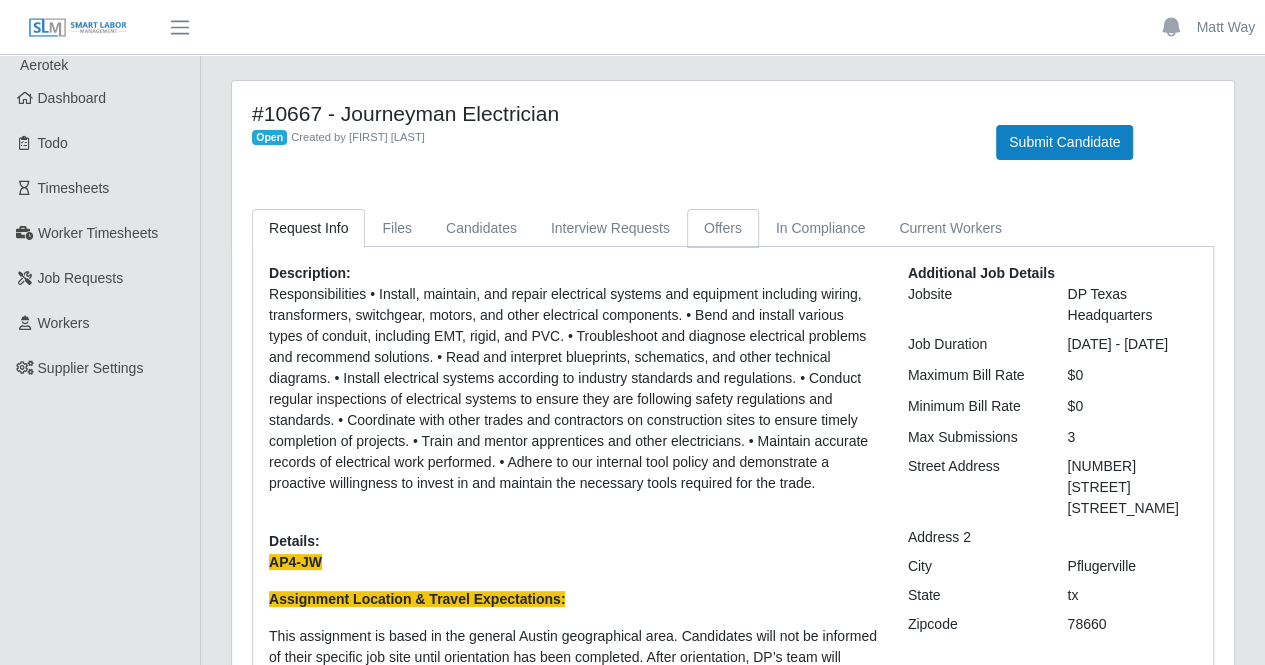 click on "Offers" at bounding box center [723, 228] 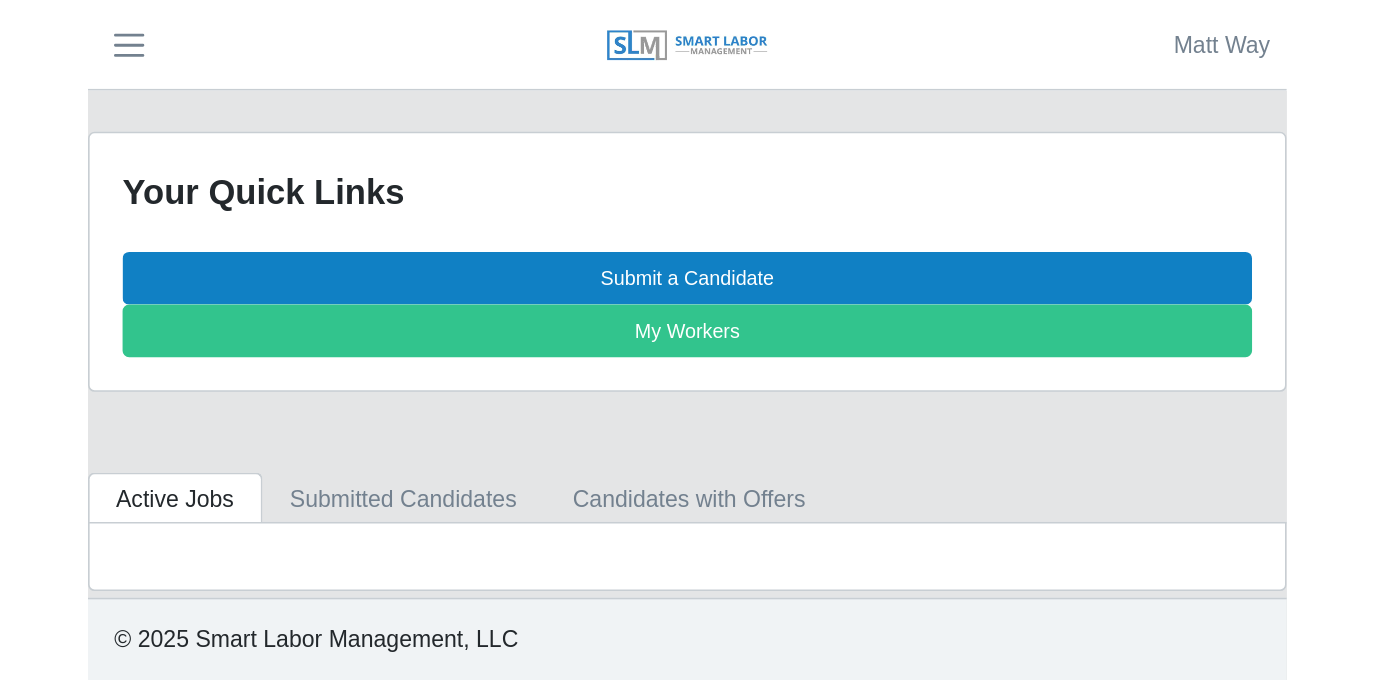 scroll, scrollTop: 0, scrollLeft: 0, axis: both 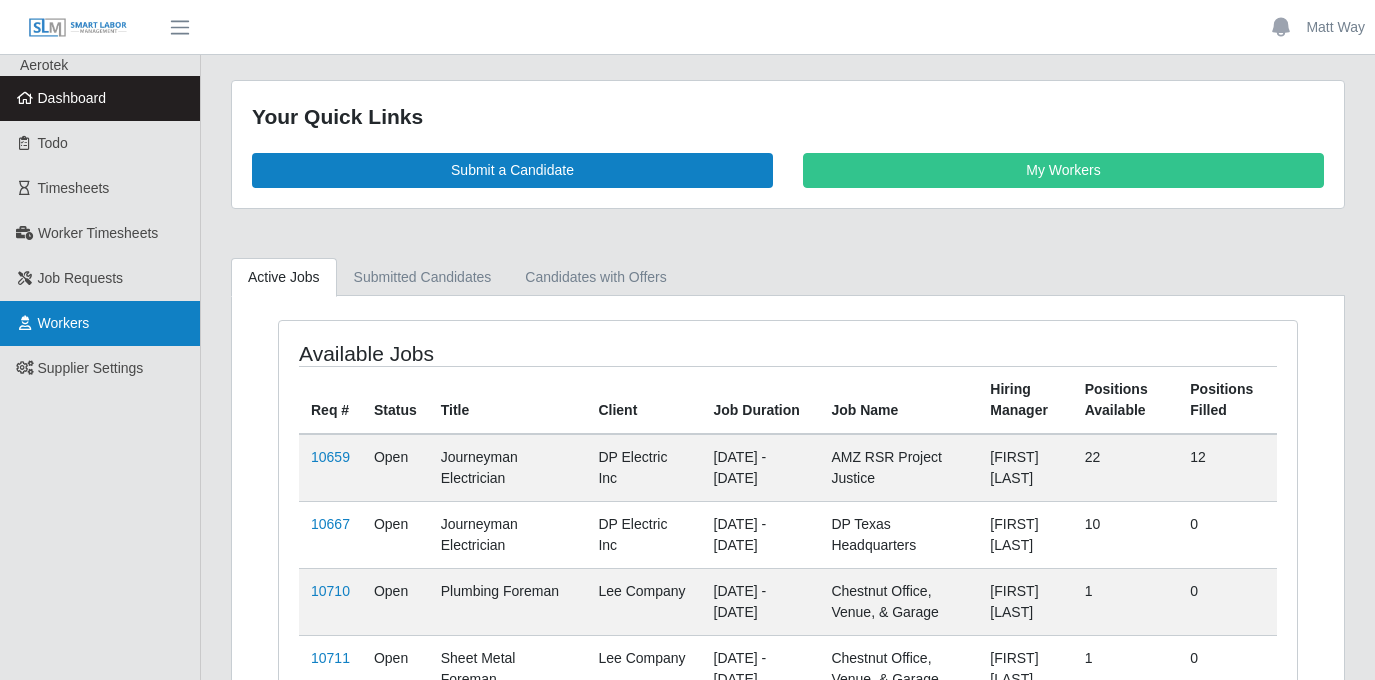 click on "Workers" at bounding box center (100, 323) 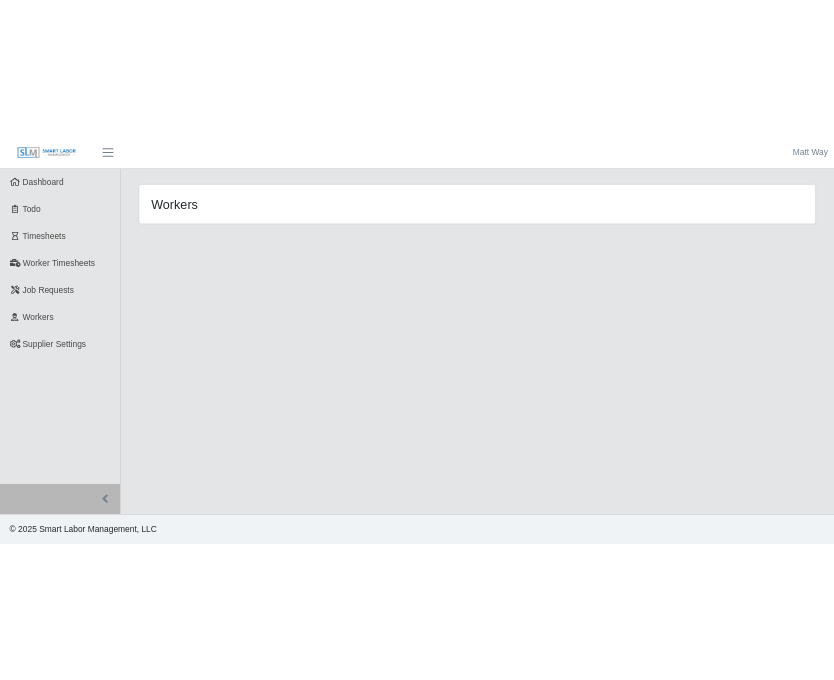 scroll, scrollTop: 0, scrollLeft: 0, axis: both 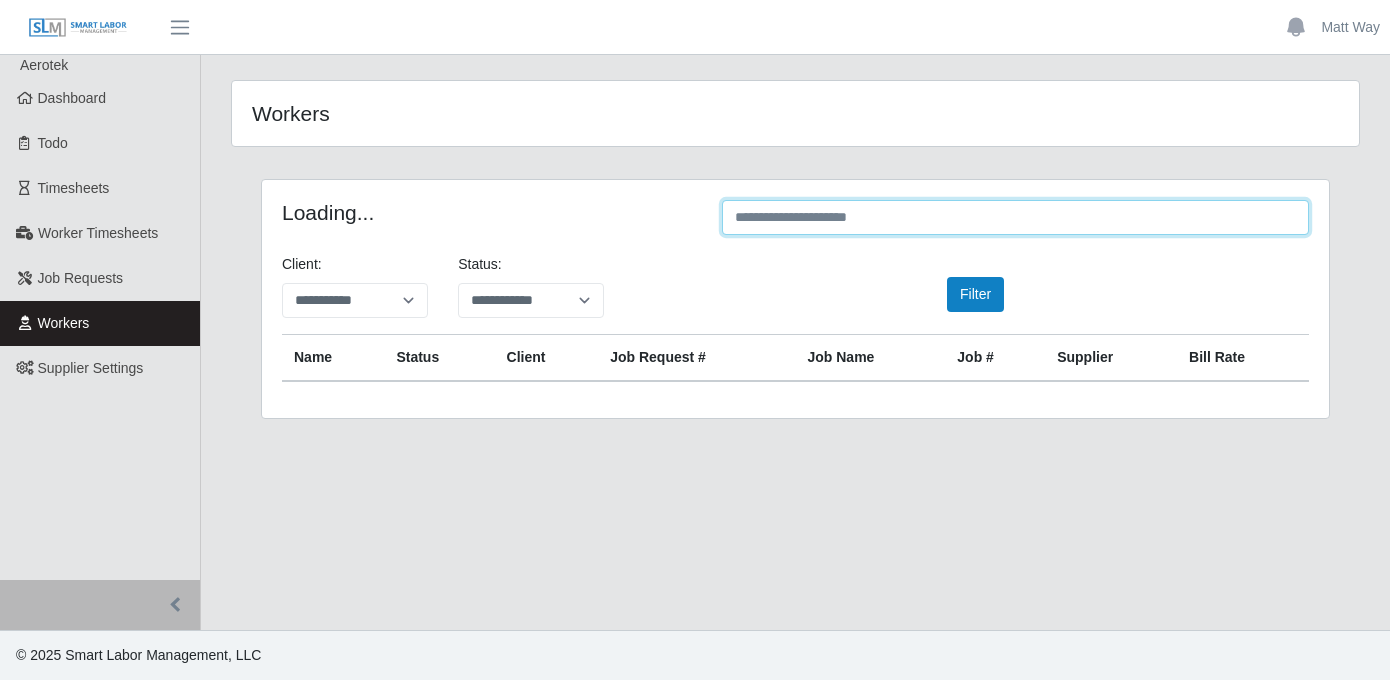 click at bounding box center [1015, 217] 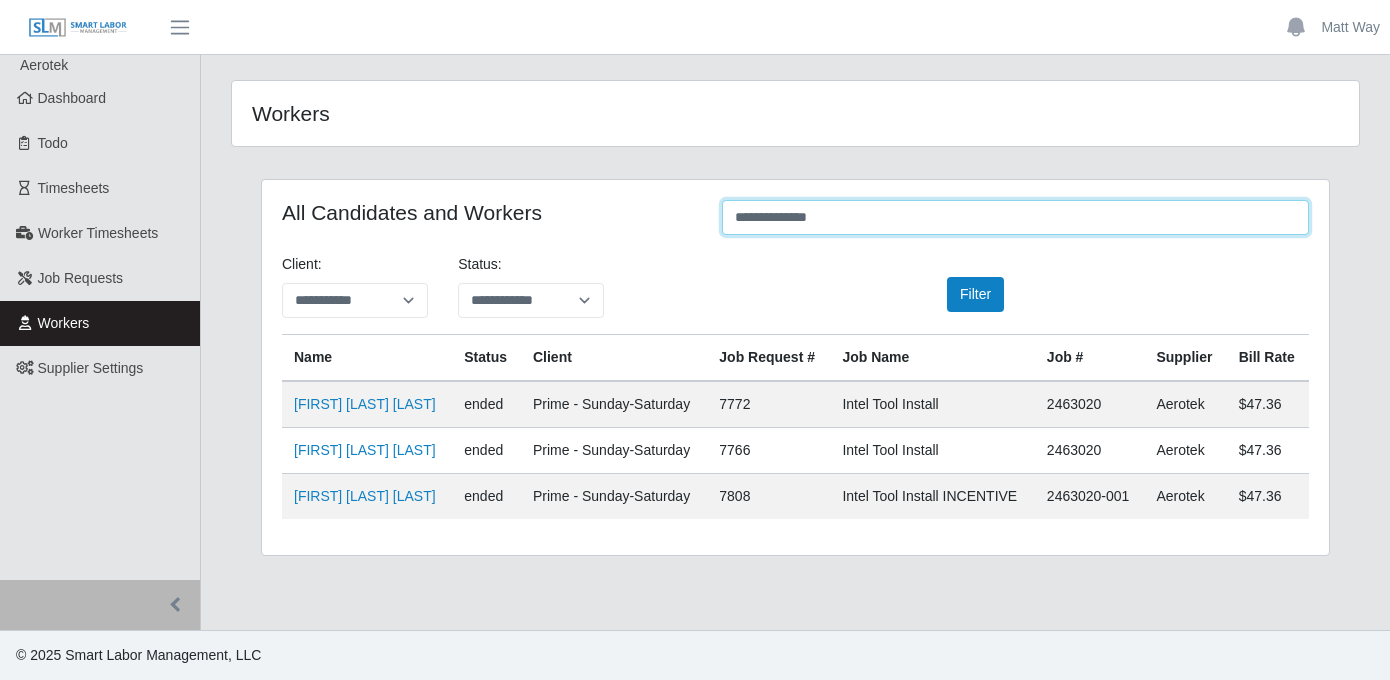 type on "**********" 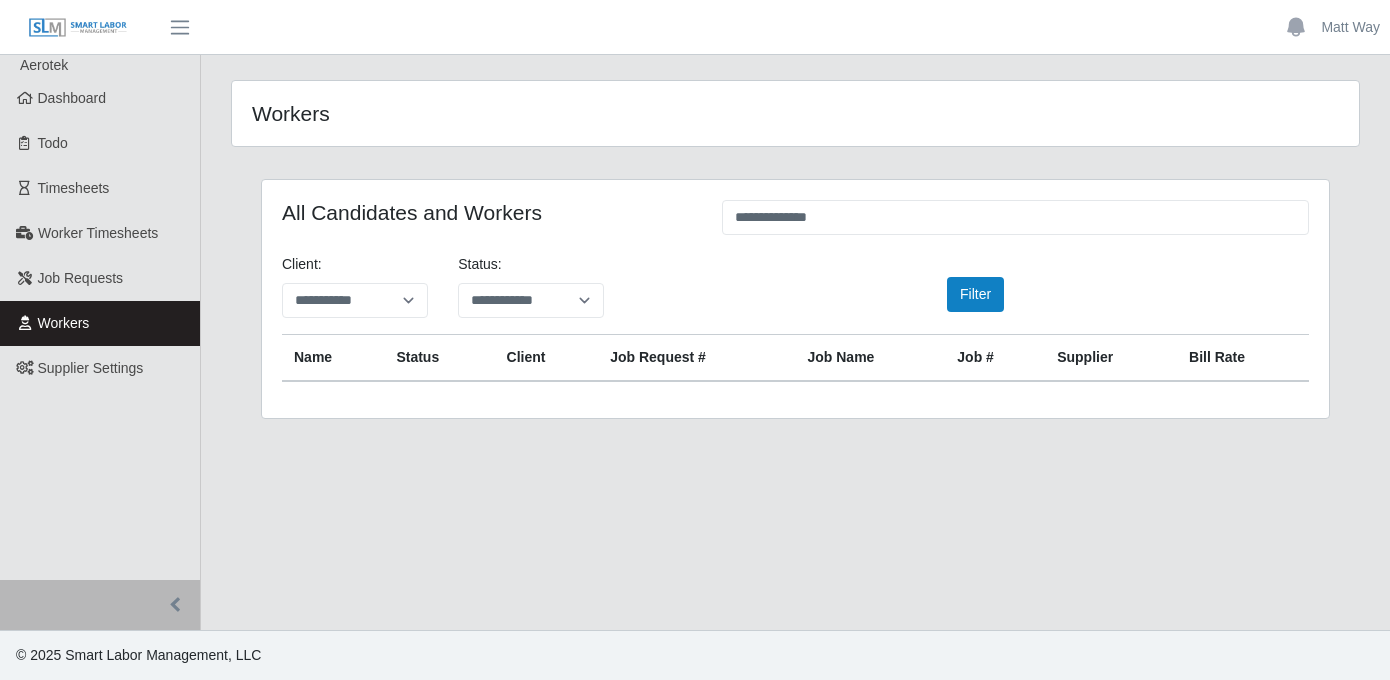 click on "**********" at bounding box center [795, 342] 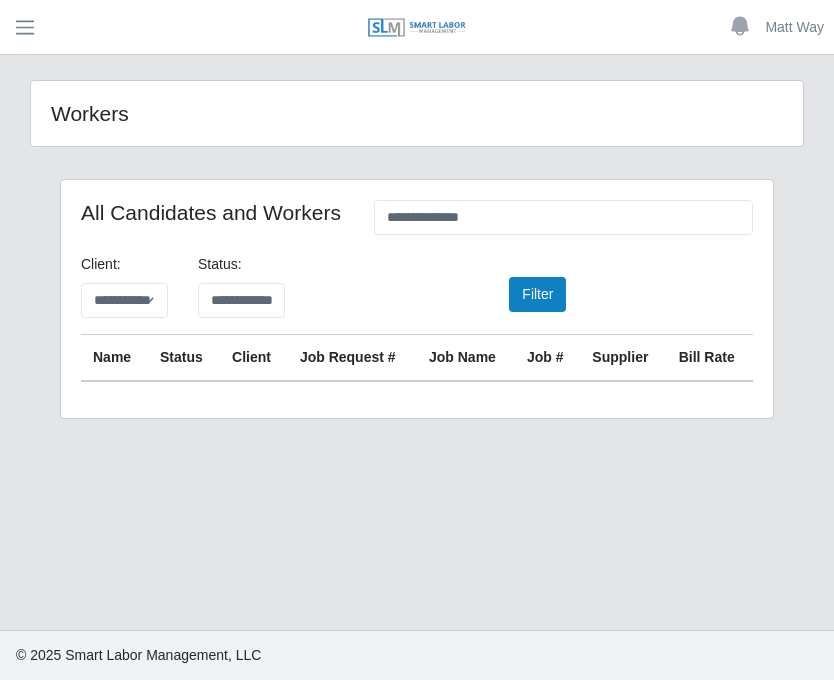 click on "**********" at bounding box center (417, 342) 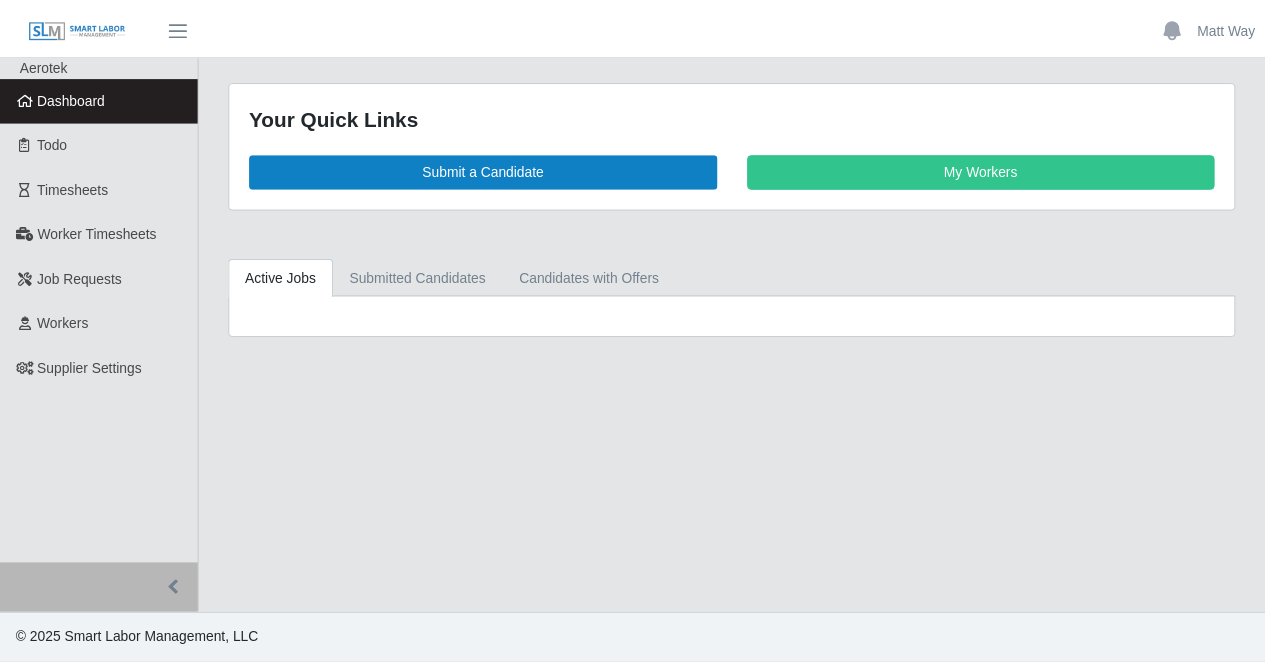 scroll, scrollTop: 0, scrollLeft: 0, axis: both 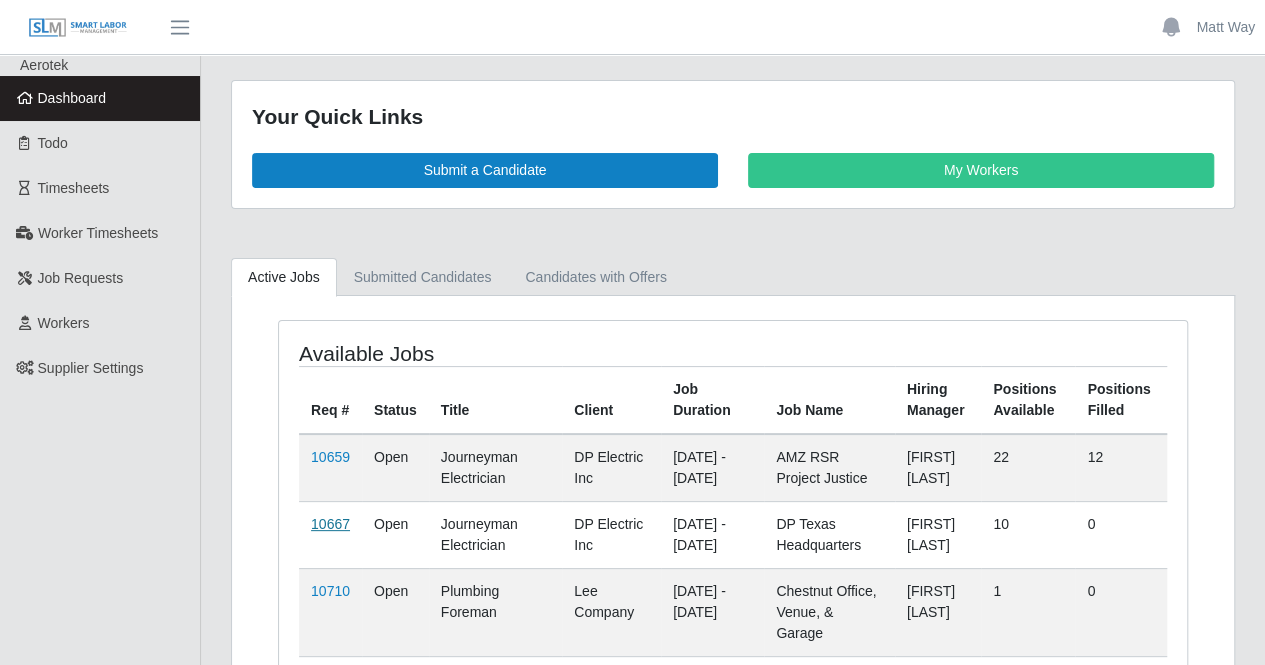 click on "10667" at bounding box center [330, 524] 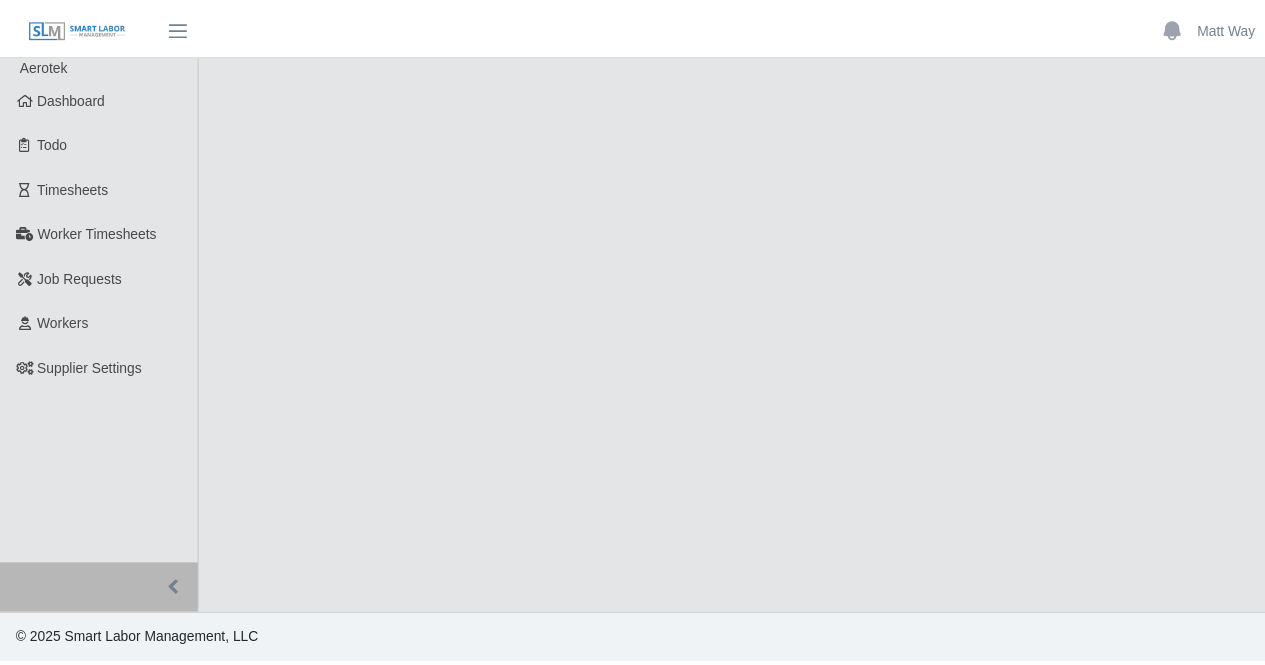 scroll, scrollTop: 0, scrollLeft: 0, axis: both 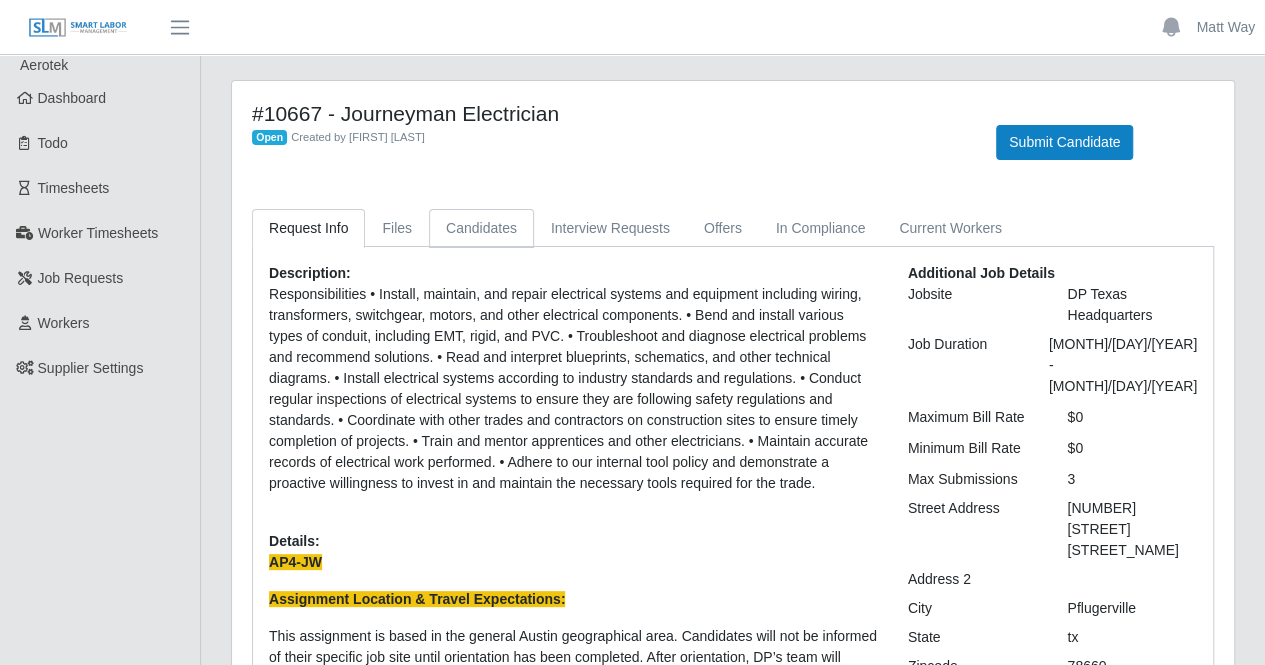 click on "Candidates" at bounding box center (481, 228) 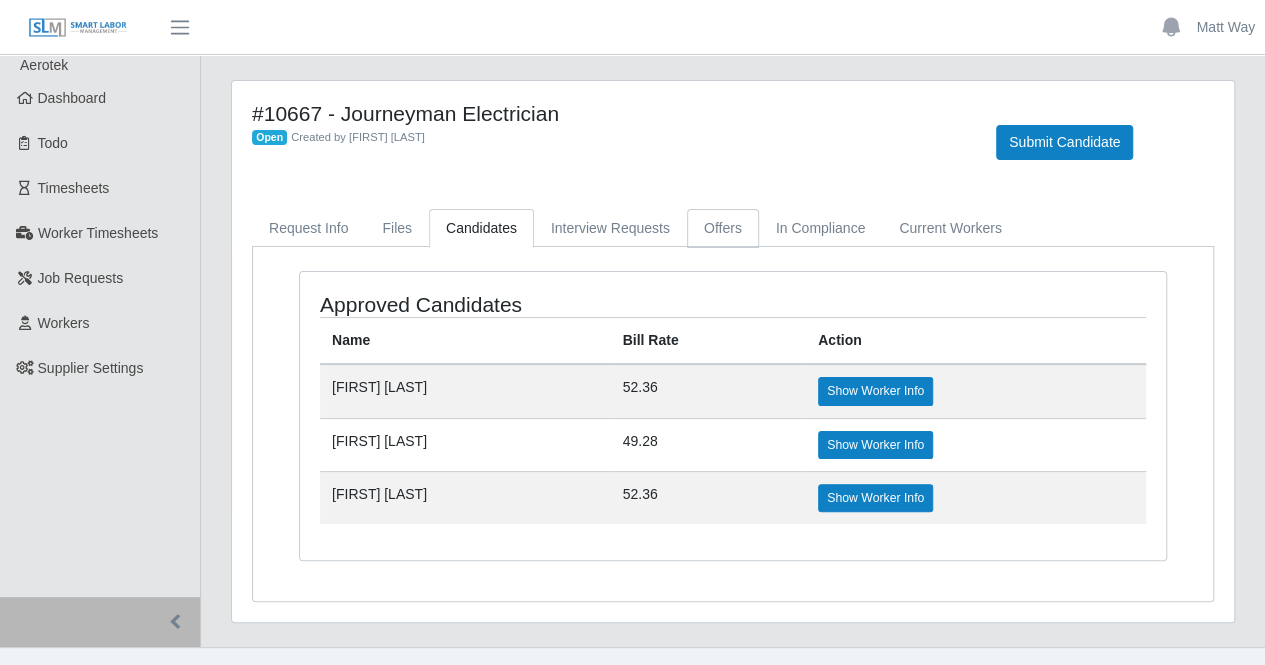 click on "Offers" at bounding box center (723, 228) 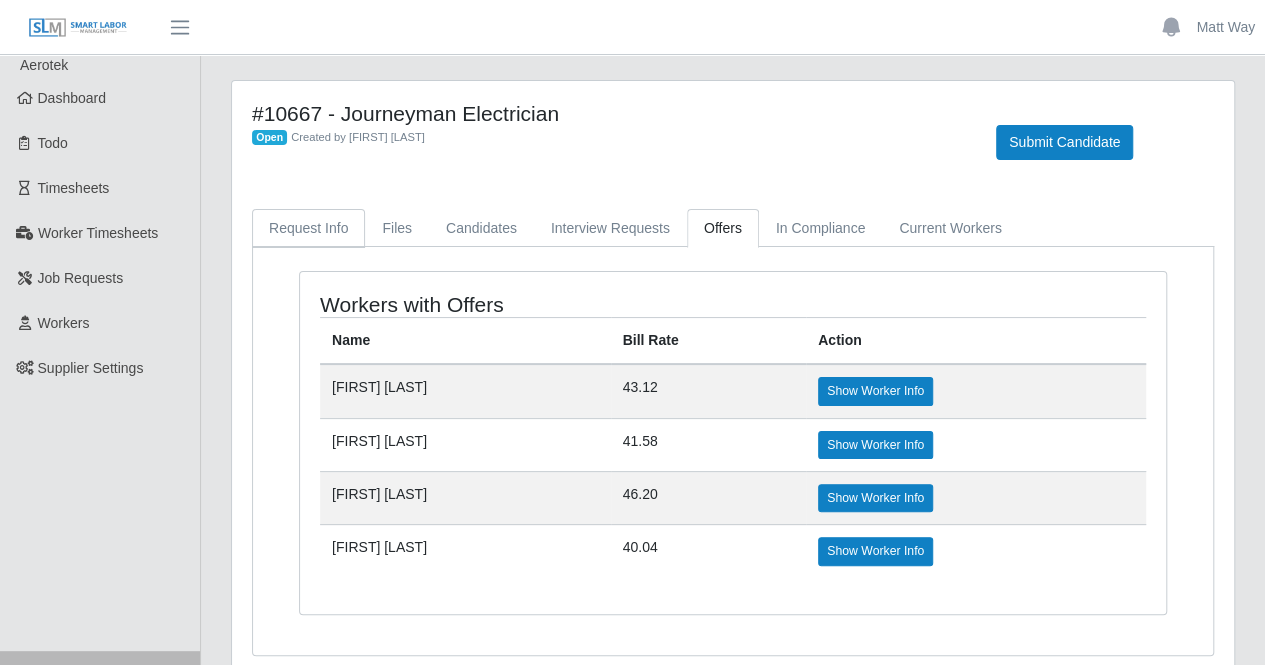 click on "Request Info" at bounding box center (308, 228) 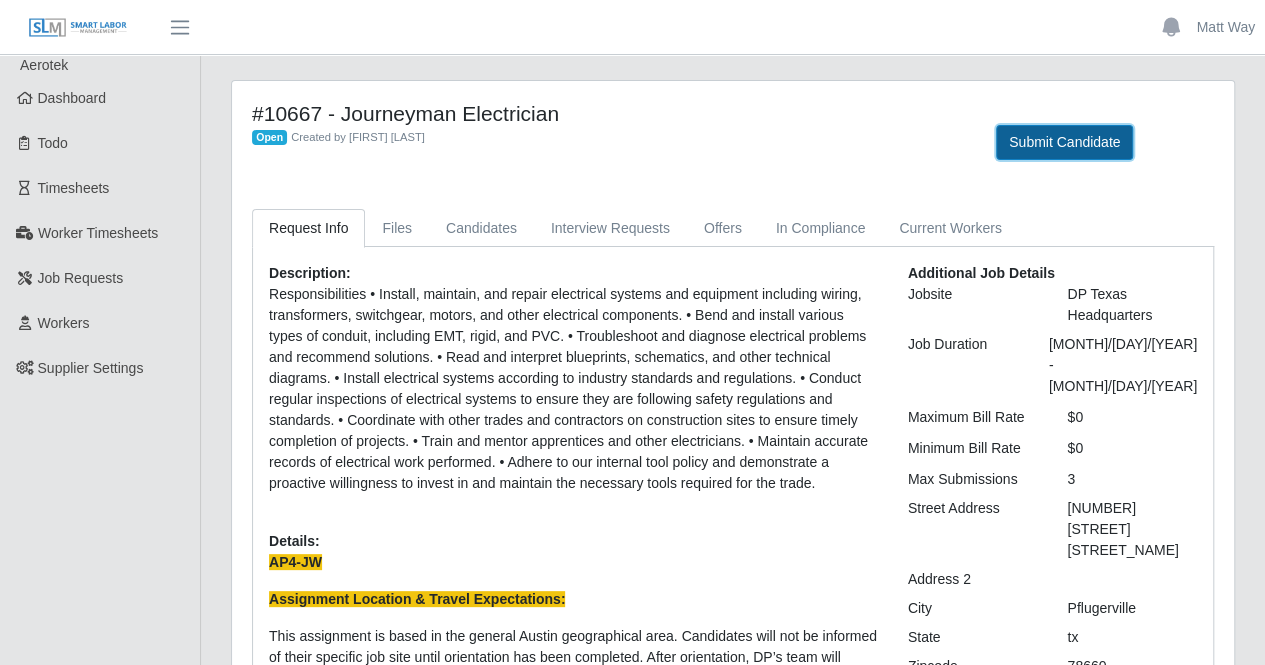 click on "Submit Candidate" at bounding box center [1064, 142] 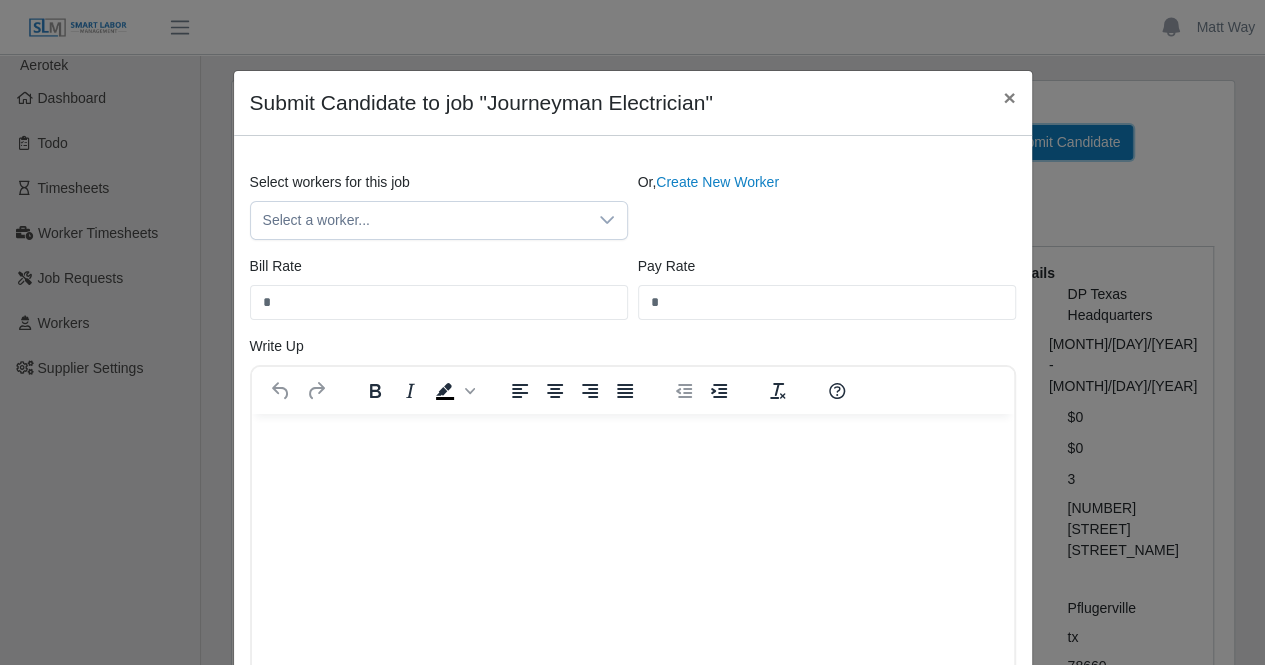 scroll, scrollTop: 0, scrollLeft: 0, axis: both 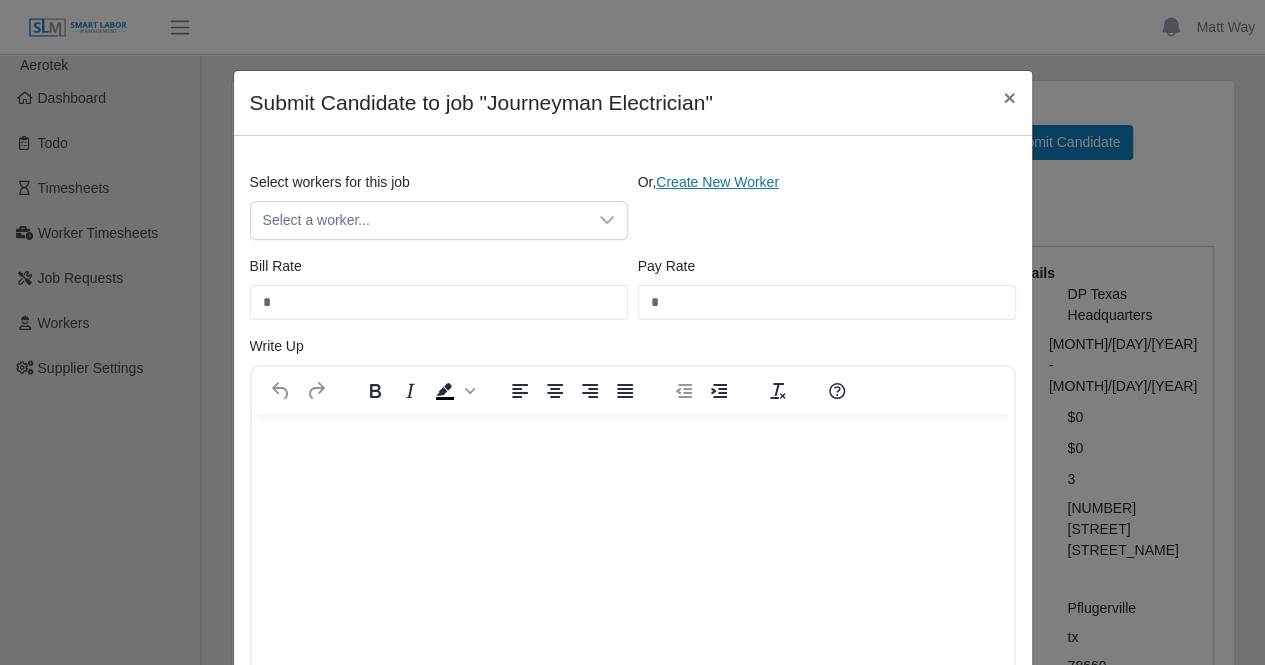 click on "Create New Worker" at bounding box center (717, 182) 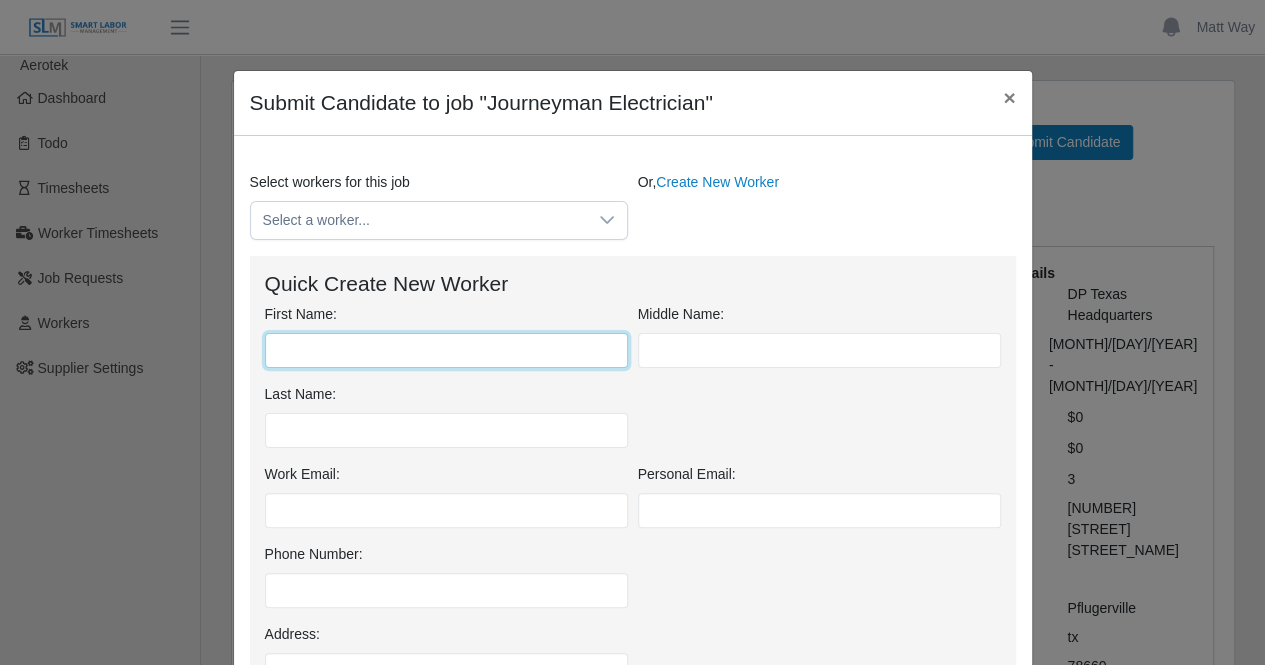 click on "First Name:" at bounding box center (446, 350) 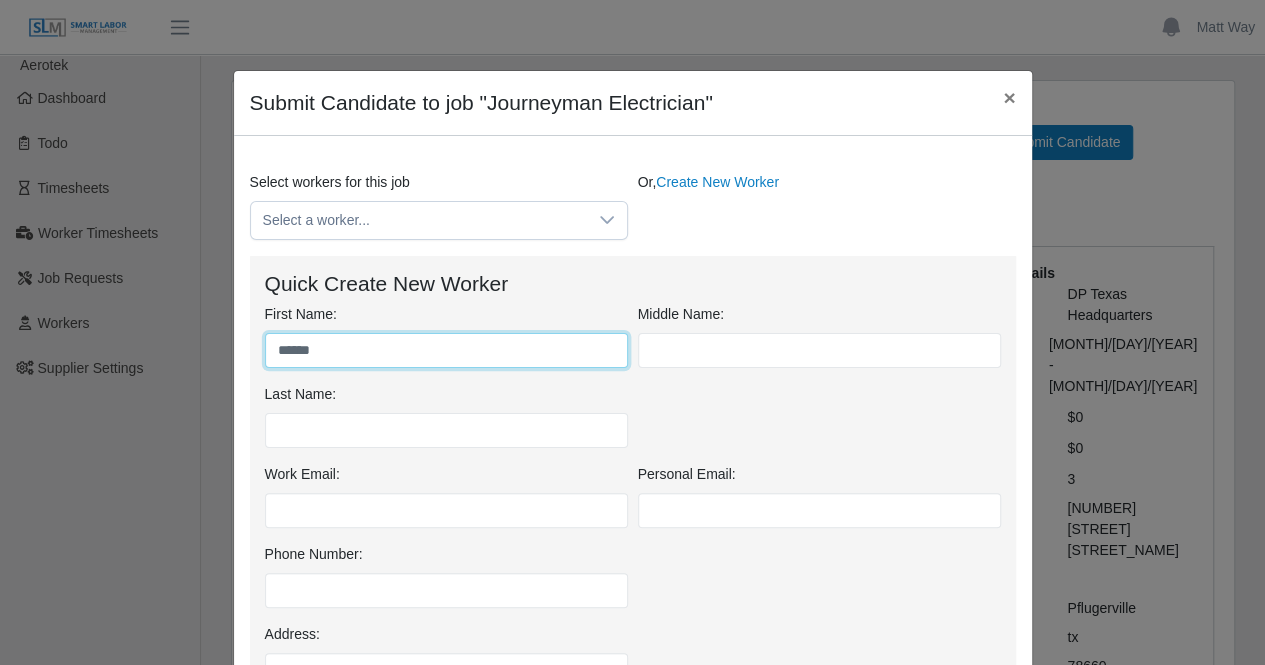 type on "******" 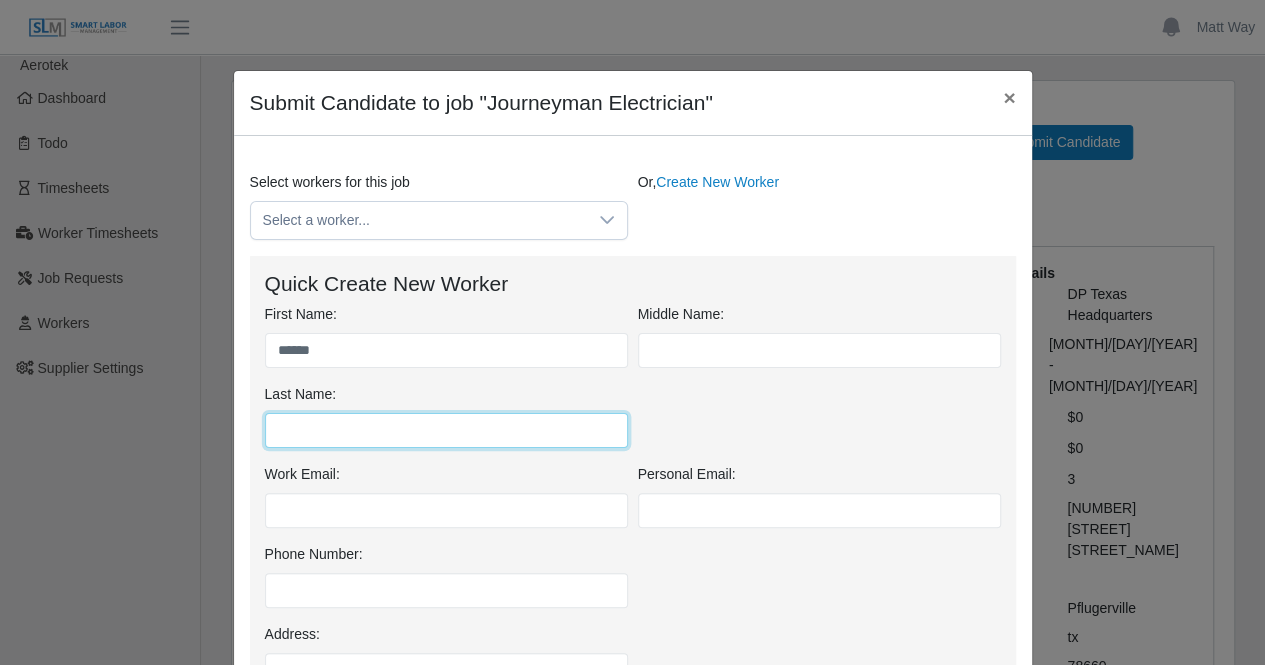 click on "Last Name:" at bounding box center (446, 430) 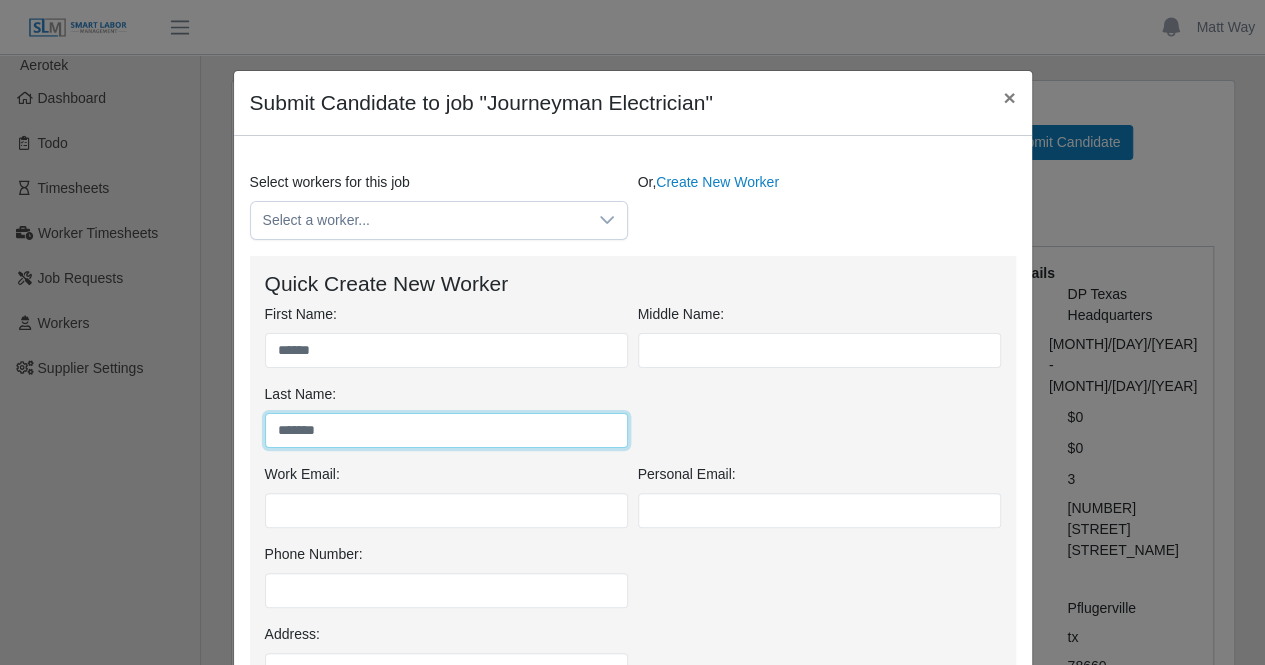 scroll, scrollTop: 84, scrollLeft: 0, axis: vertical 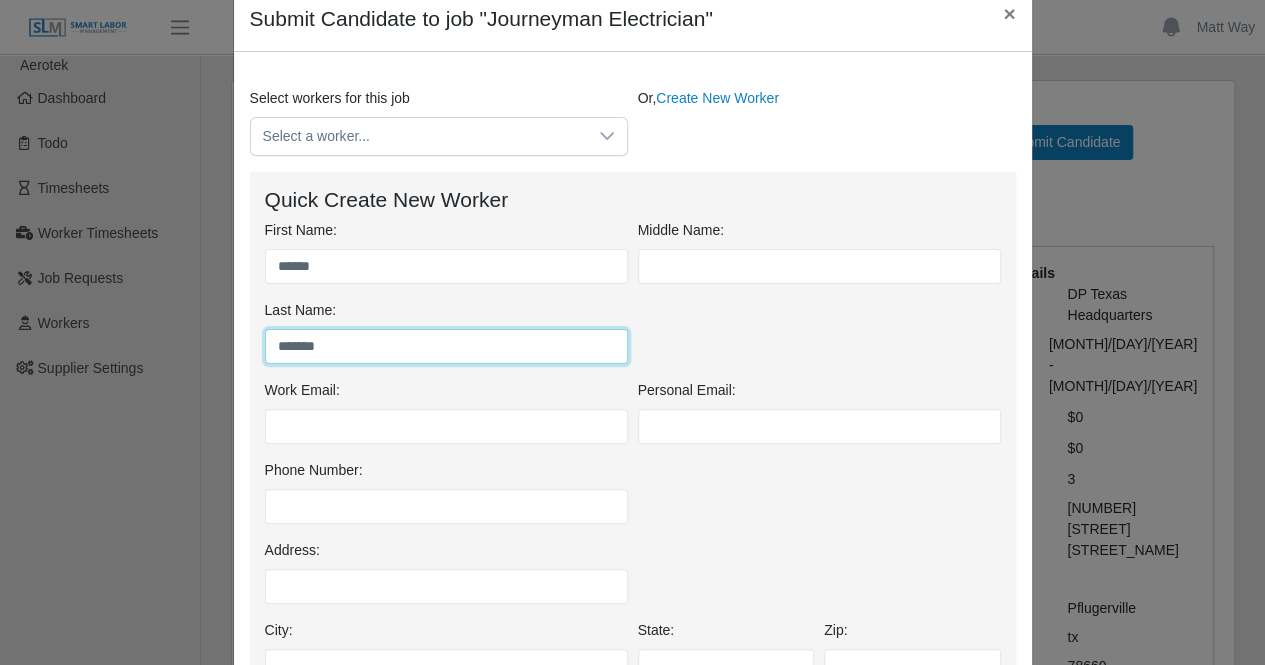 type on "*******" 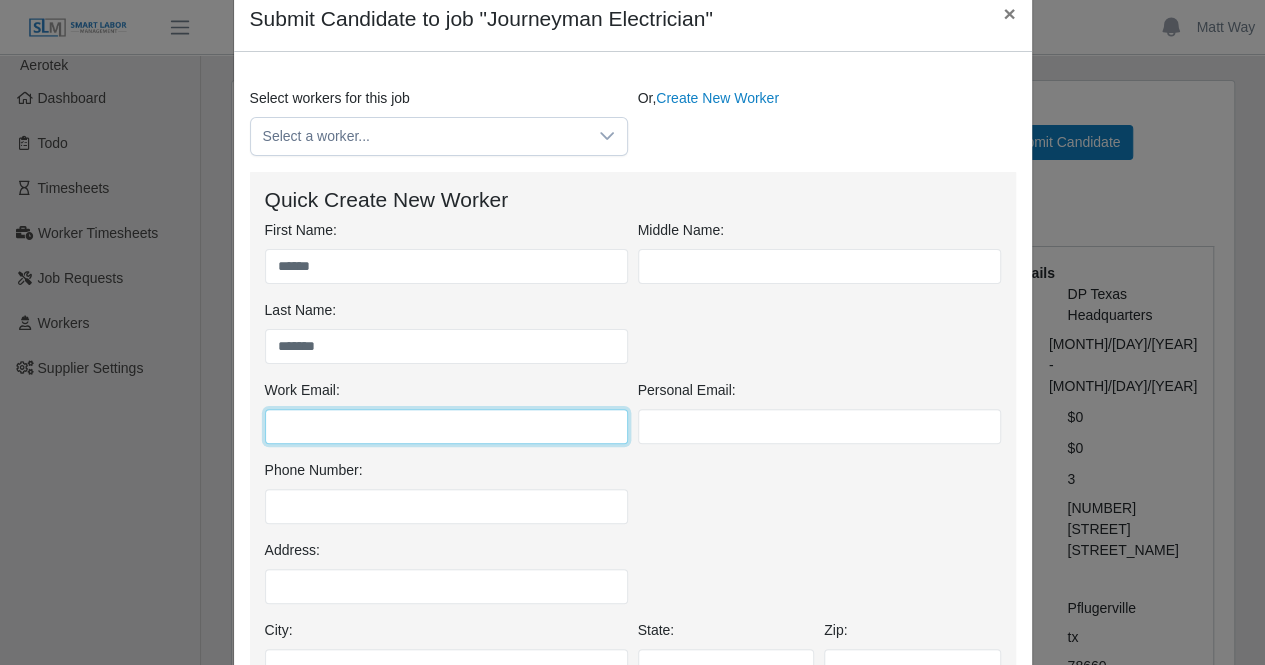 click on "Work Email:" at bounding box center (446, 426) 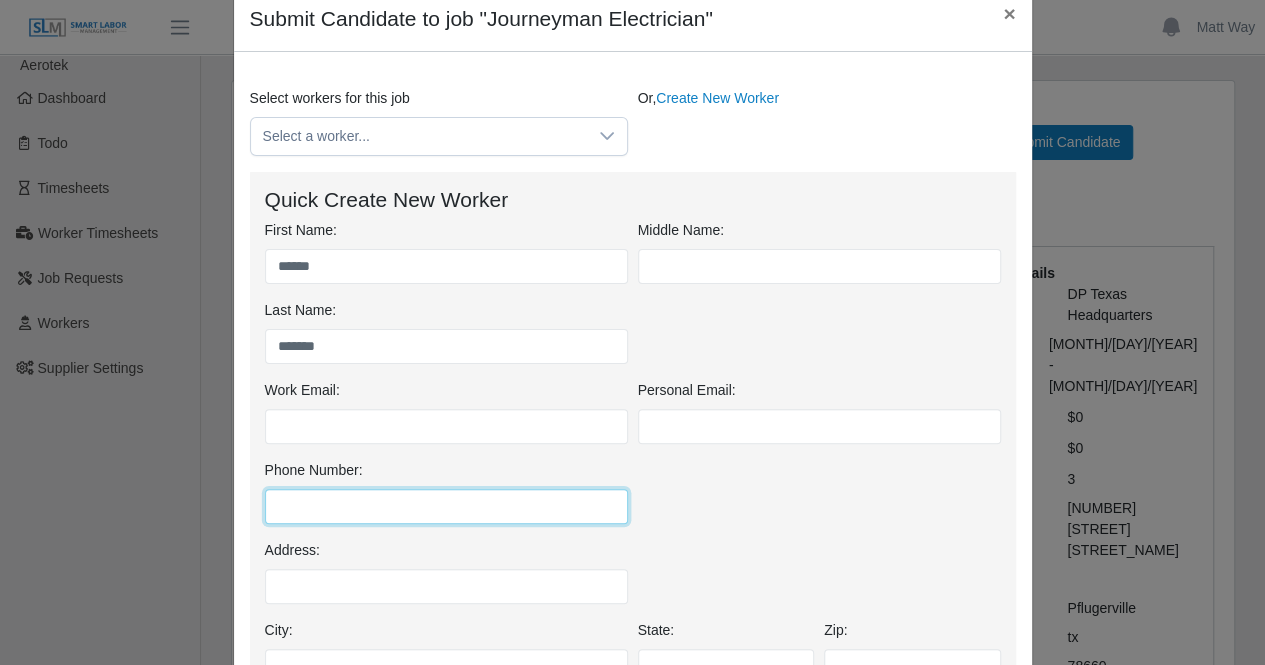 click on "Phone Number:" at bounding box center [446, 506] 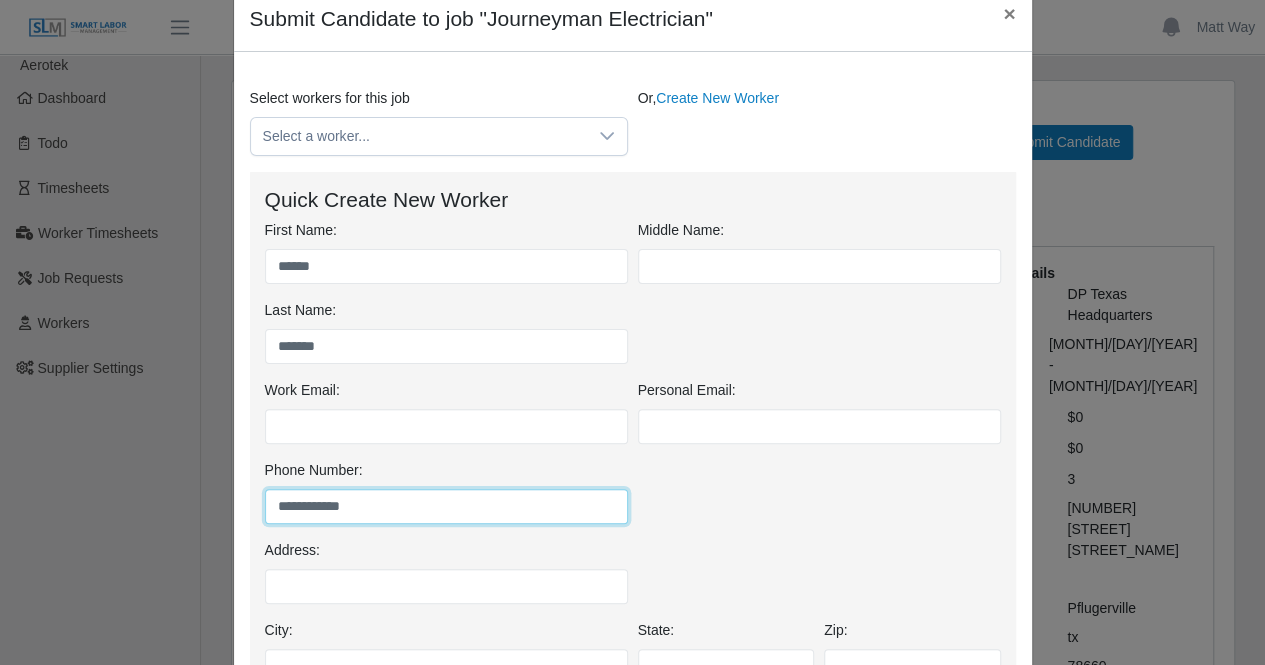type on "**********" 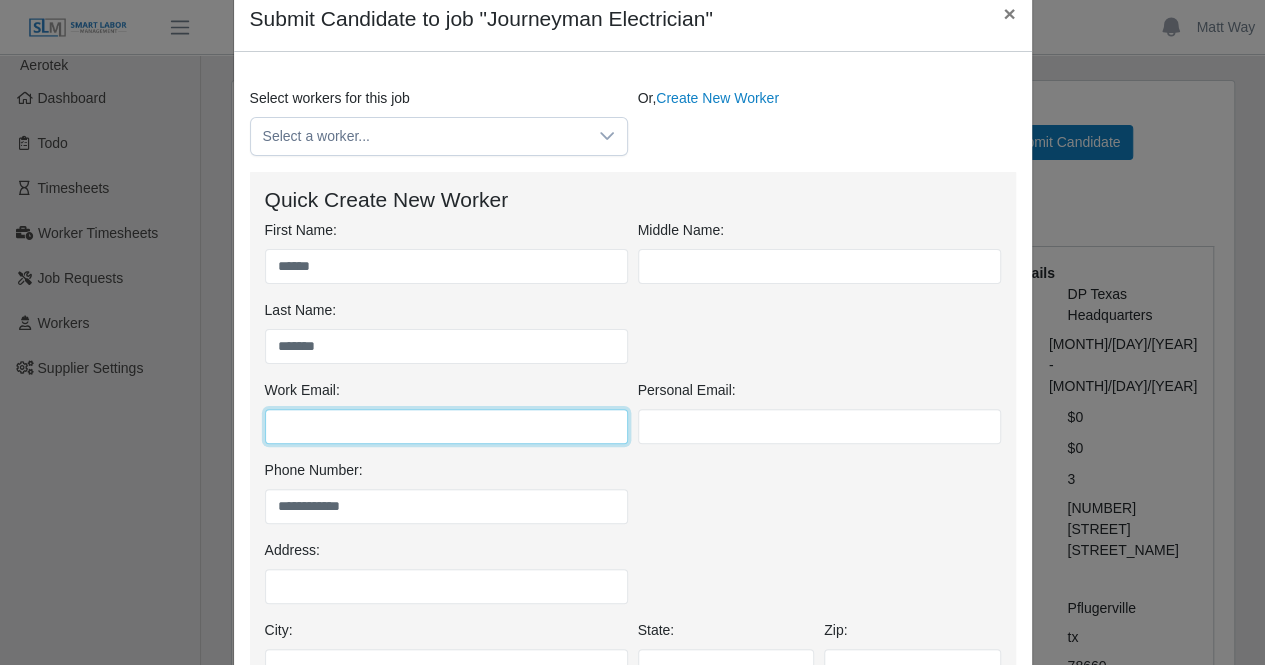 click on "Work Email:" at bounding box center [446, 426] 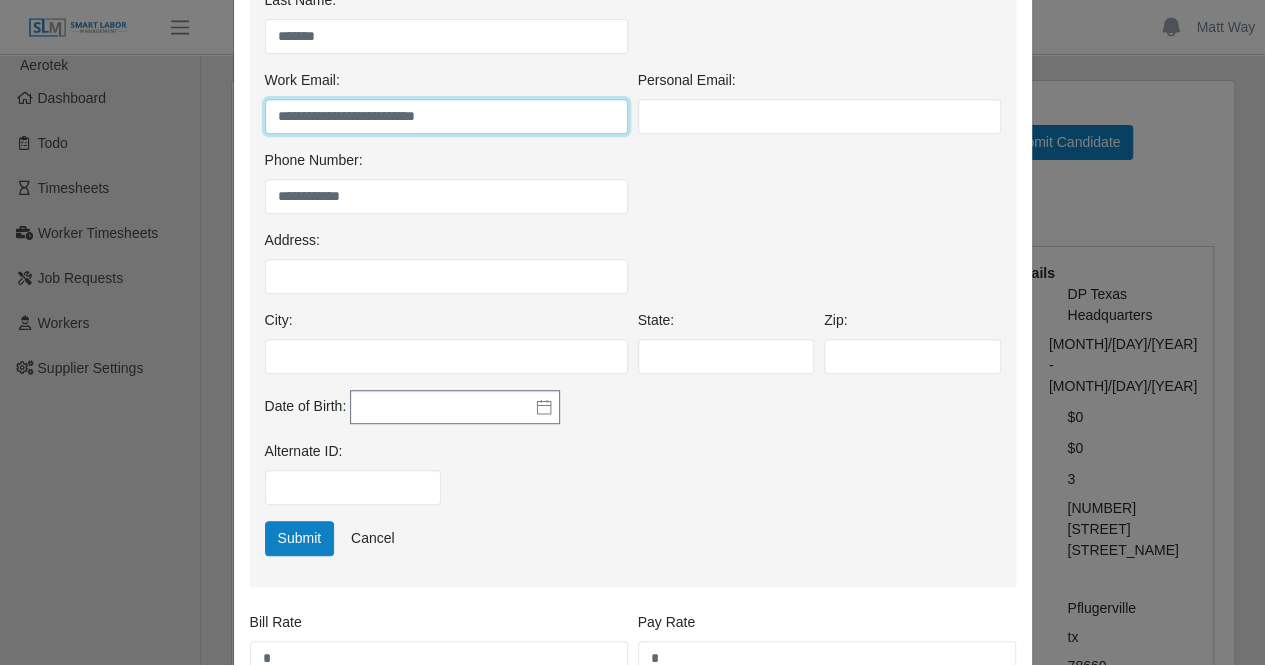 scroll, scrollTop: 400, scrollLeft: 0, axis: vertical 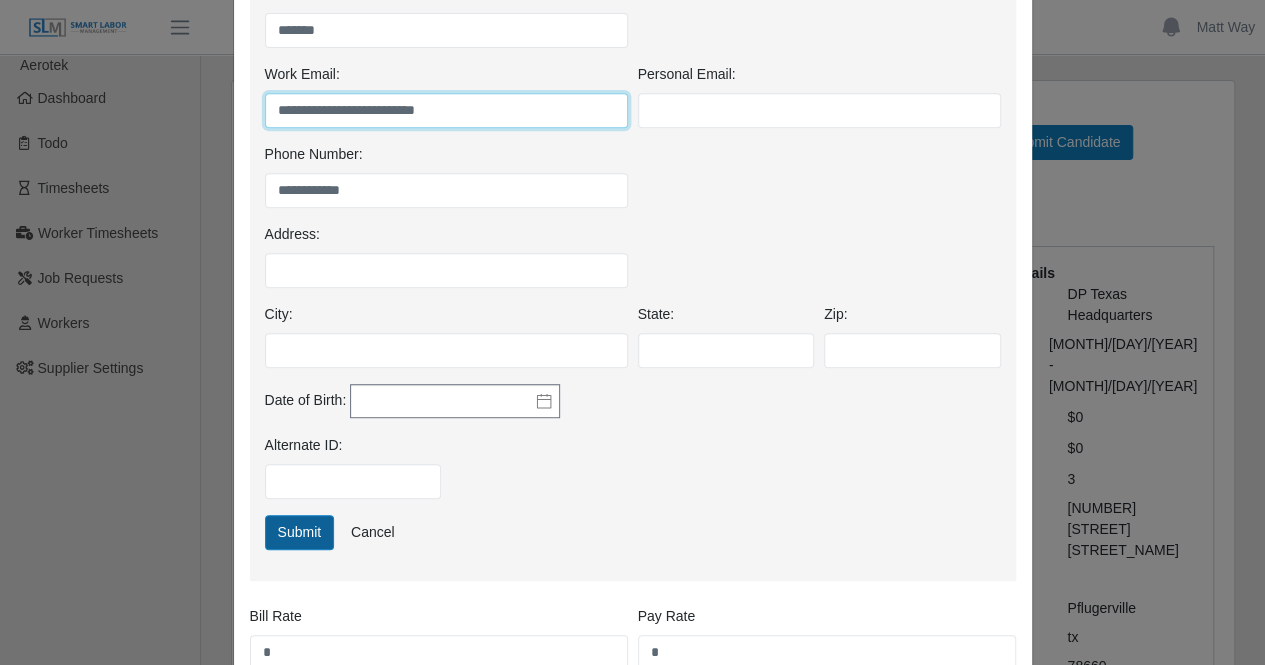 type on "**********" 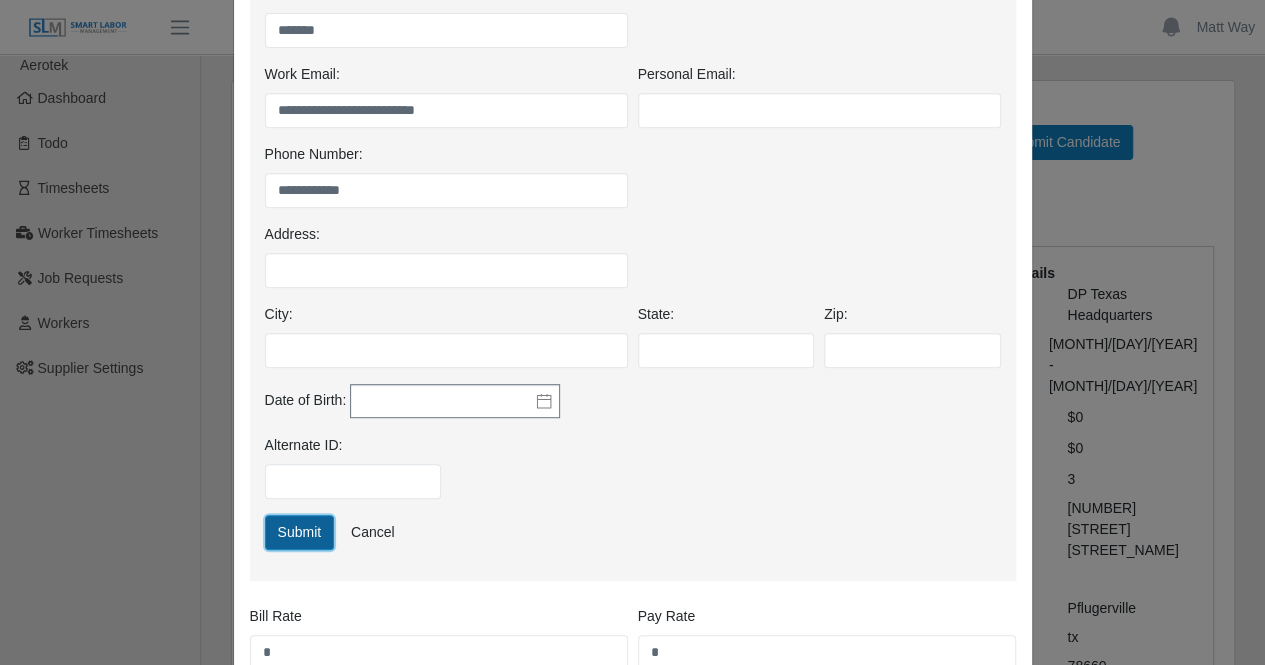 click on "Submit" at bounding box center (300, 532) 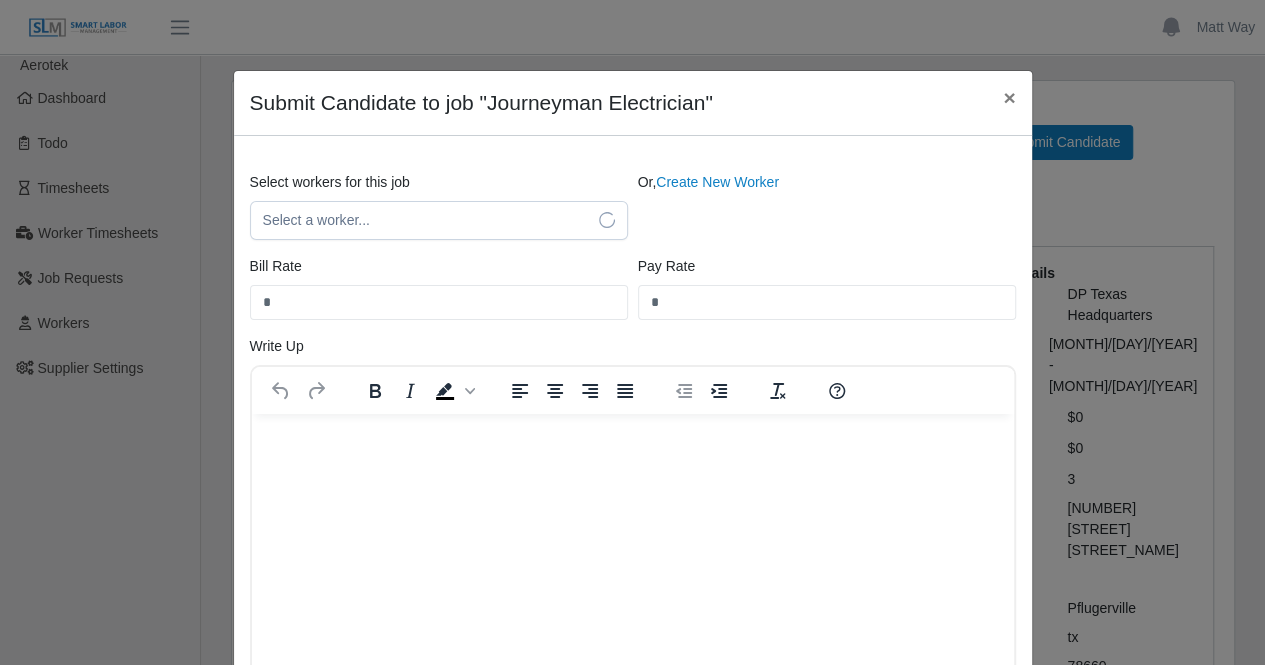 scroll, scrollTop: 65, scrollLeft: 0, axis: vertical 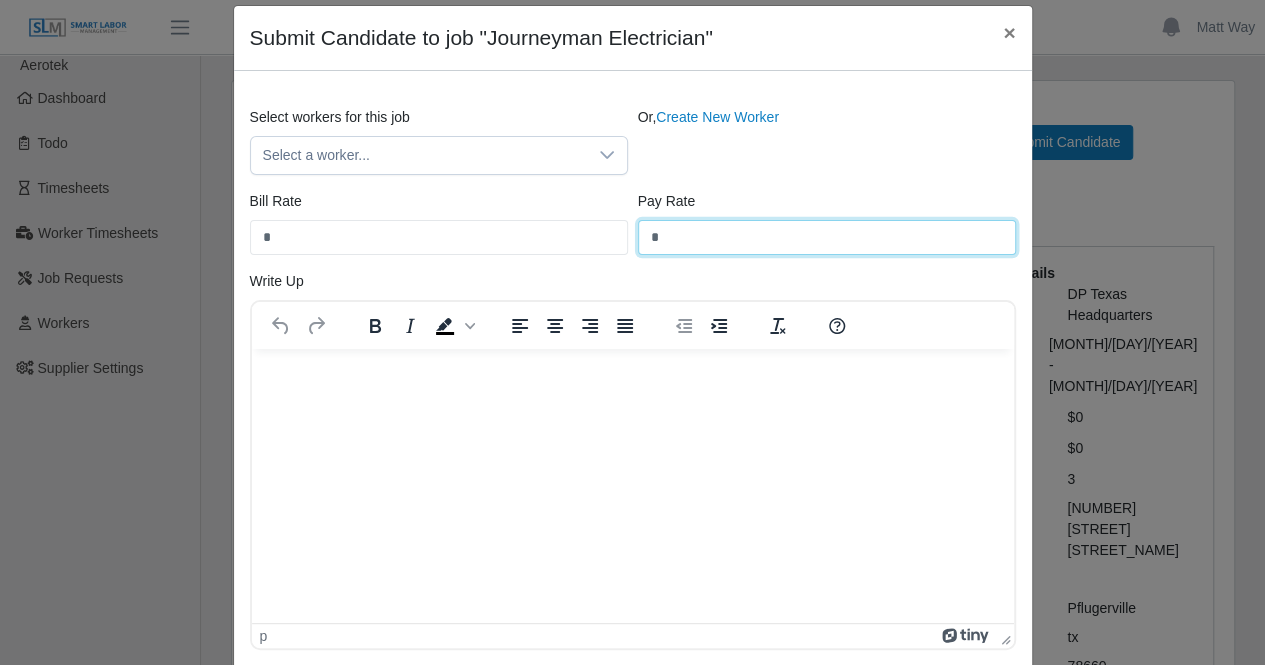 click on "*" at bounding box center (827, 237) 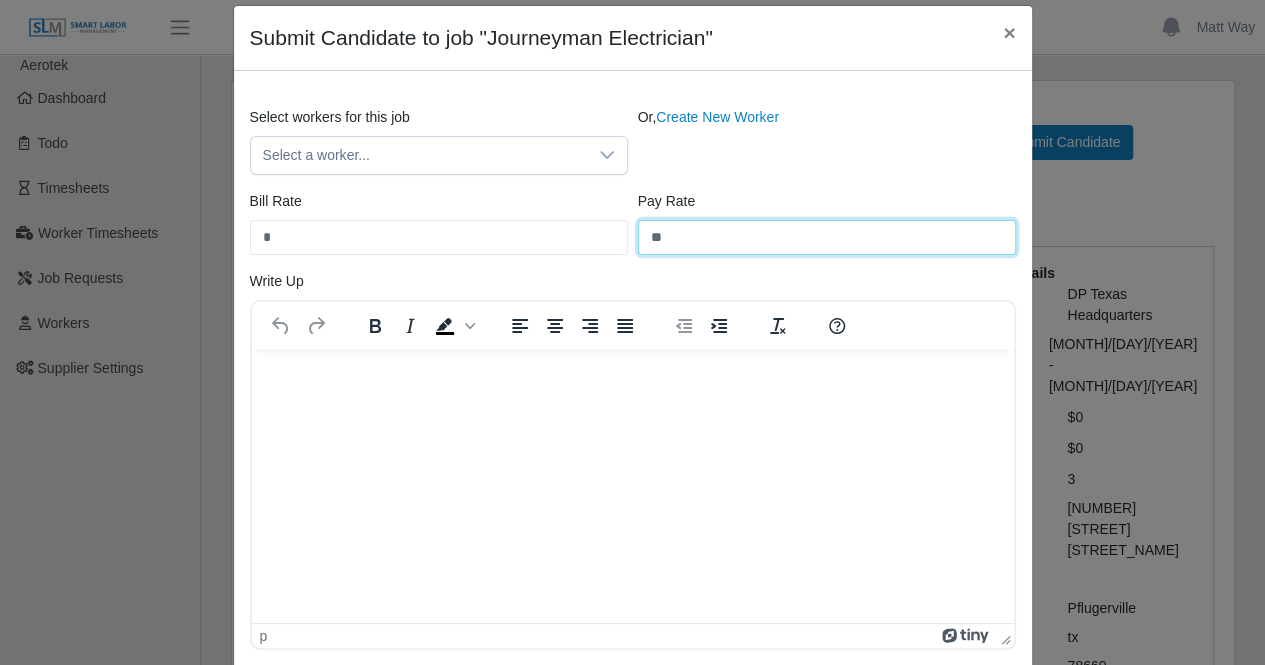 type on "**" 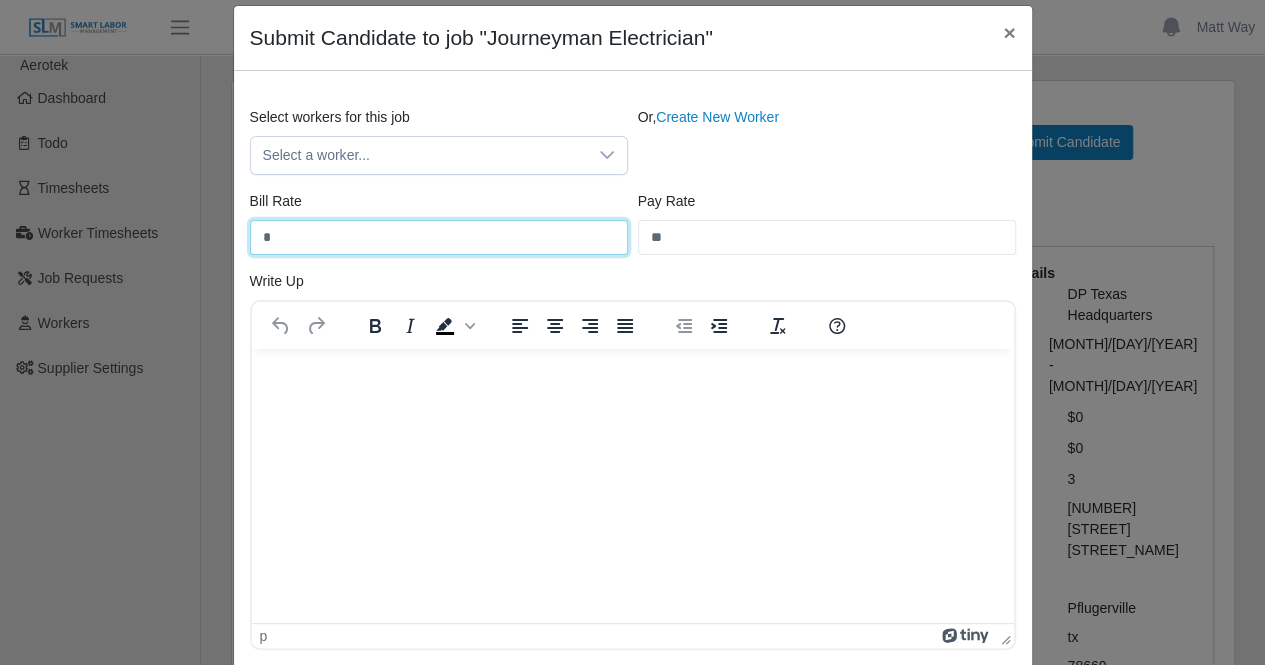 click on "*" at bounding box center [439, 237] 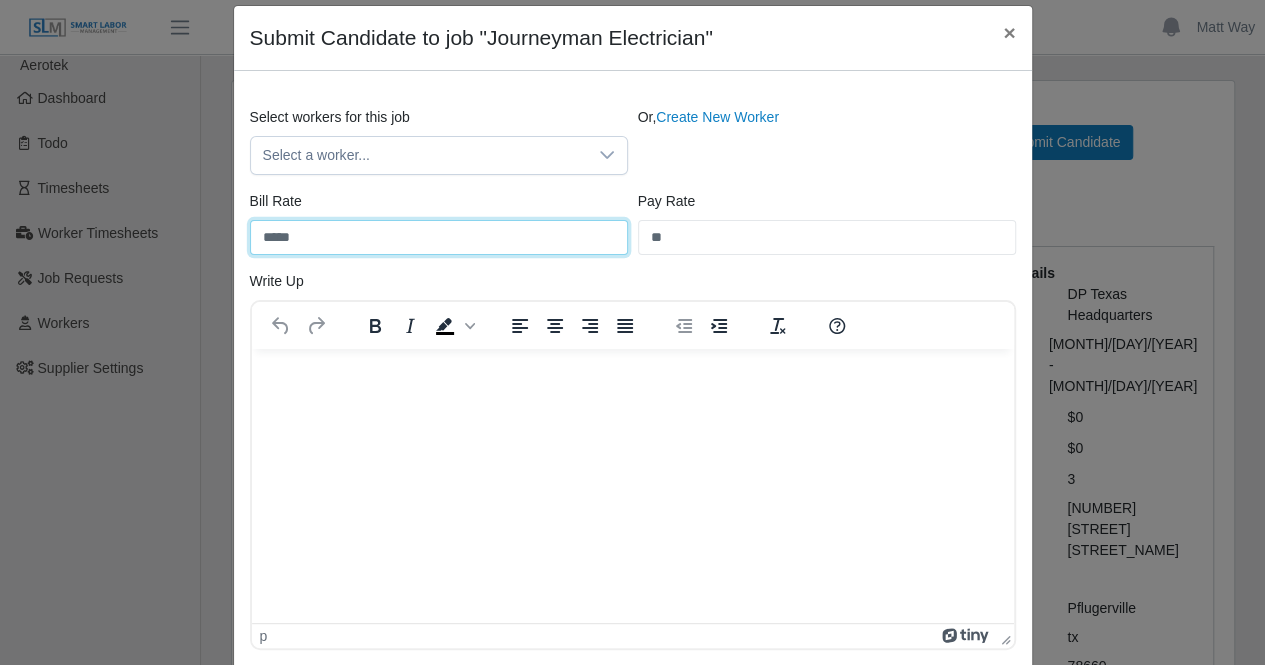 type on "*****" 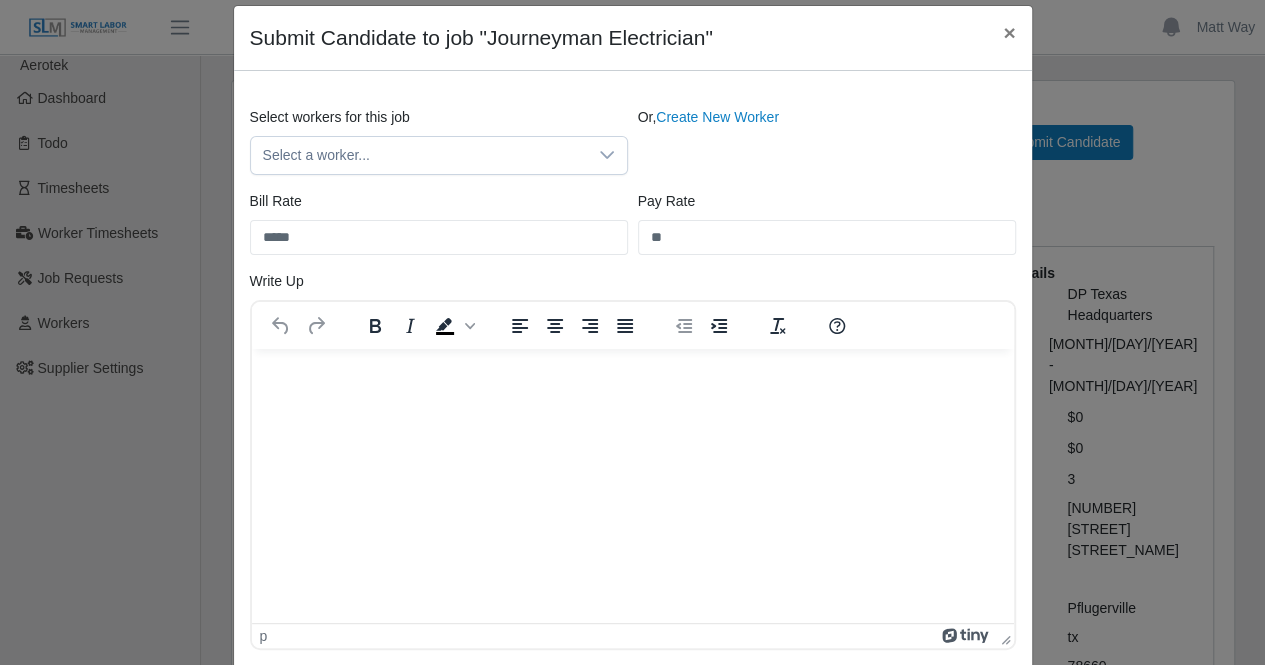 click at bounding box center [632, 375] 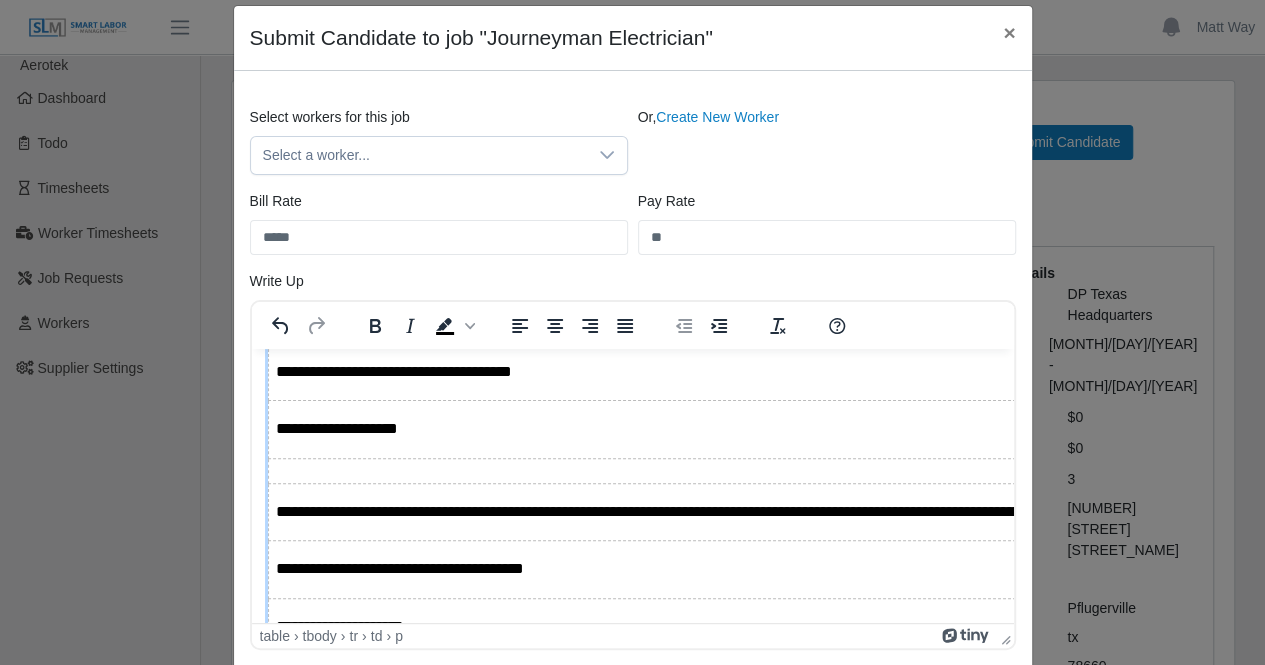scroll, scrollTop: 618, scrollLeft: 0, axis: vertical 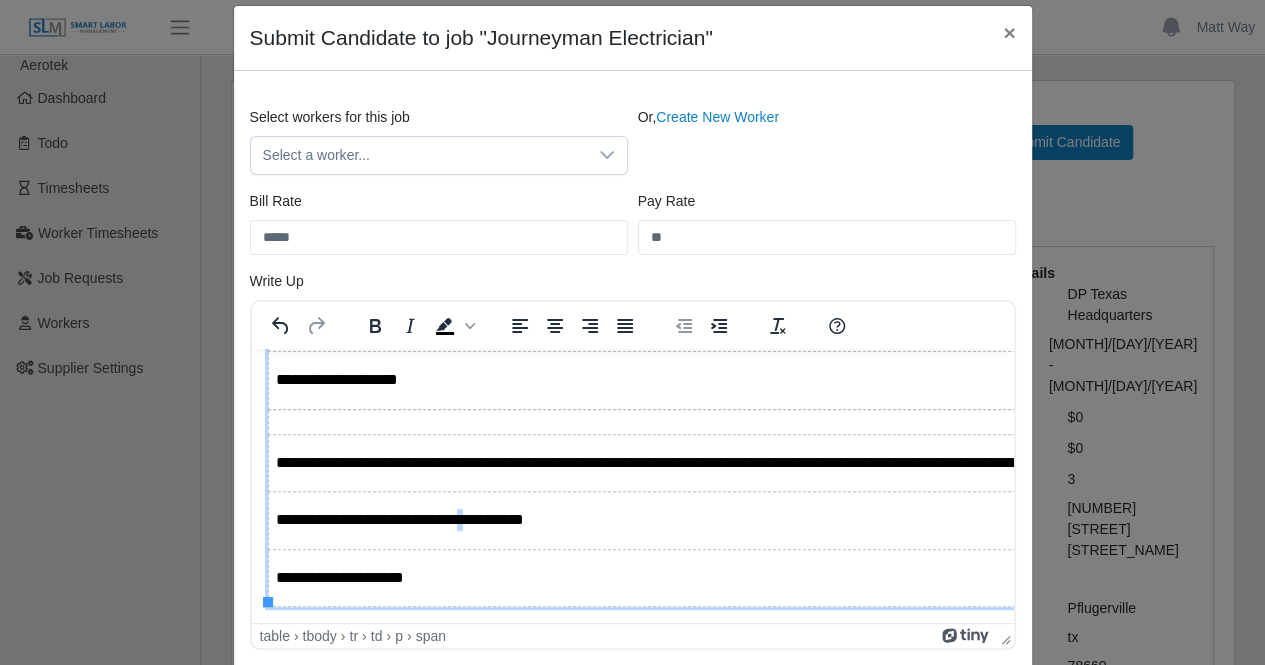 click on "**********" at bounding box center [1945, 519] 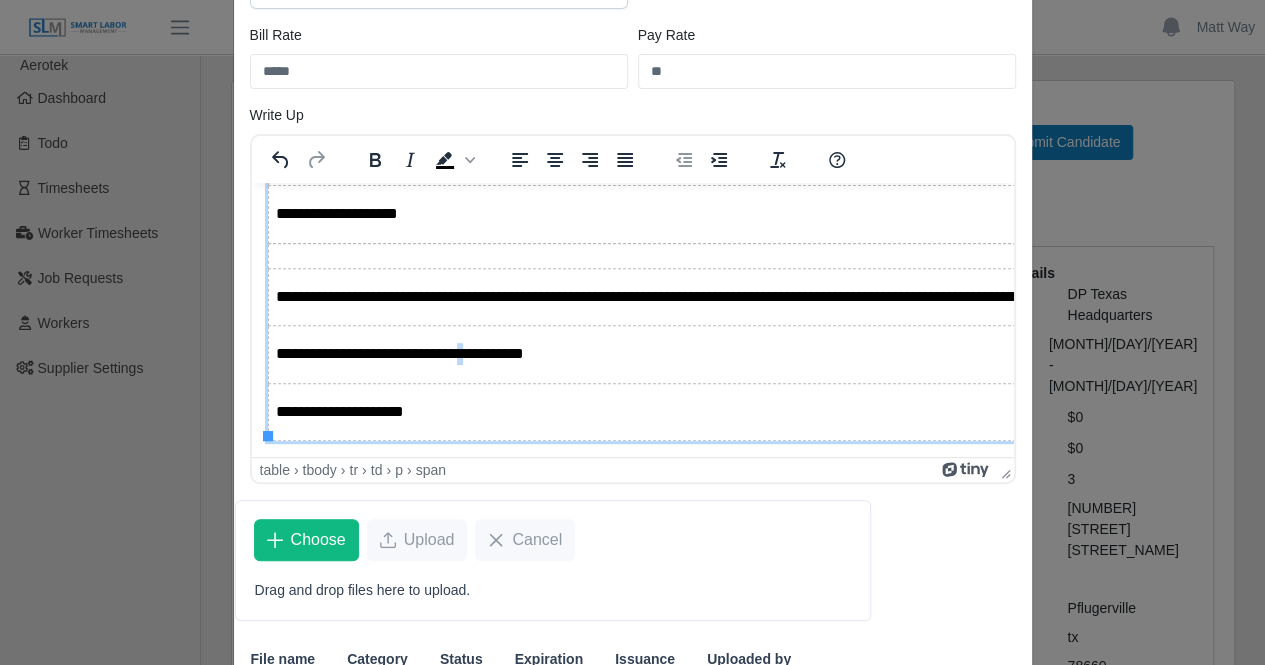 scroll, scrollTop: 232, scrollLeft: 0, axis: vertical 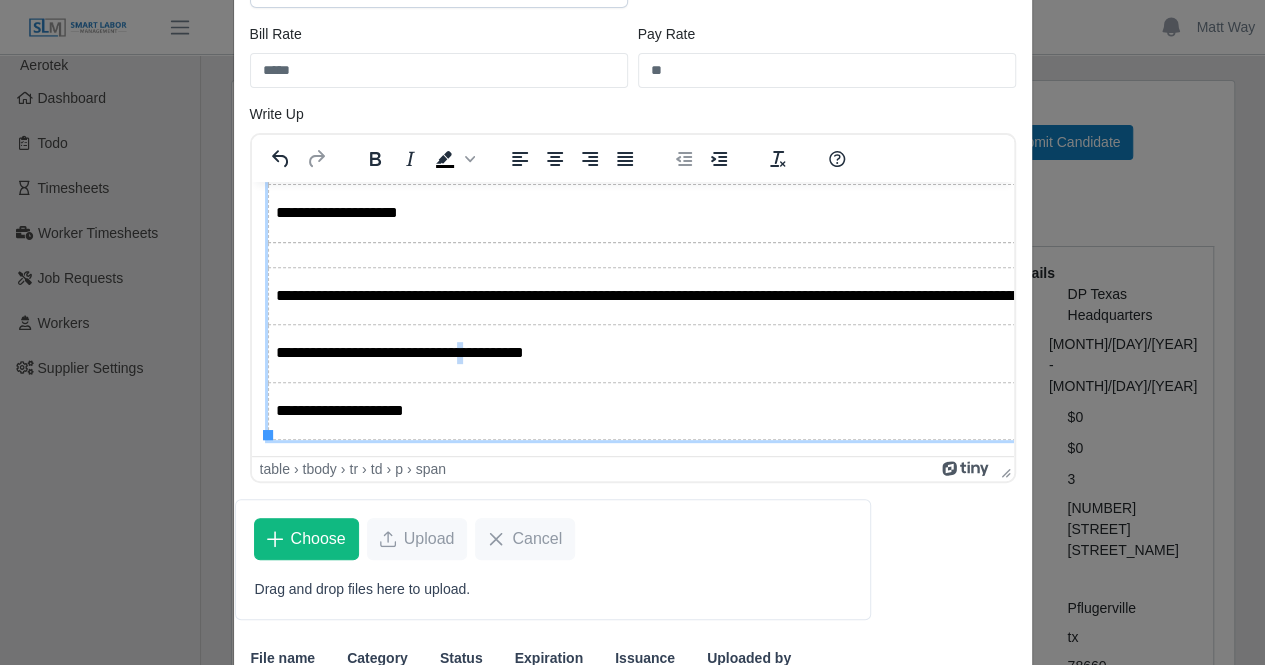 type 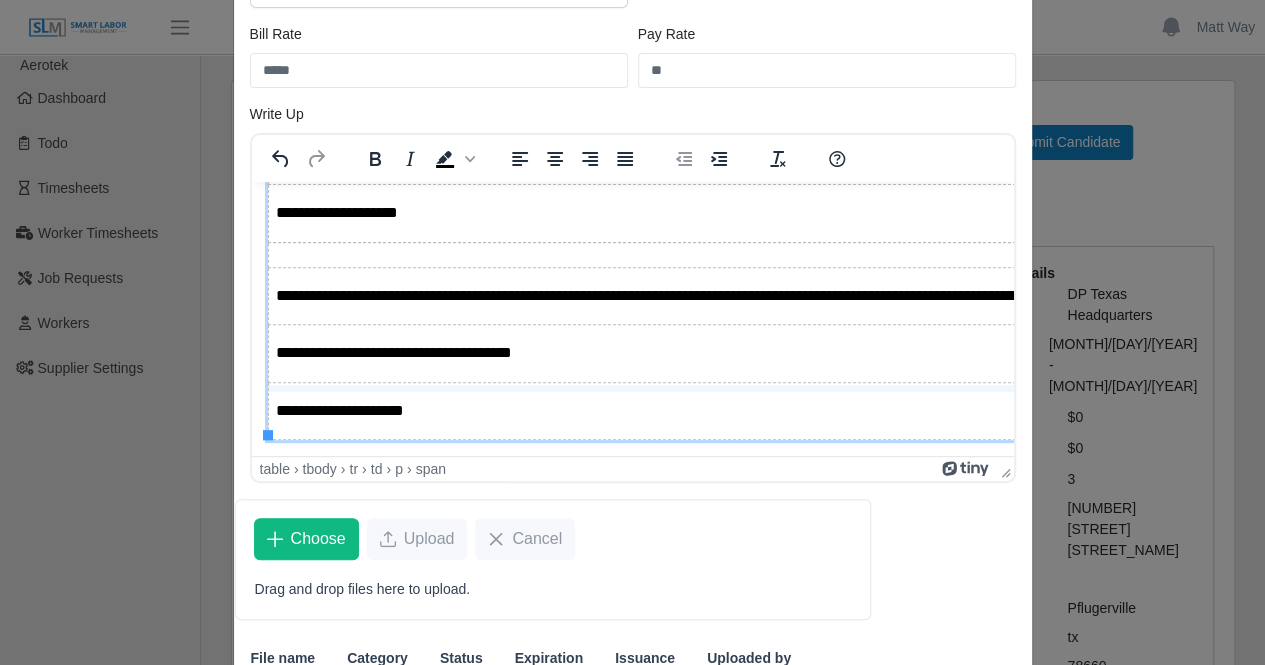 drag, startPoint x: 449, startPoint y: 425, endPoint x: 394, endPoint y: 362, distance: 83.630135 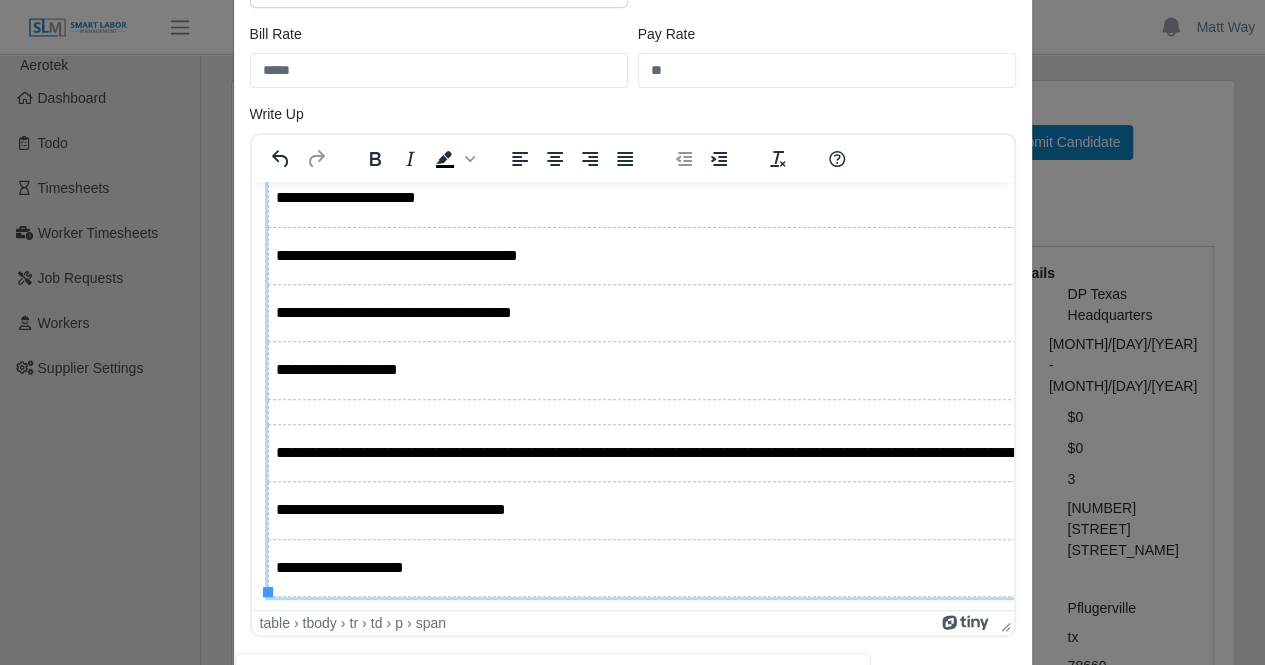 scroll, scrollTop: 434, scrollLeft: 0, axis: vertical 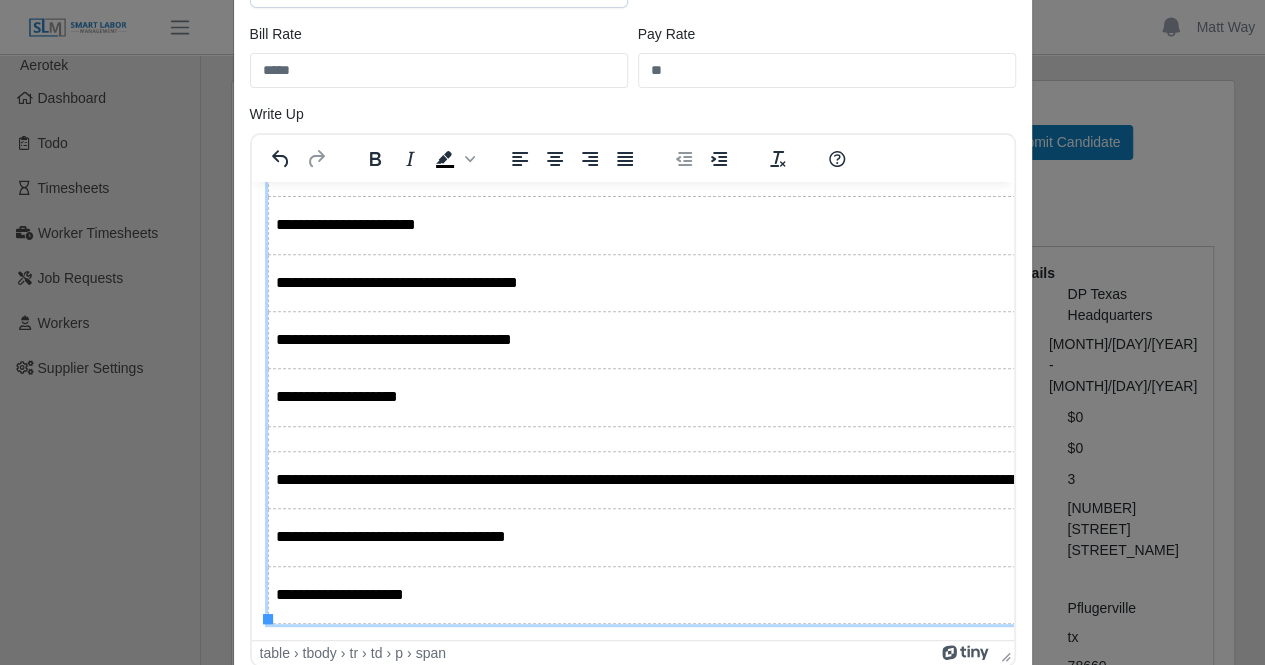 drag, startPoint x: 996, startPoint y: 475, endPoint x: 1072, endPoint y: 597, distance: 143.73587 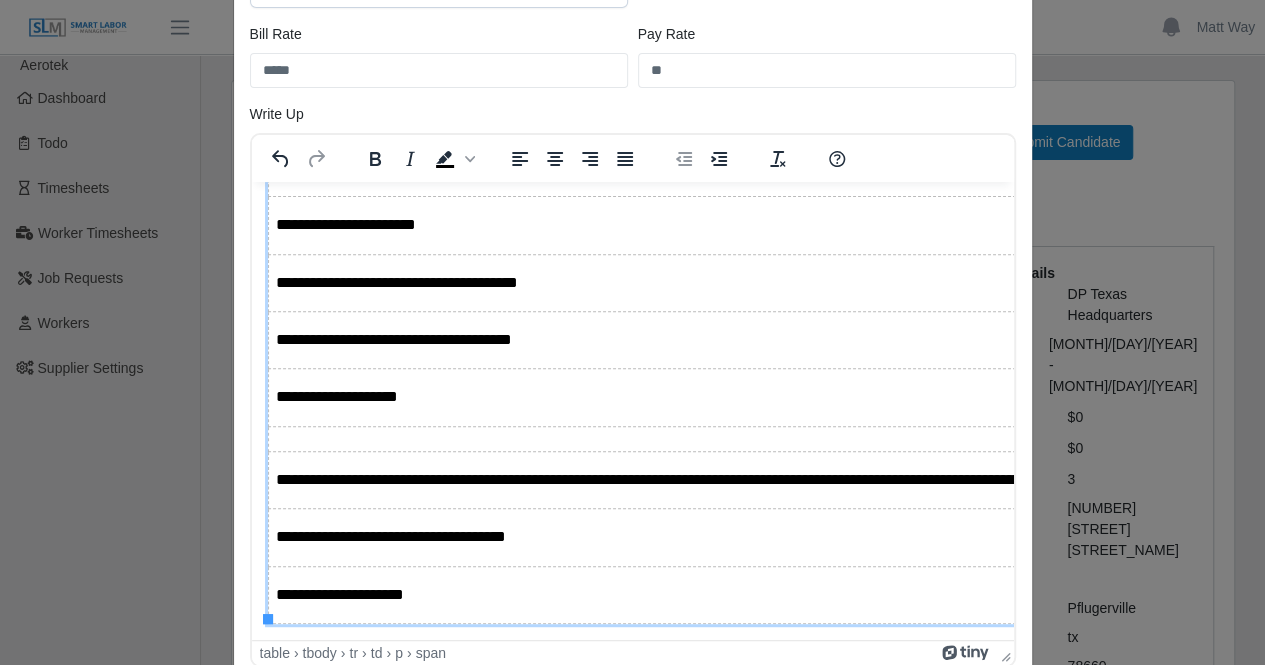 click on "Matt Way  Account  Settings Logout  Aerotek Dashboard Todo Timesheets Worker Timesheets Job Requests Workers Supplier Settings
#10667 - Journeyman Electrician   Open   Created by Jerrin Jaramillo
Submit Candidate
Submit Candidate to job "Journeyman Electrician"
×     Select workers for this job   Select a worker...
Or,
Create New Worker     Bill Rate   *****   Pay Rate   **     Write Up   To open the popup, press Shift+Enter table  ›  tbody  ›  tr  ›  td  ›  p  ›  span
Choose Upload Cancel
Drag and drop files here to upload.
File name Category Status Expiration Issuance Uploaded by
Submit Candidate
Close
Request Info   Files   Candidates   Interview Requests   Offers   In Compliance   Current Workers   Description:     Details:   AP4-JW
Assignment Location & Travel Expectations:
." at bounding box center [632, 332] 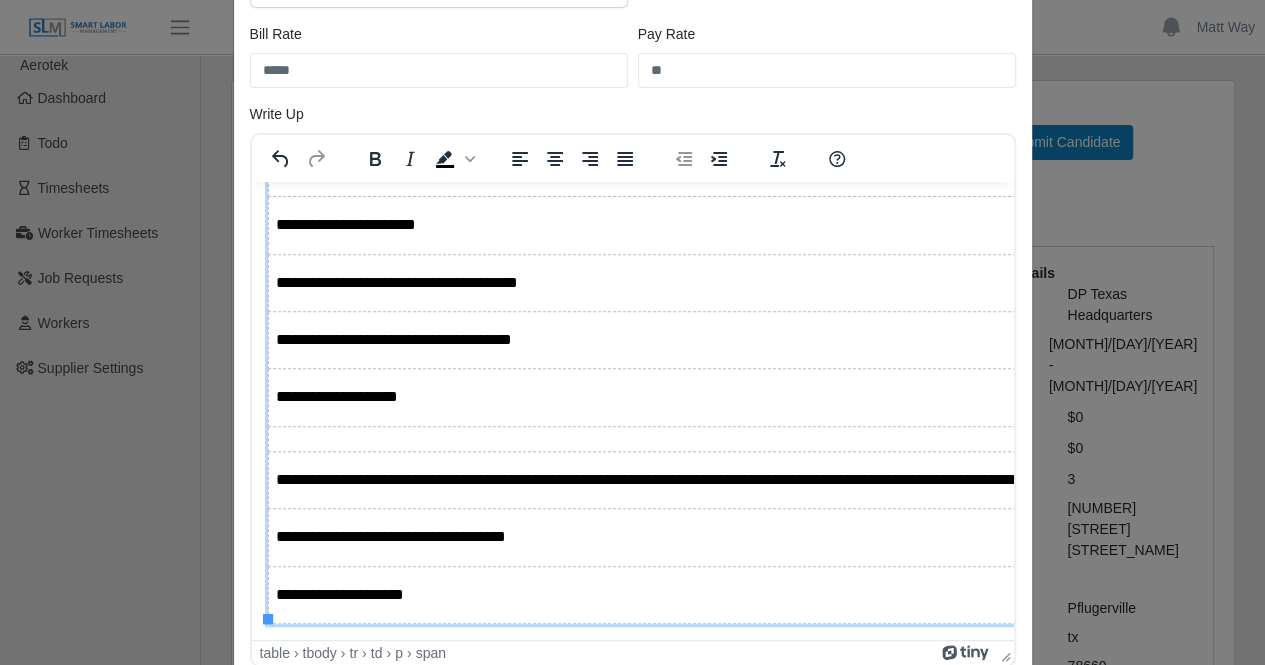 scroll, scrollTop: 0, scrollLeft: 0, axis: both 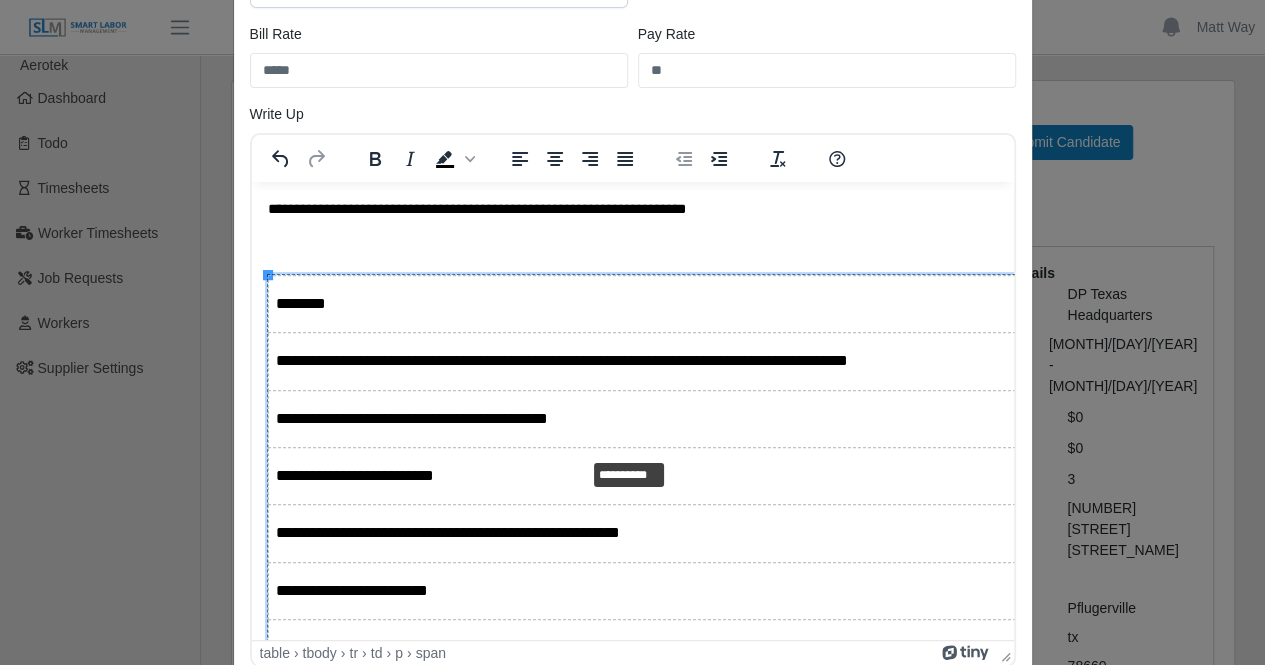 drag, startPoint x: 268, startPoint y: 275, endPoint x: 577, endPoint y: 451, distance: 355.60794 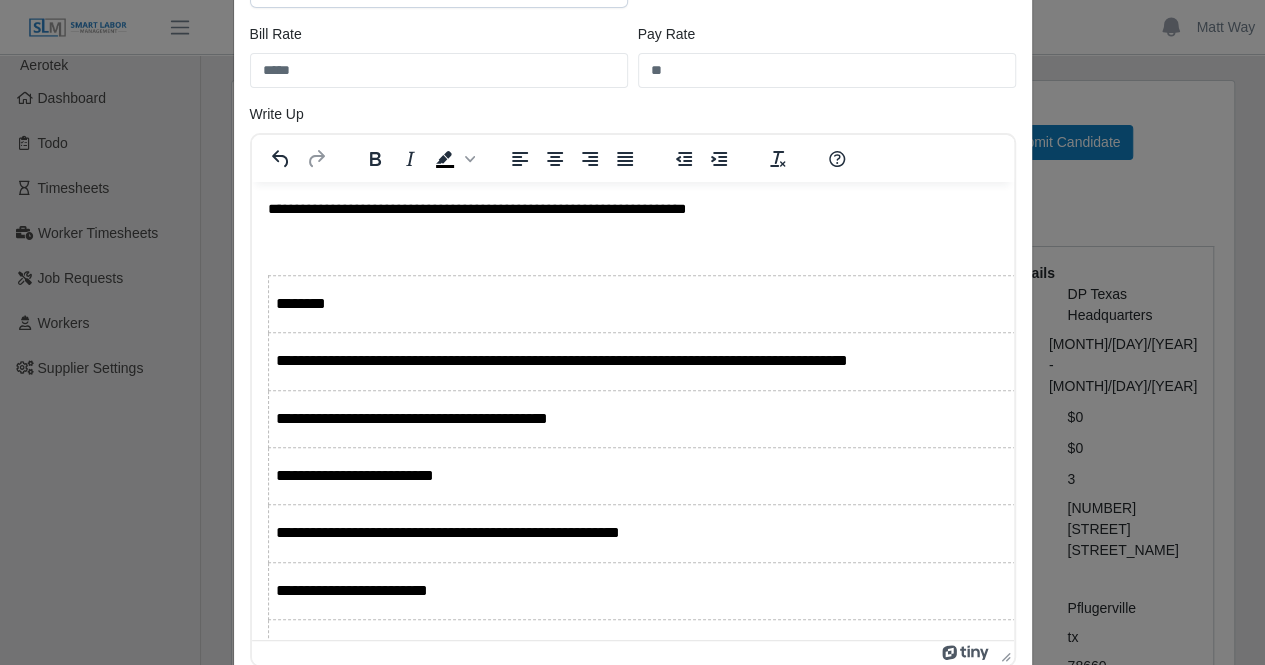 drag, startPoint x: 356, startPoint y: 270, endPoint x: 263, endPoint y: 277, distance: 93.26307 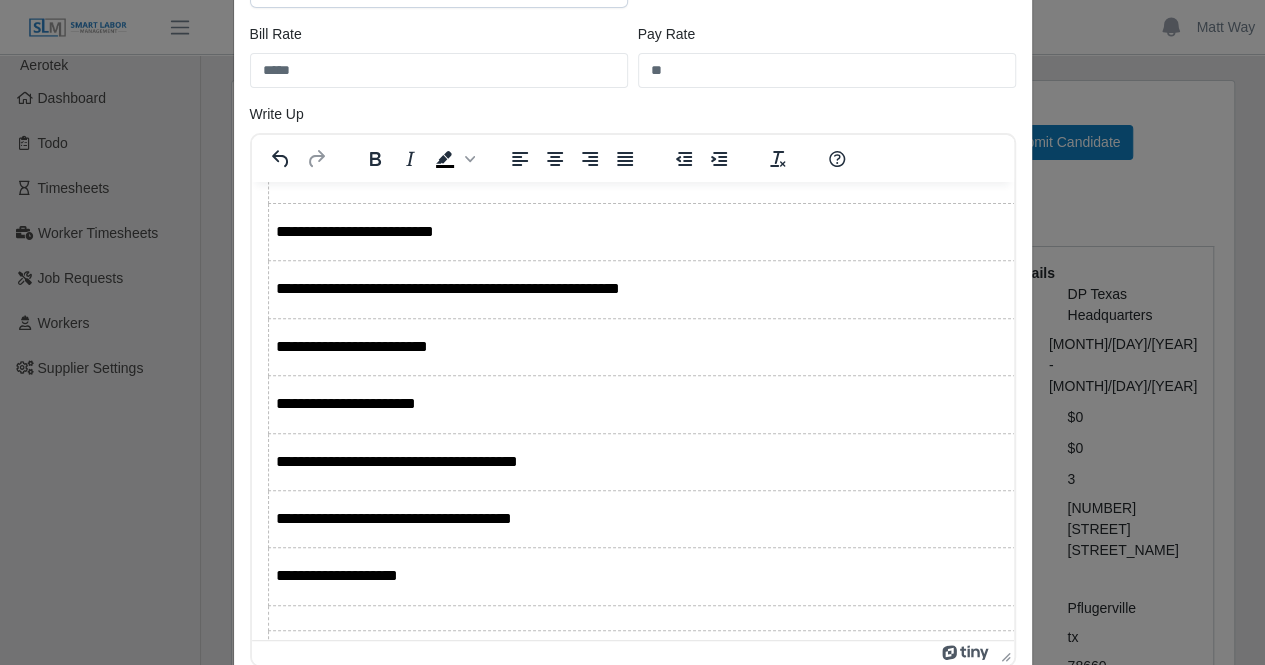 scroll, scrollTop: 434, scrollLeft: 0, axis: vertical 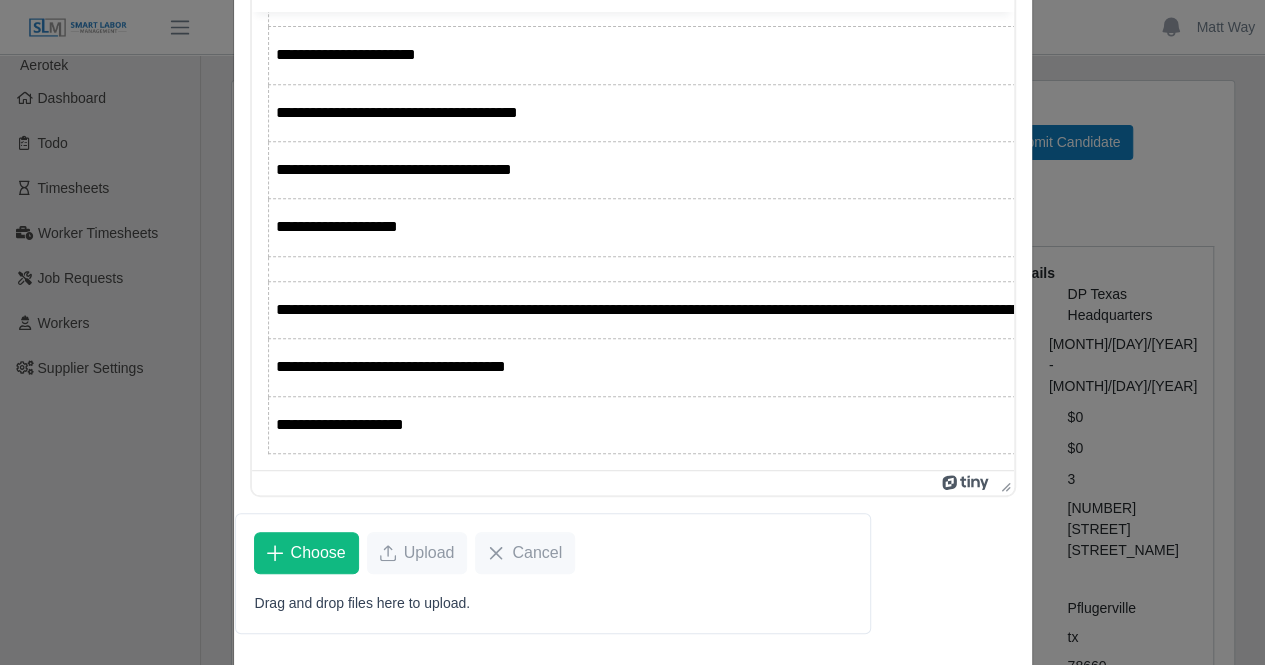 click on "**********" at bounding box center [1946, 309] 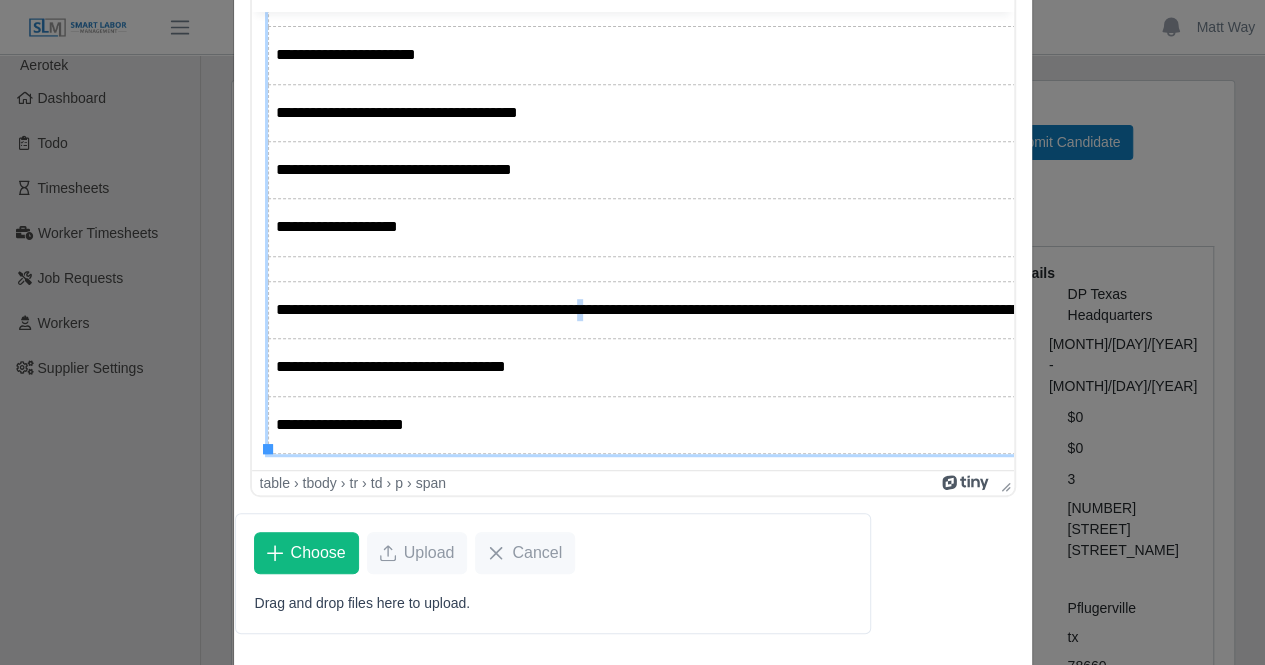 click on "**********" at bounding box center [1946, 309] 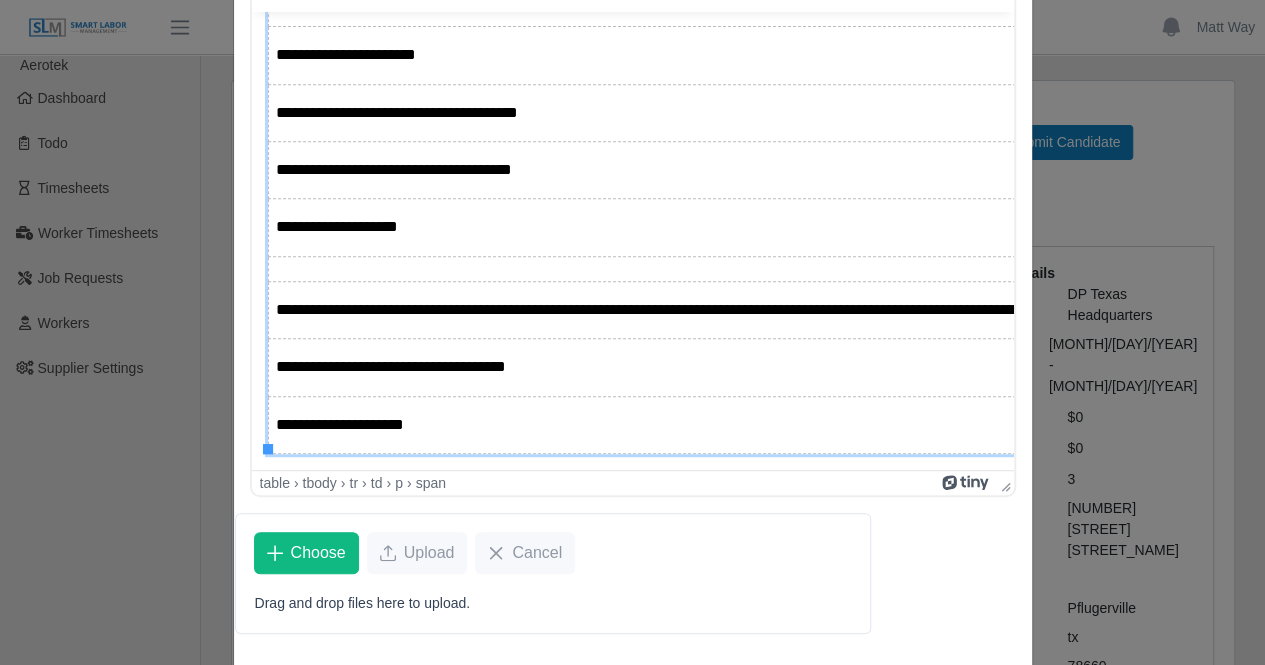 click on "**********" at bounding box center [1725, 308] 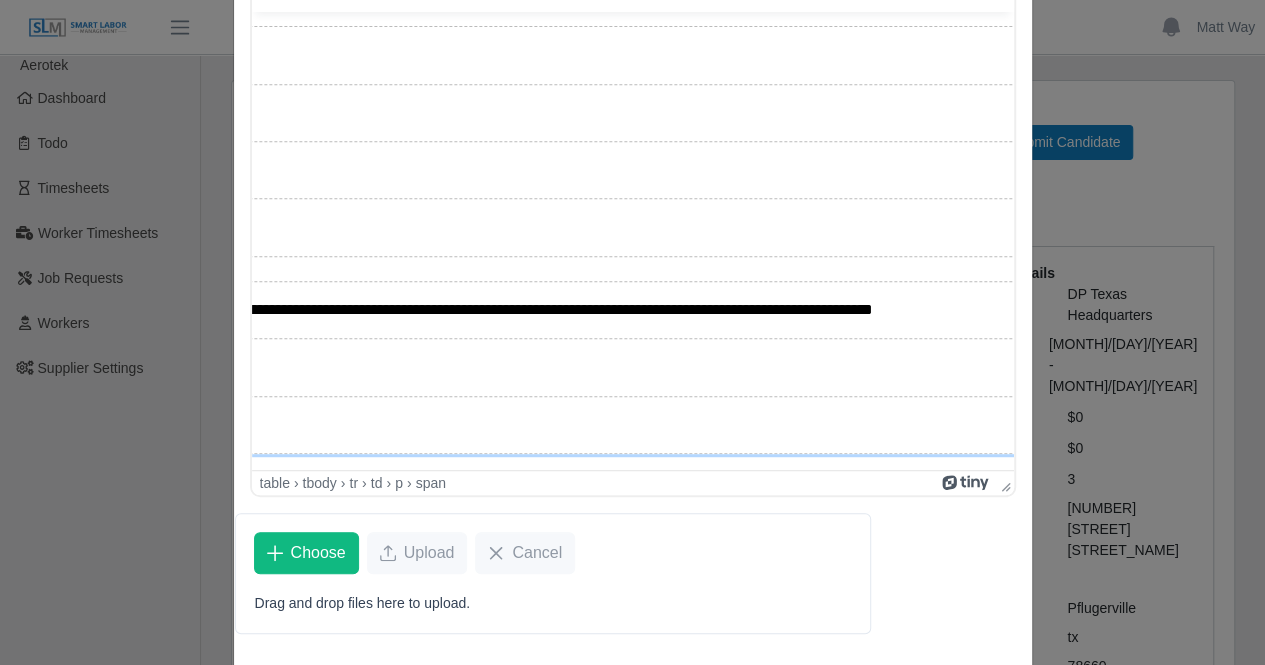 scroll, scrollTop: 434, scrollLeft: 2630, axis: both 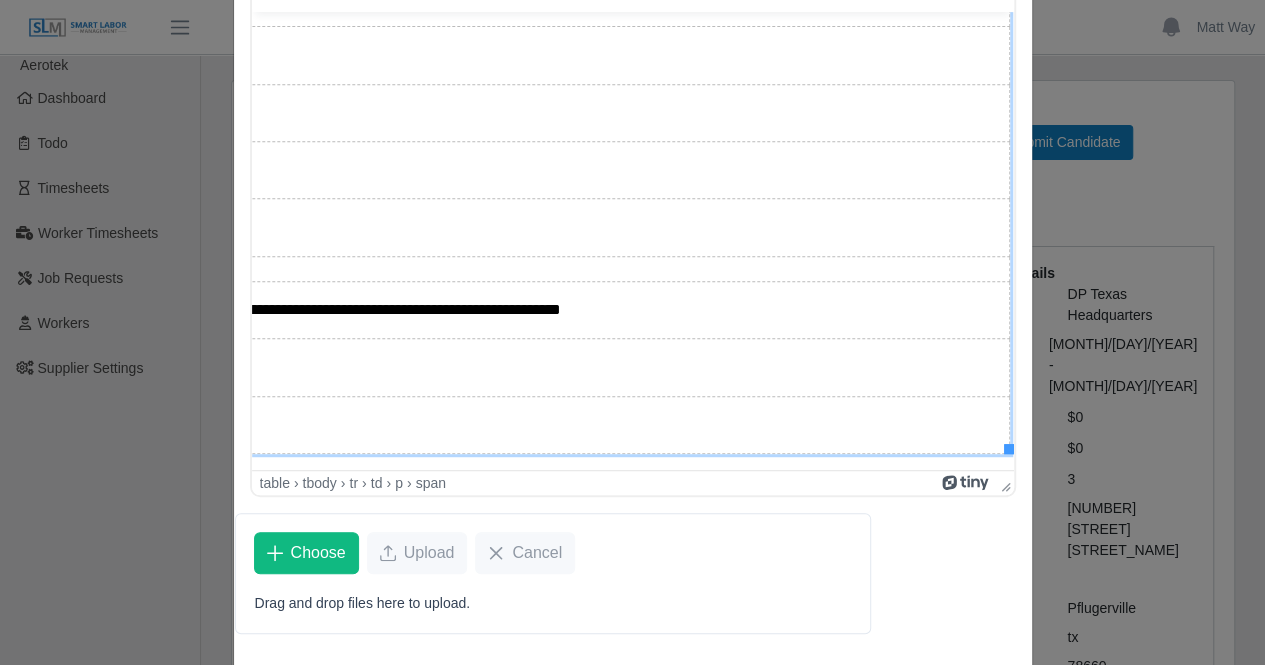 click on "**********" at bounding box center [-890, 308] 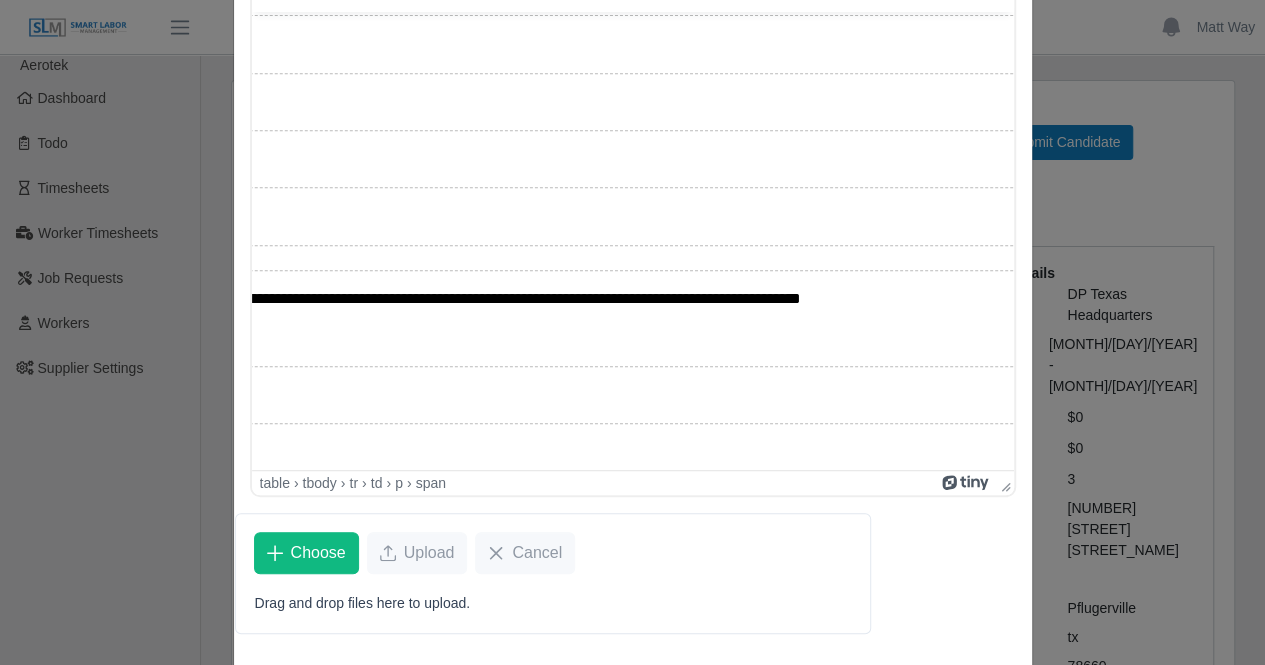 scroll, scrollTop: 434, scrollLeft: 2188, axis: both 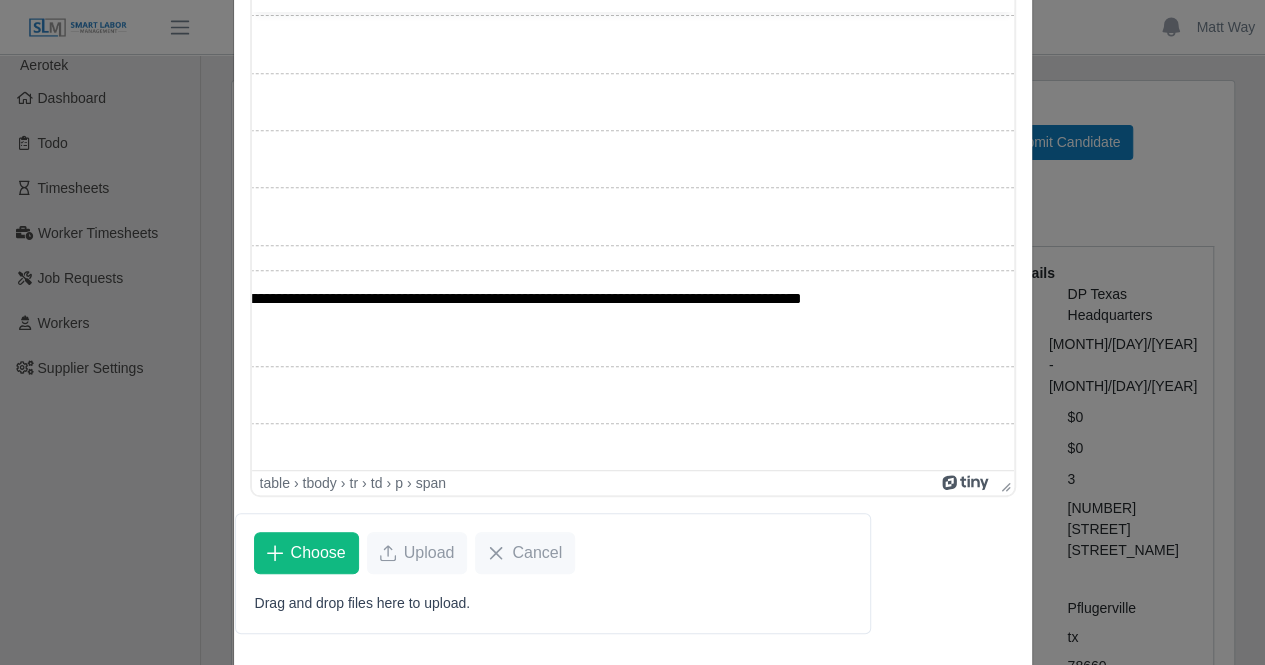 click on "**********" at bounding box center (-556, 297) 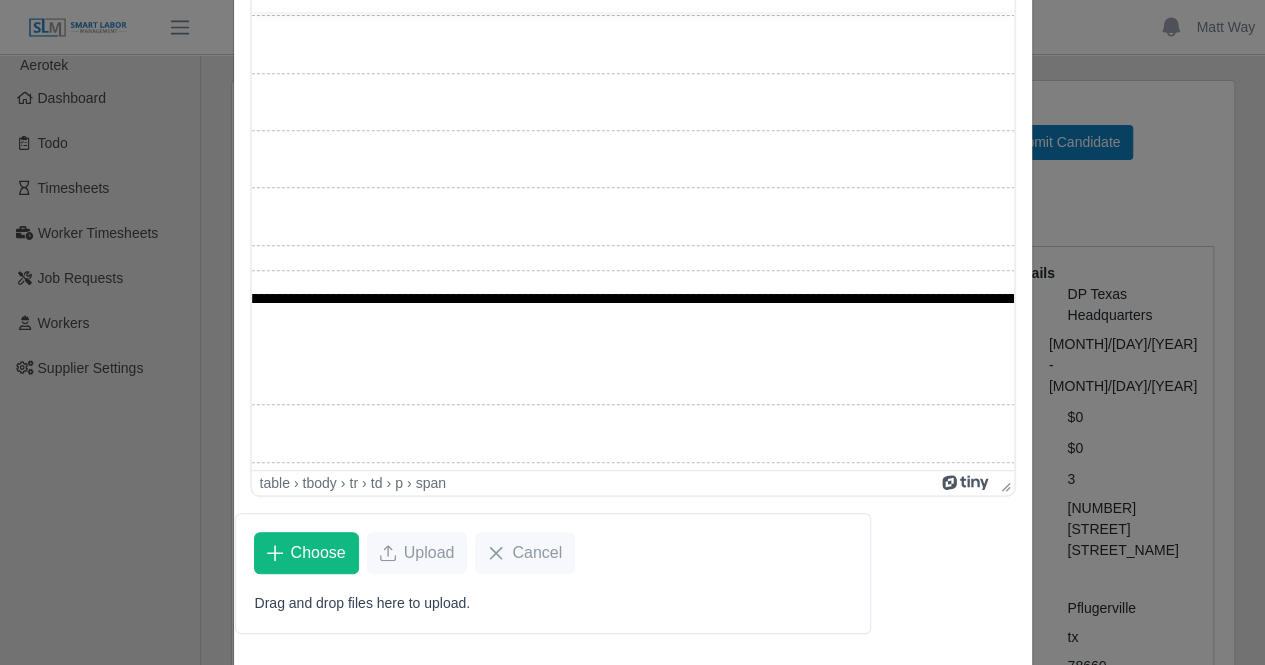scroll, scrollTop: 434, scrollLeft: 629, axis: both 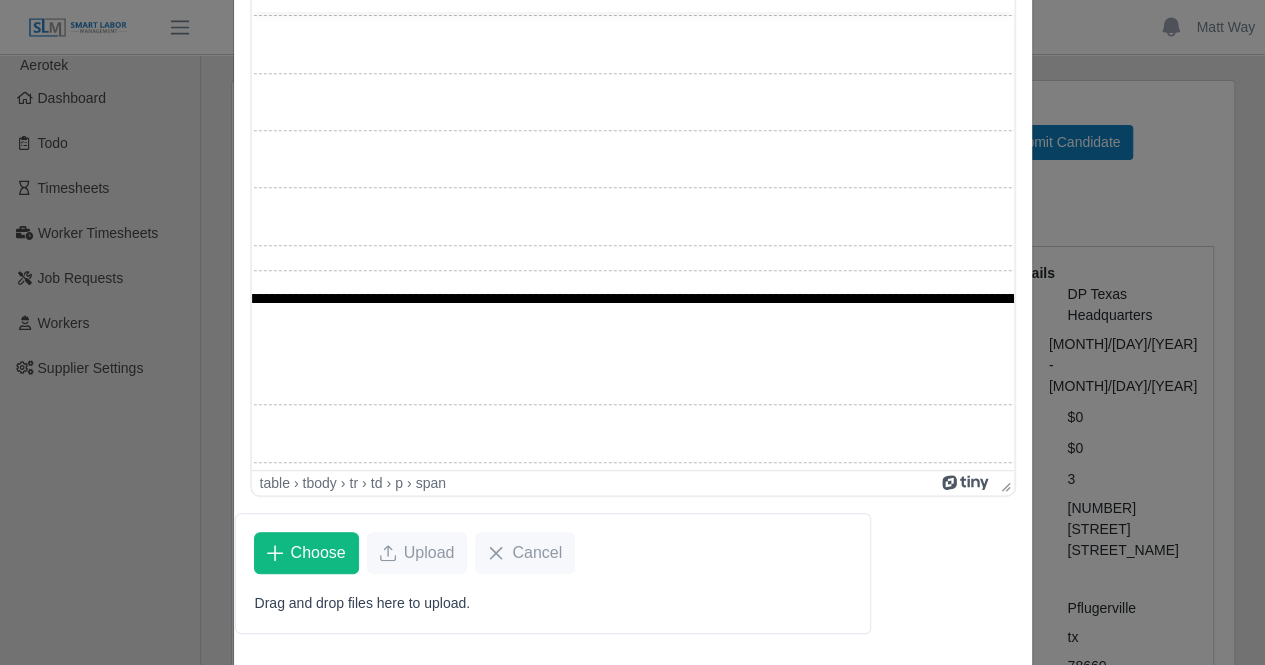 click on "**********" at bounding box center [754, 297] 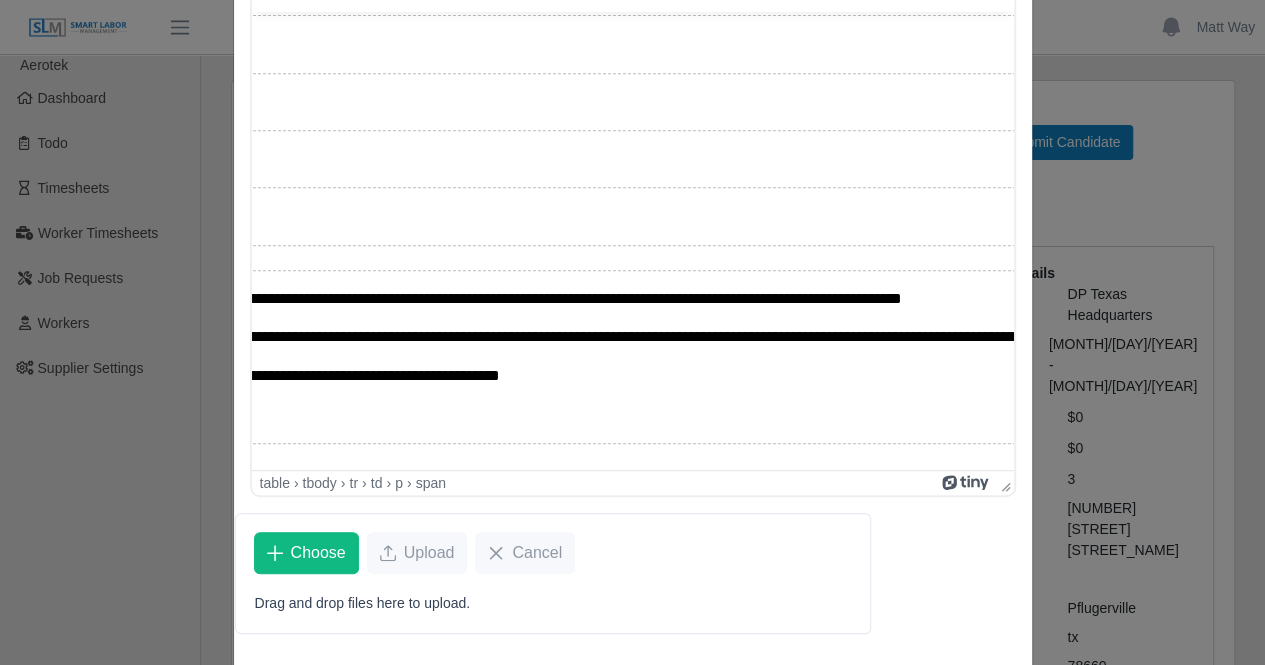scroll, scrollTop: 434, scrollLeft: 269, axis: both 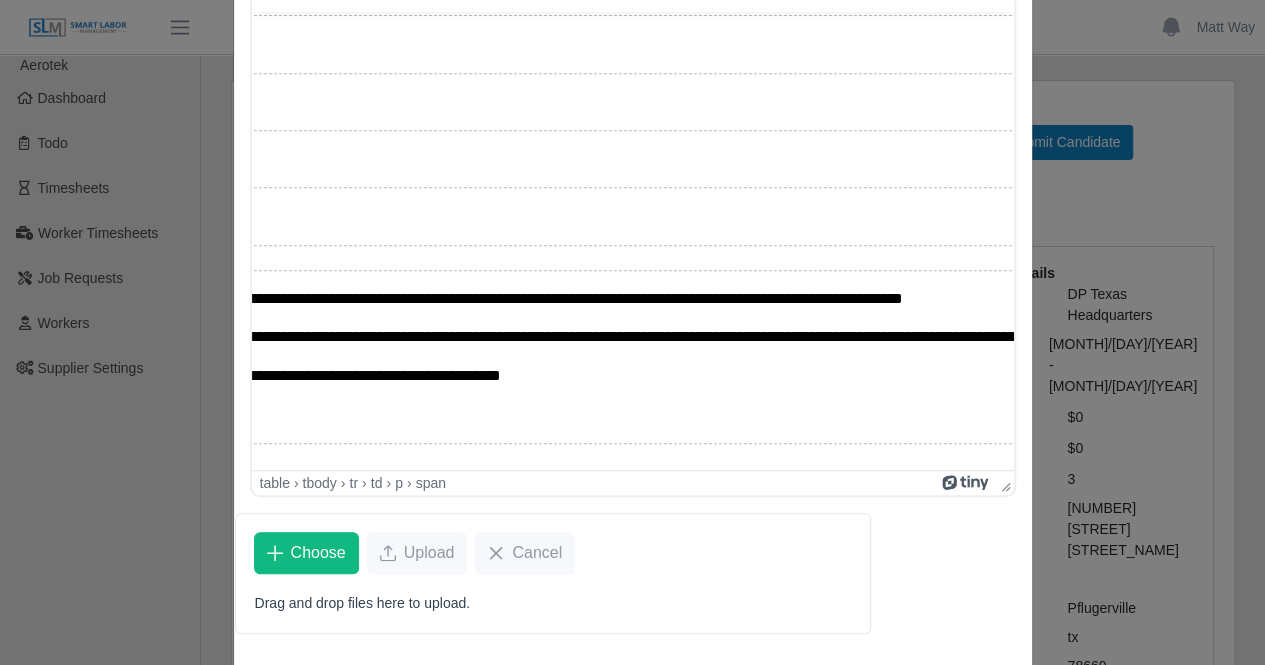 drag, startPoint x: 667, startPoint y: 296, endPoint x: 567, endPoint y: 289, distance: 100.2447 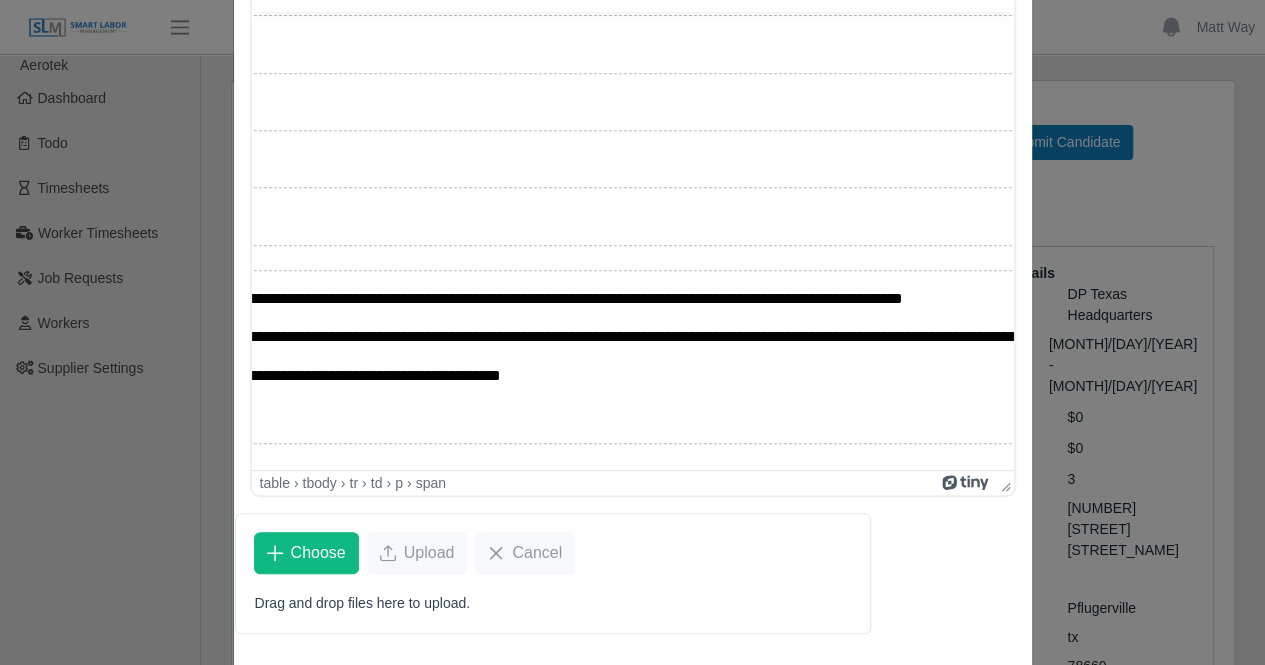click on "**********" at bounding box center [454, 297] 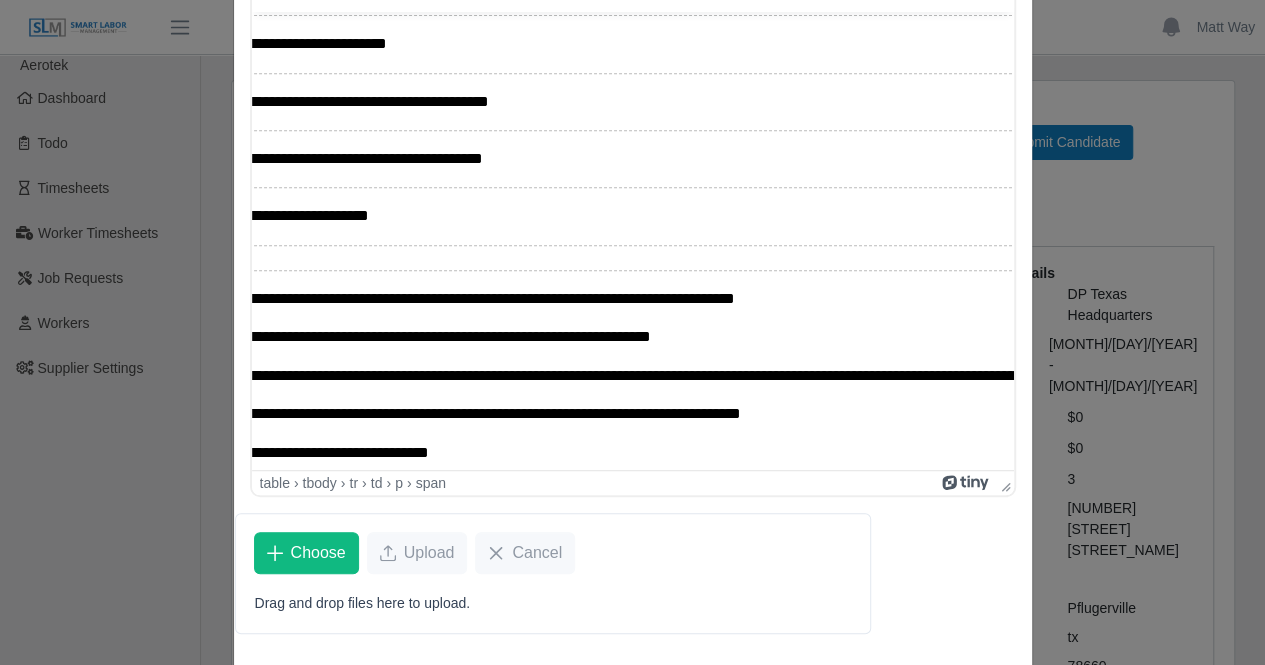 scroll, scrollTop: 434, scrollLeft: 0, axis: vertical 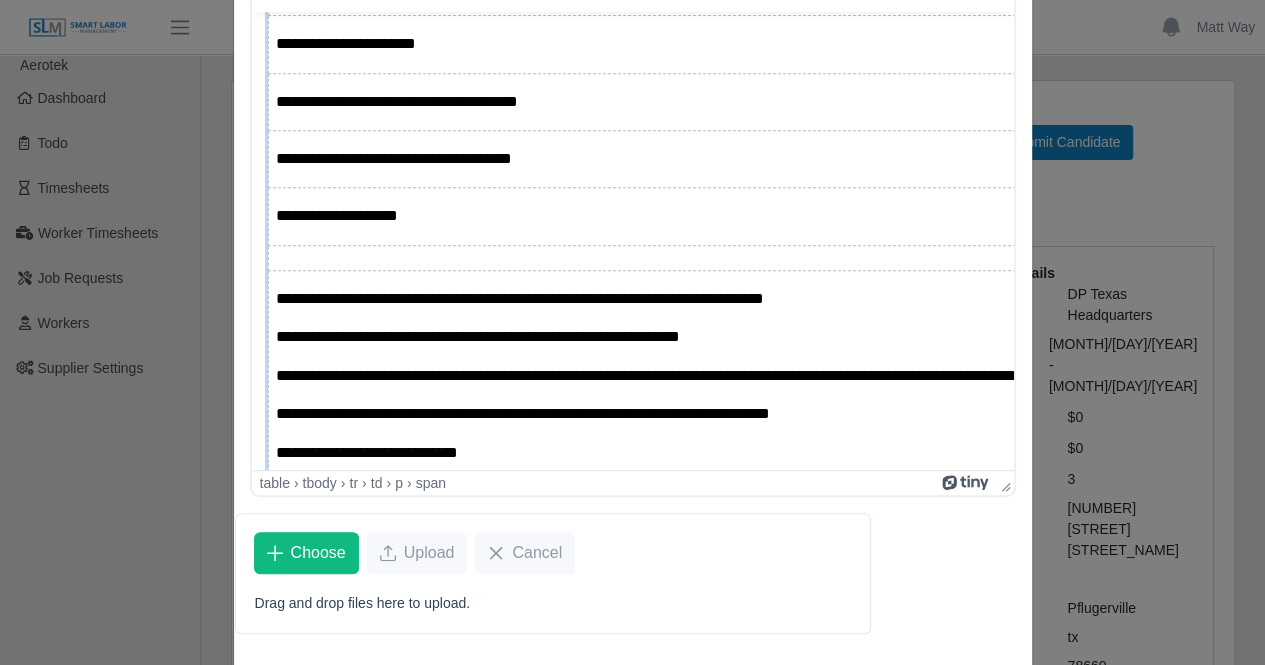 click on "**********" at bounding box center (933, 374) 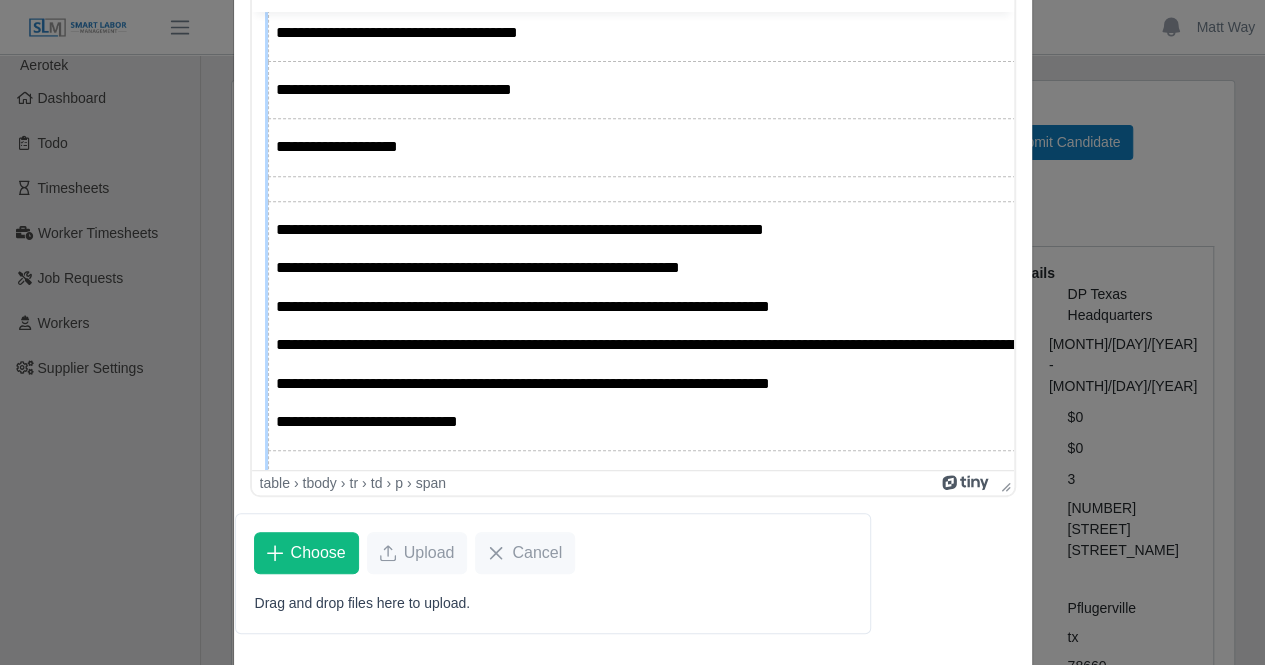scroll, scrollTop: 504, scrollLeft: 0, axis: vertical 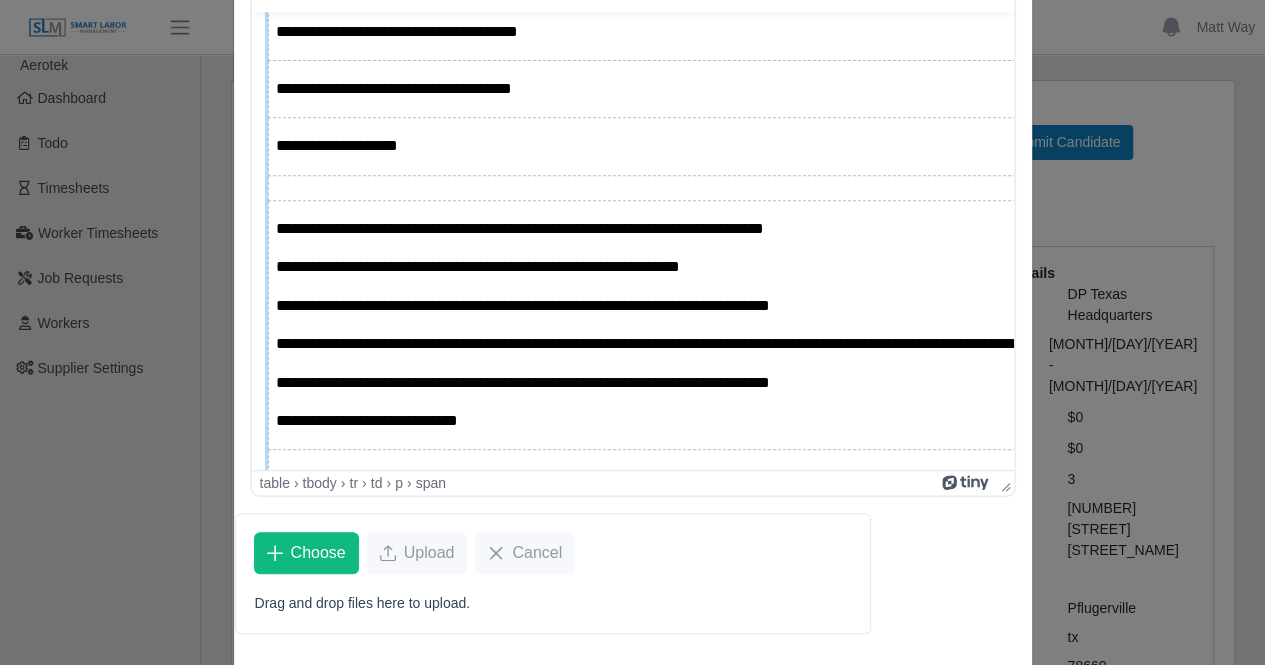 click on "**********" at bounding box center [684, 342] 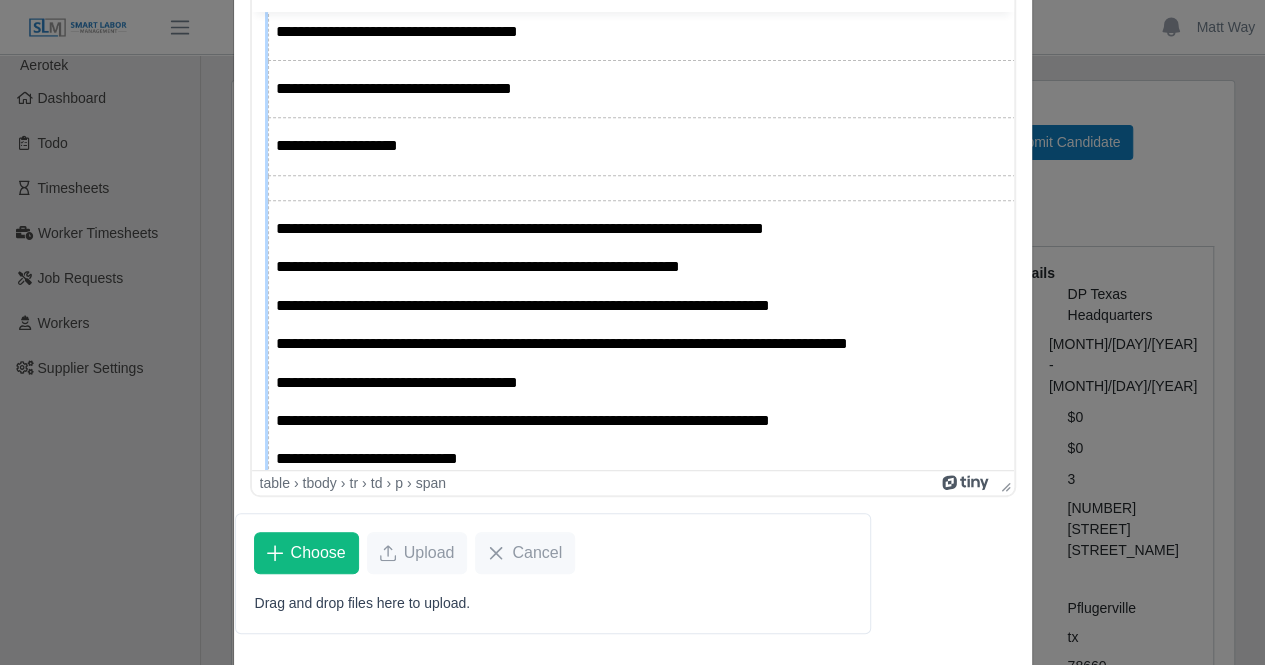 click on "**********" at bounding box center [522, 419] 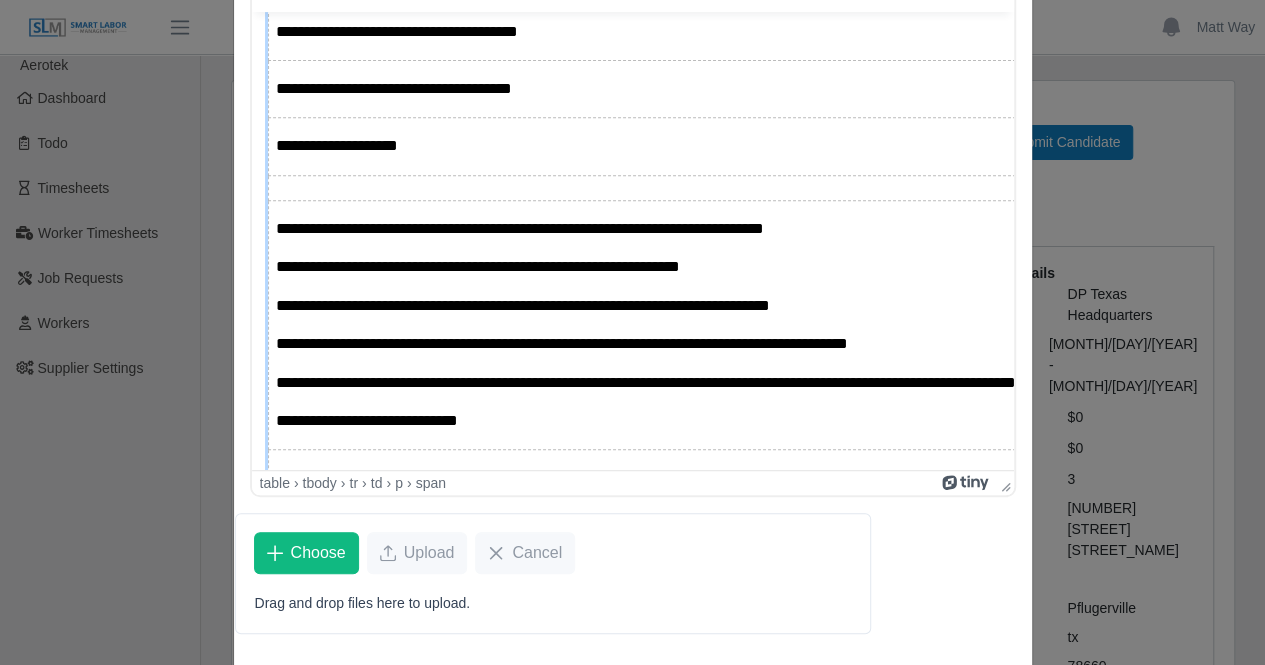 click on "**********" at bounding box center [768, 381] 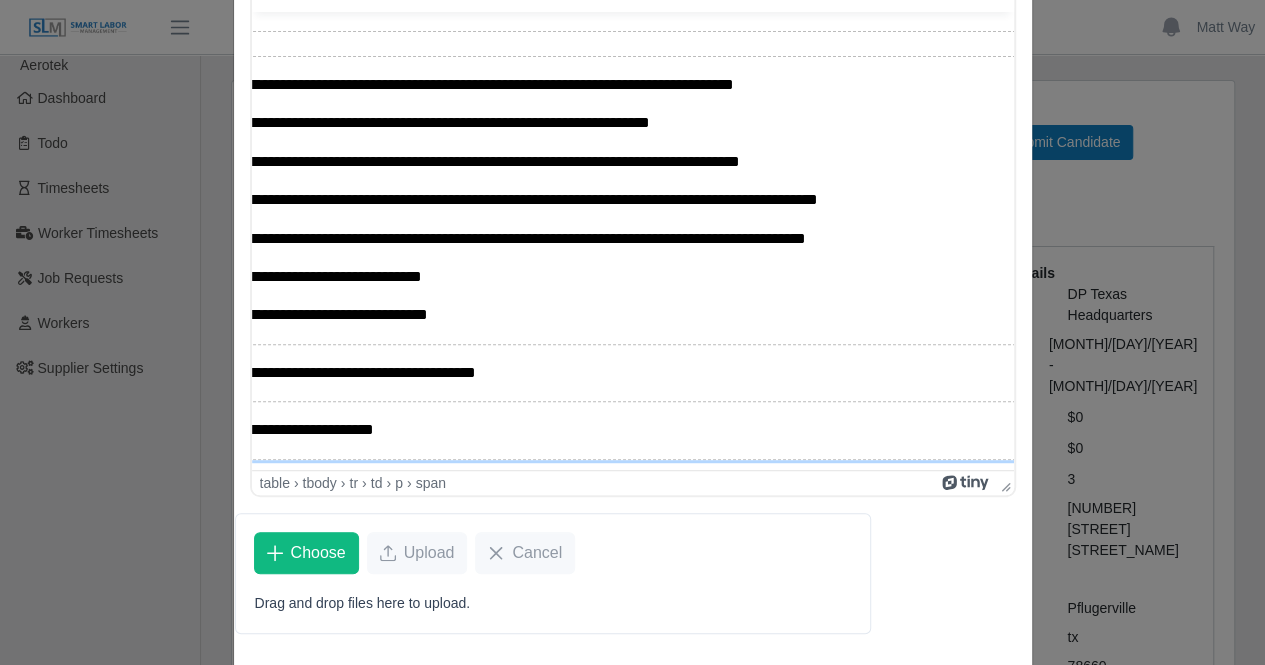 scroll, scrollTop: 648, scrollLeft: 0, axis: vertical 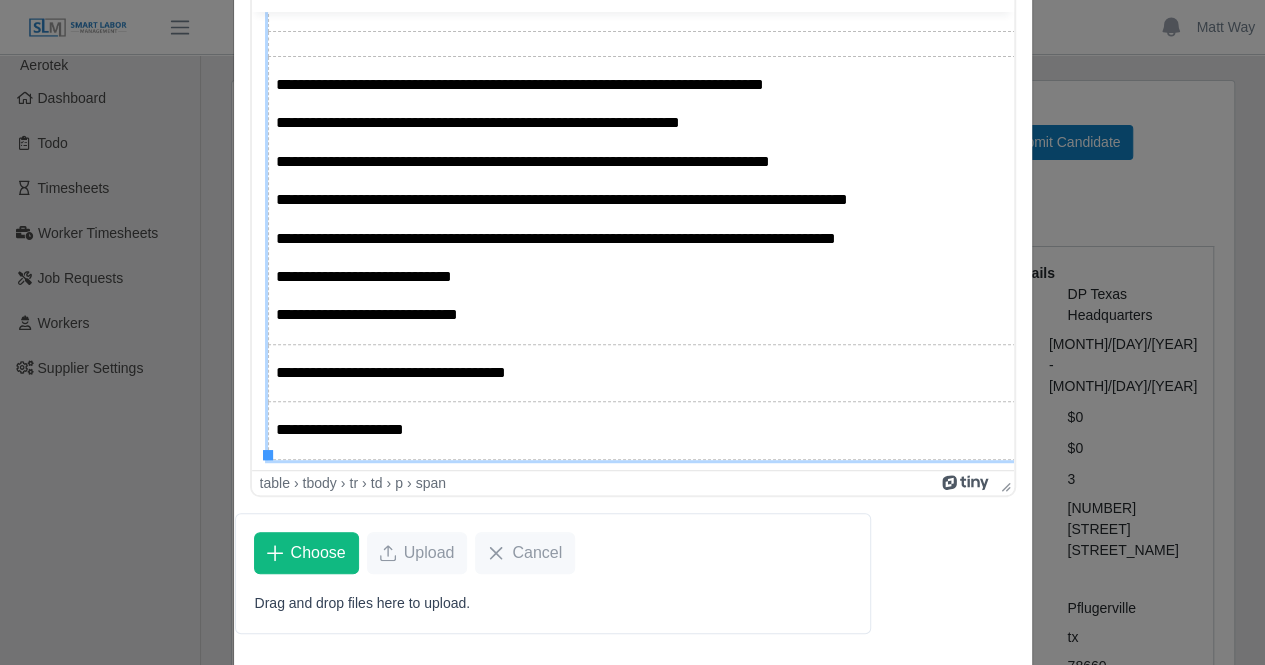 click on "**********" at bounding box center [366, 313] 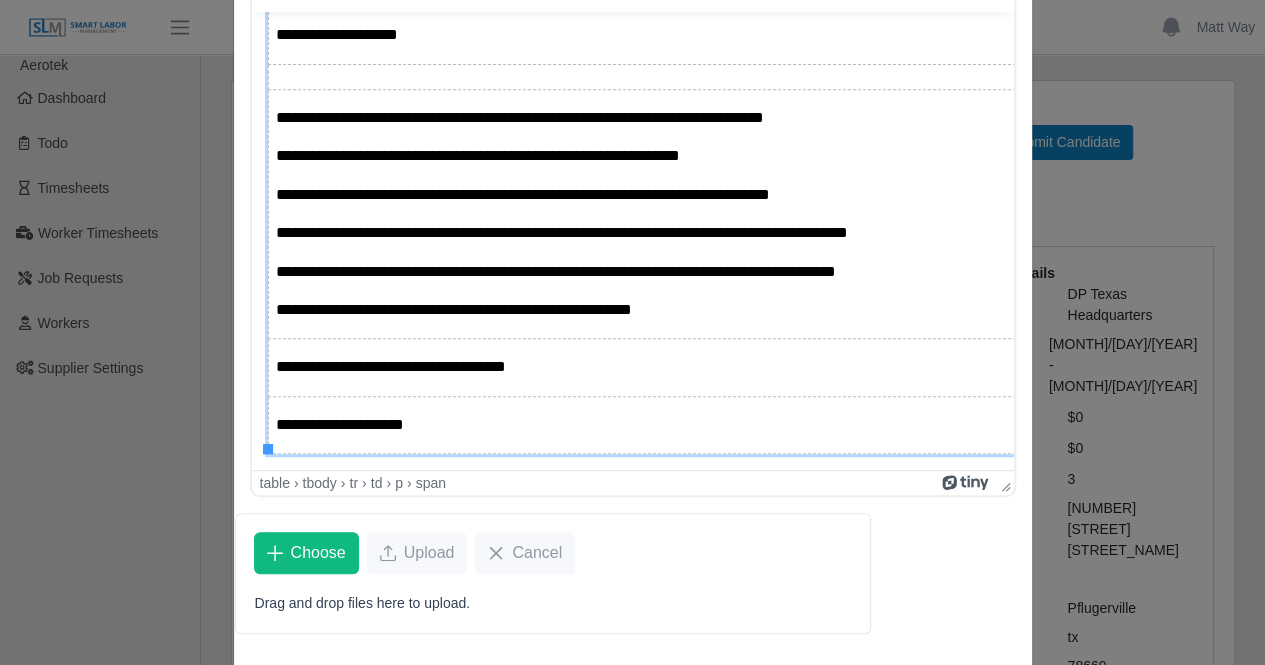 scroll, scrollTop: 625, scrollLeft: 0, axis: vertical 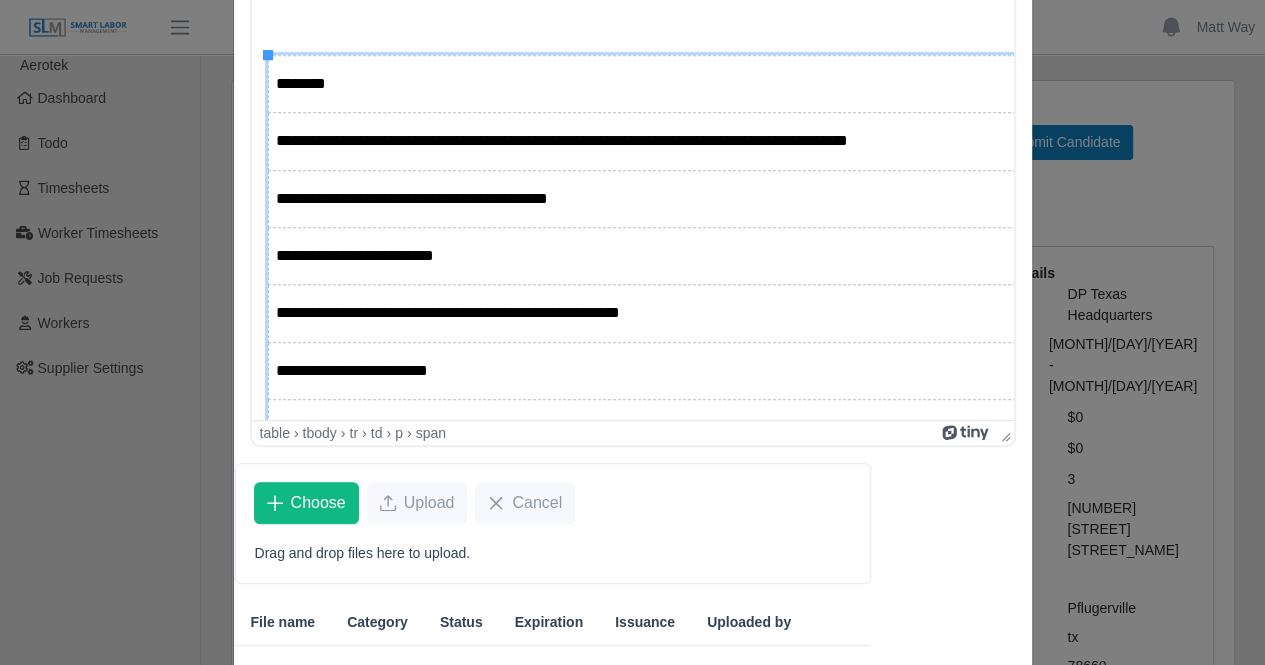 click on "**********" at bounding box center [1787, 256] 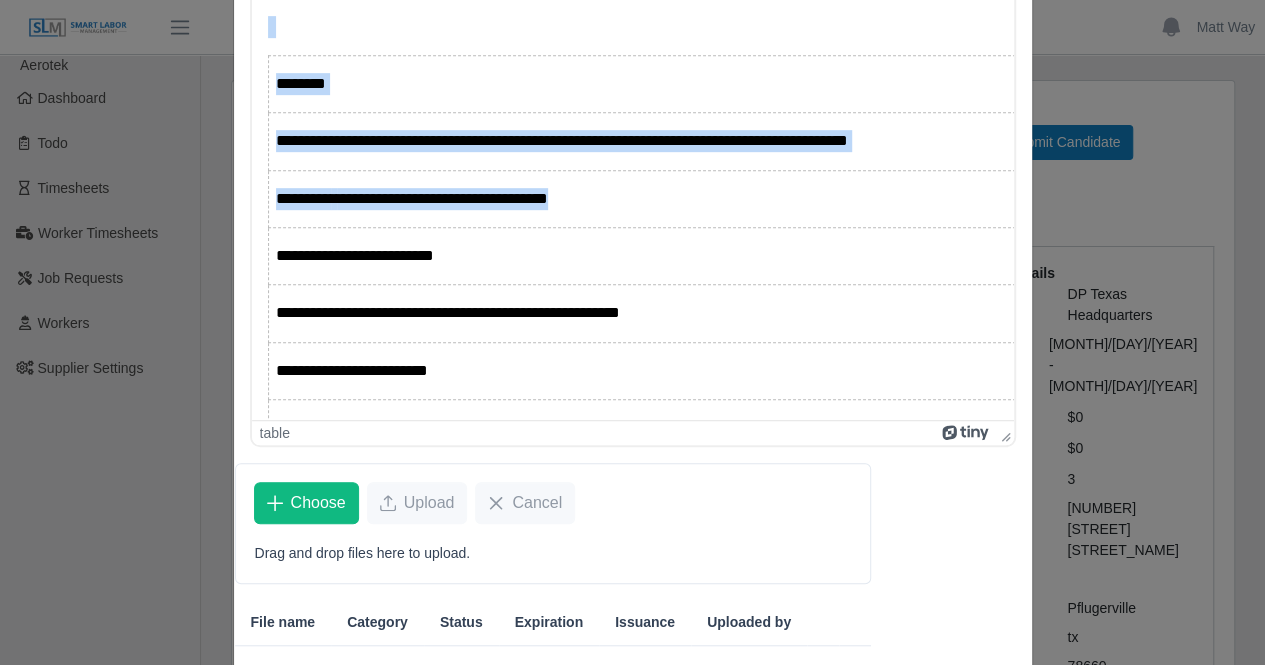 drag, startPoint x: 611, startPoint y: 196, endPoint x: 256, endPoint y: 187, distance: 355.11407 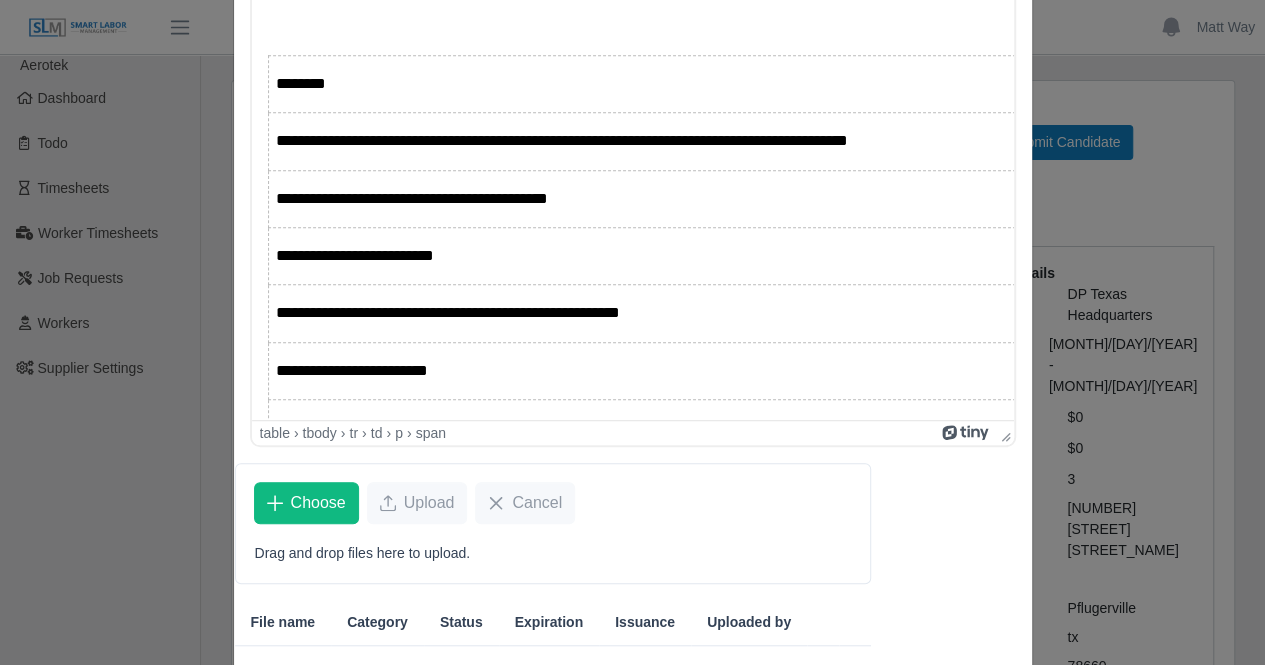 click on "**********" at bounding box center [441, 198] 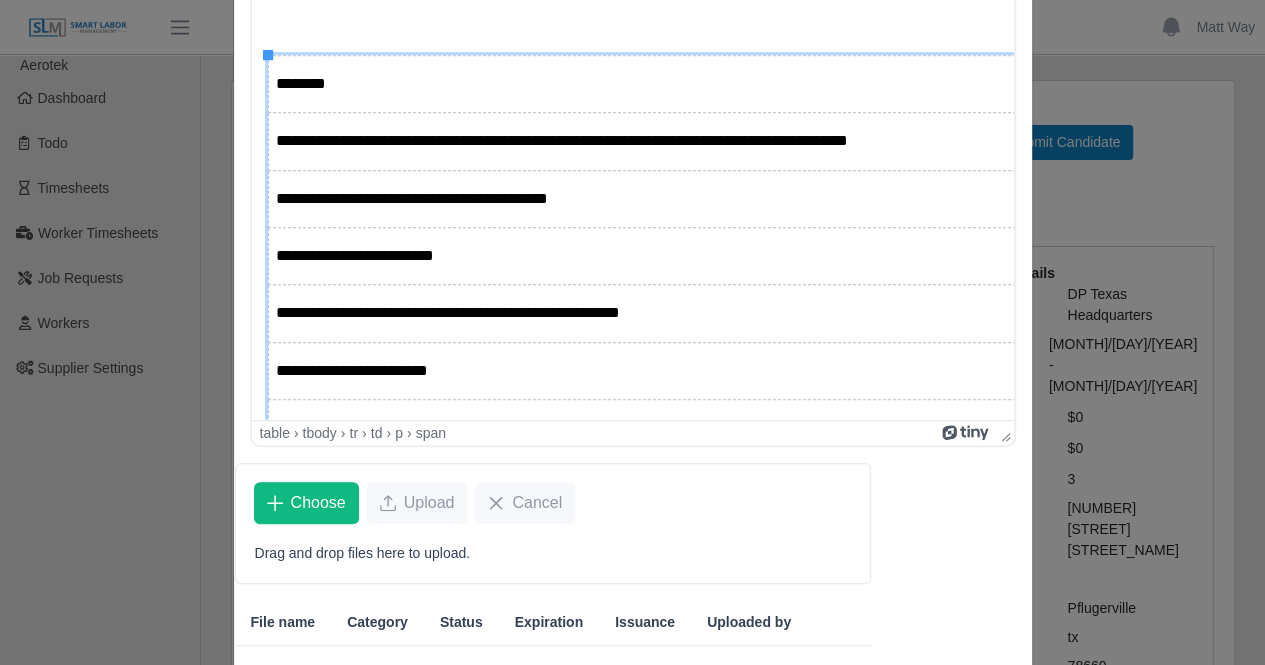 scroll, scrollTop: 334, scrollLeft: 0, axis: vertical 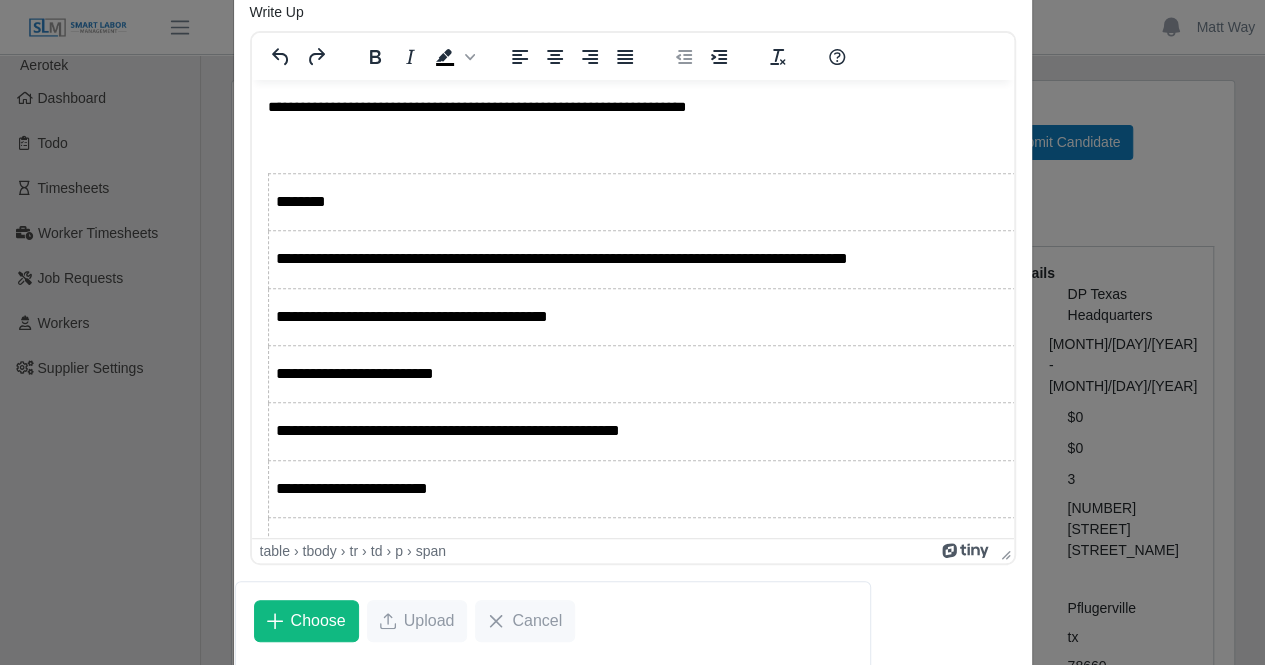 click on "**********" at bounding box center (632, 615) 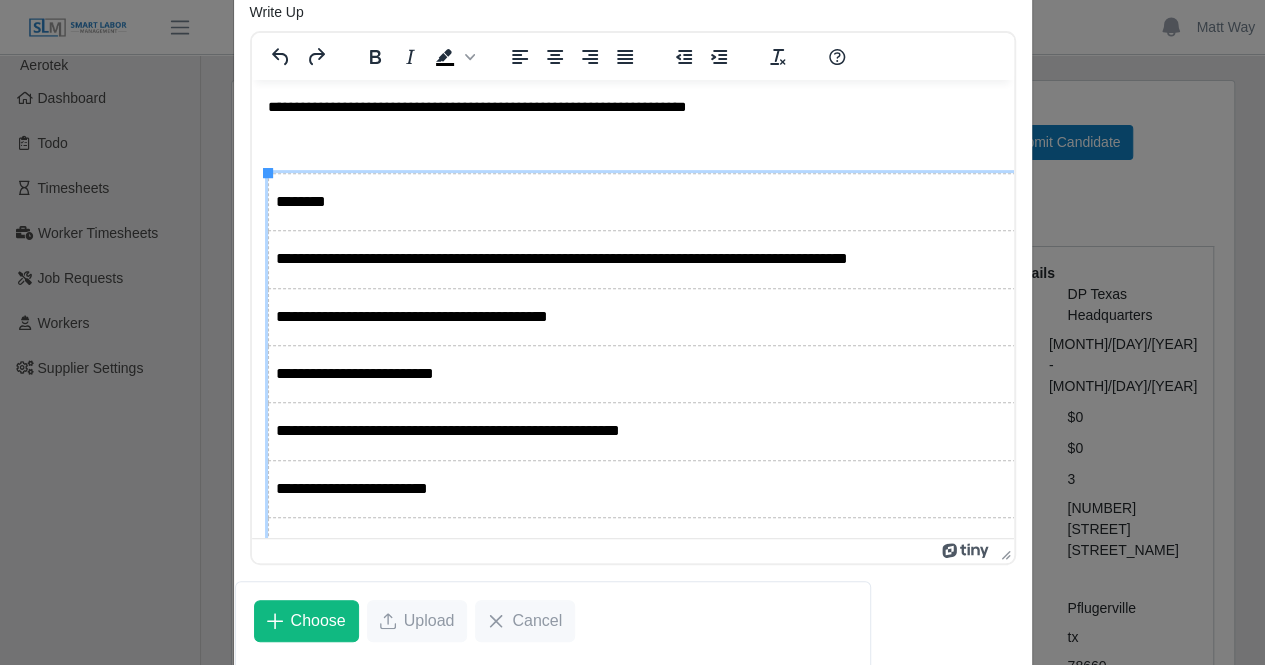click on "**********" at bounding box center (561, 257) 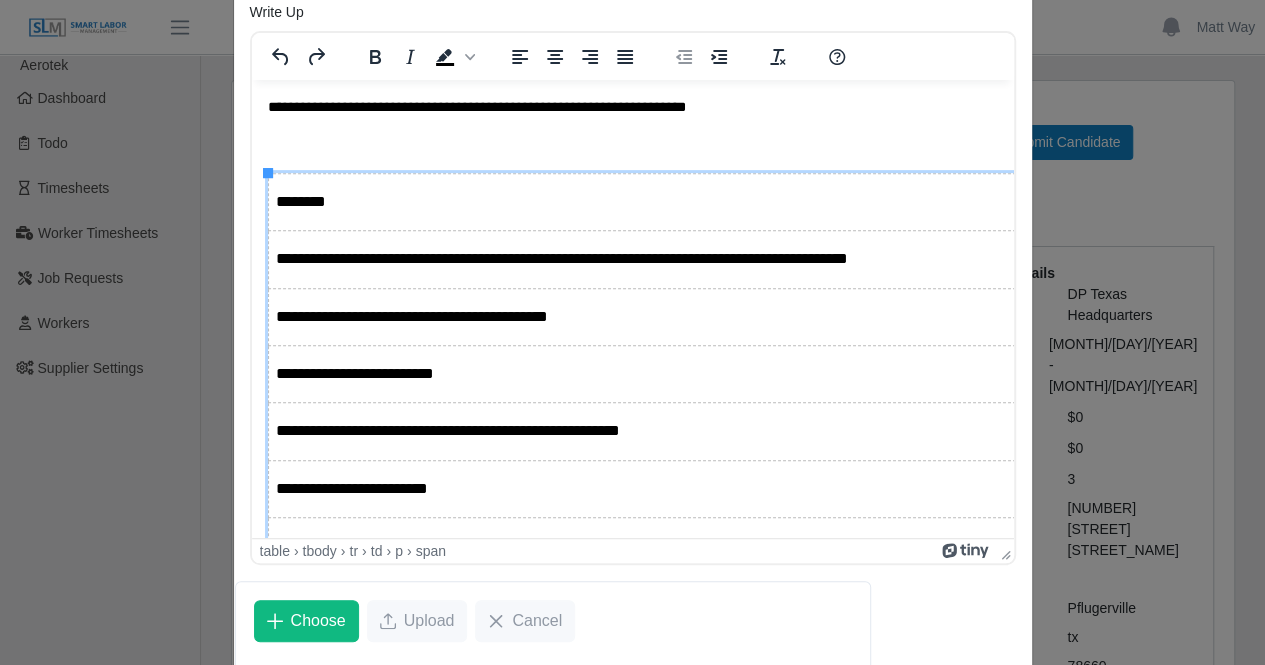 click on "**********" at bounding box center (561, 257) 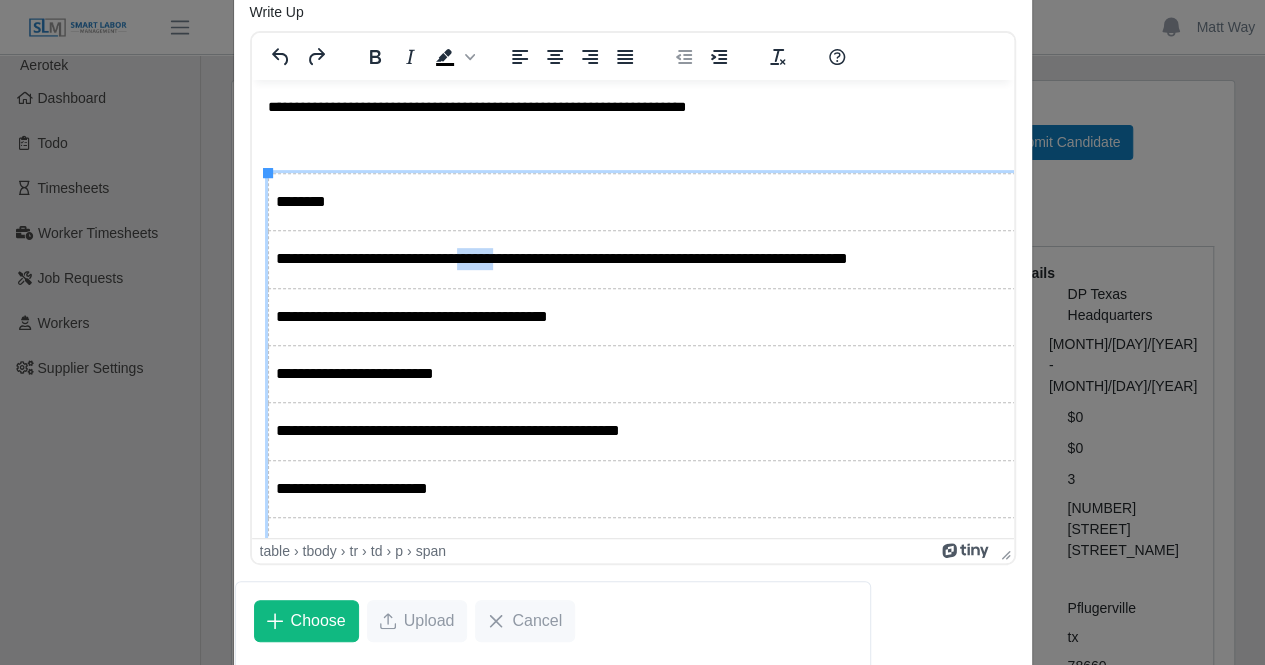 click on "**********" at bounding box center [561, 257] 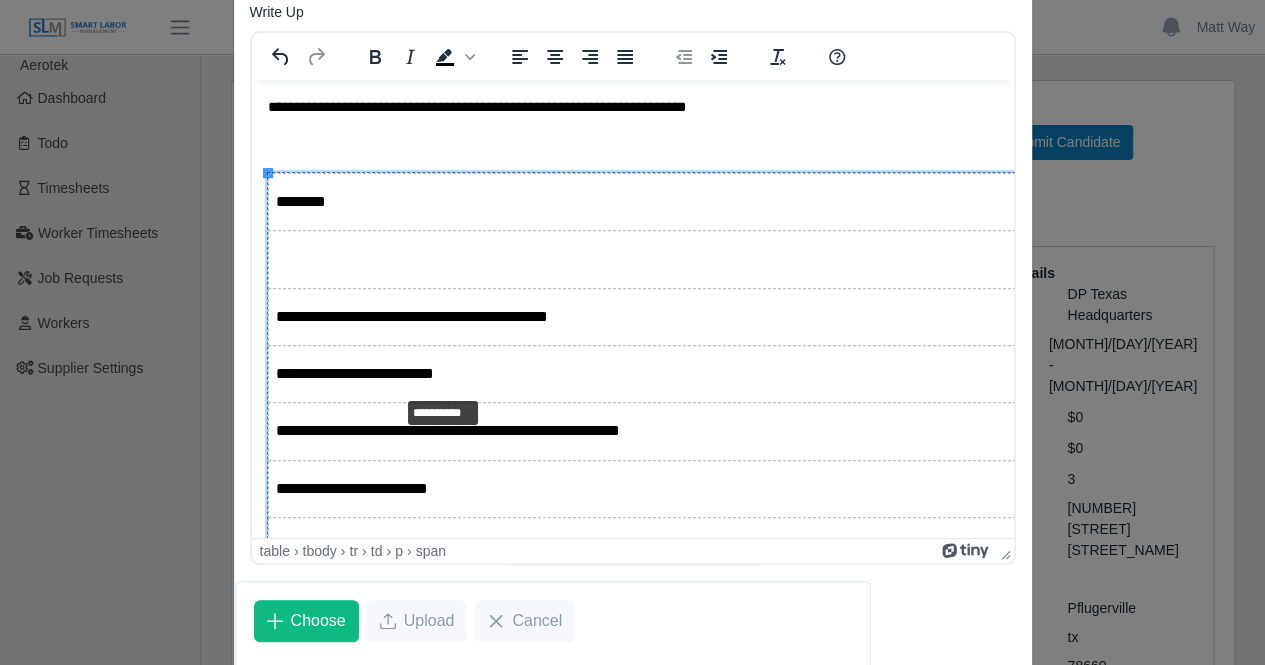 drag, startPoint x: 266, startPoint y: 169, endPoint x: 438, endPoint y: 409, distance: 295.26938 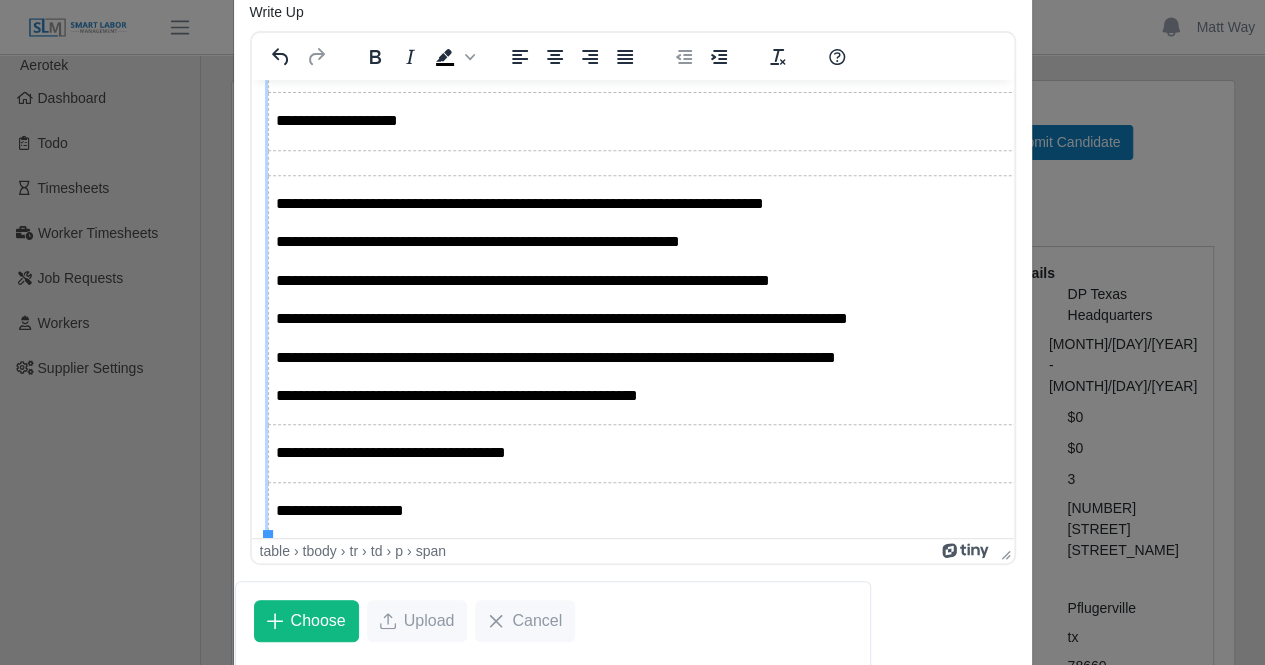 scroll, scrollTop: 625, scrollLeft: 0, axis: vertical 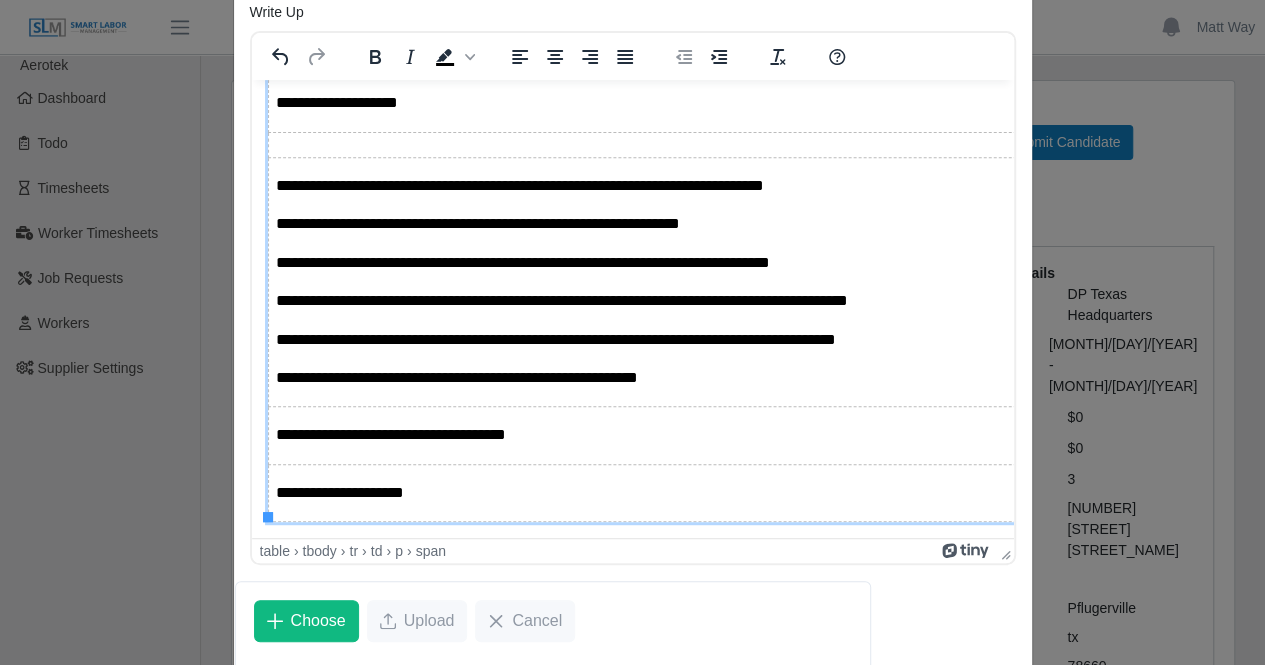 drag, startPoint x: 319, startPoint y: 505, endPoint x: 308, endPoint y: 497, distance: 13.601471 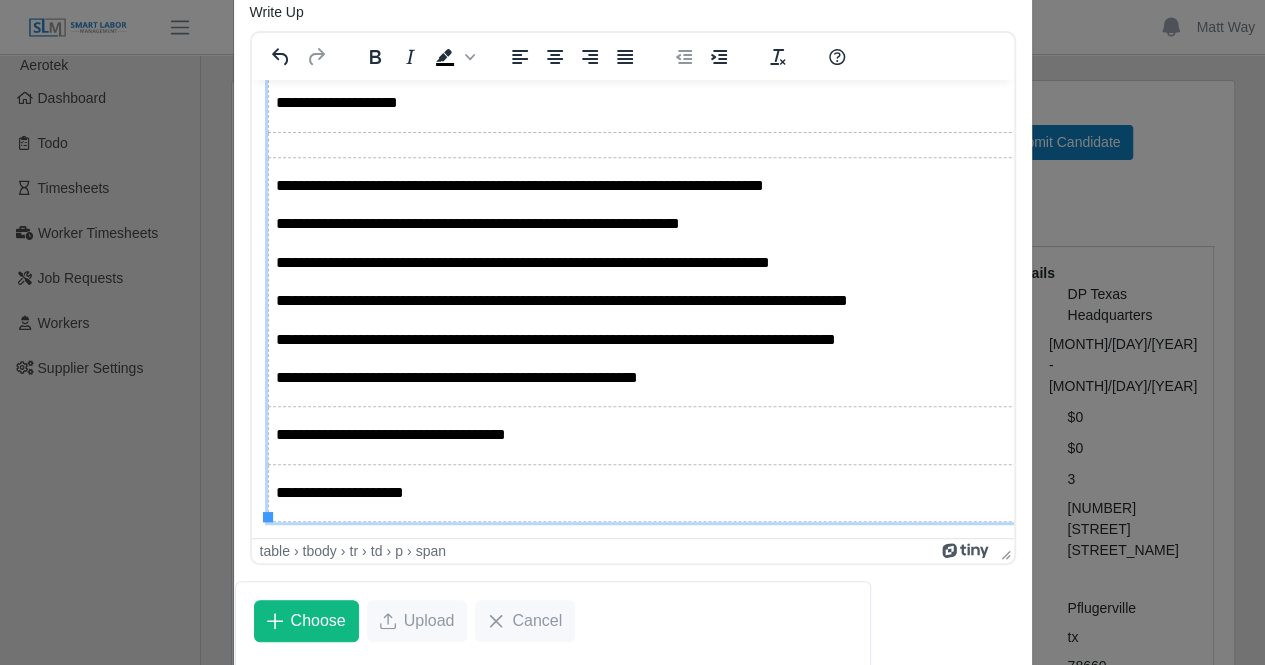 click on "**********" at bounding box center (1702, 491) 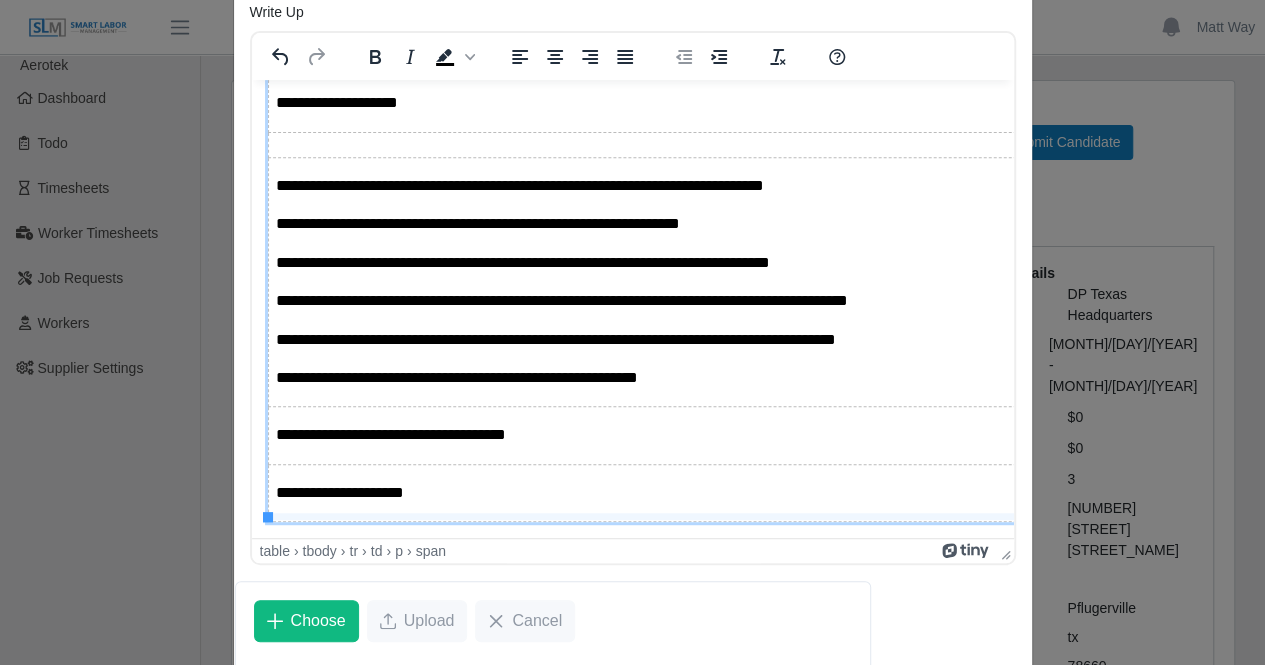 drag, startPoint x: 301, startPoint y: 507, endPoint x: 290, endPoint y: 509, distance: 11.18034 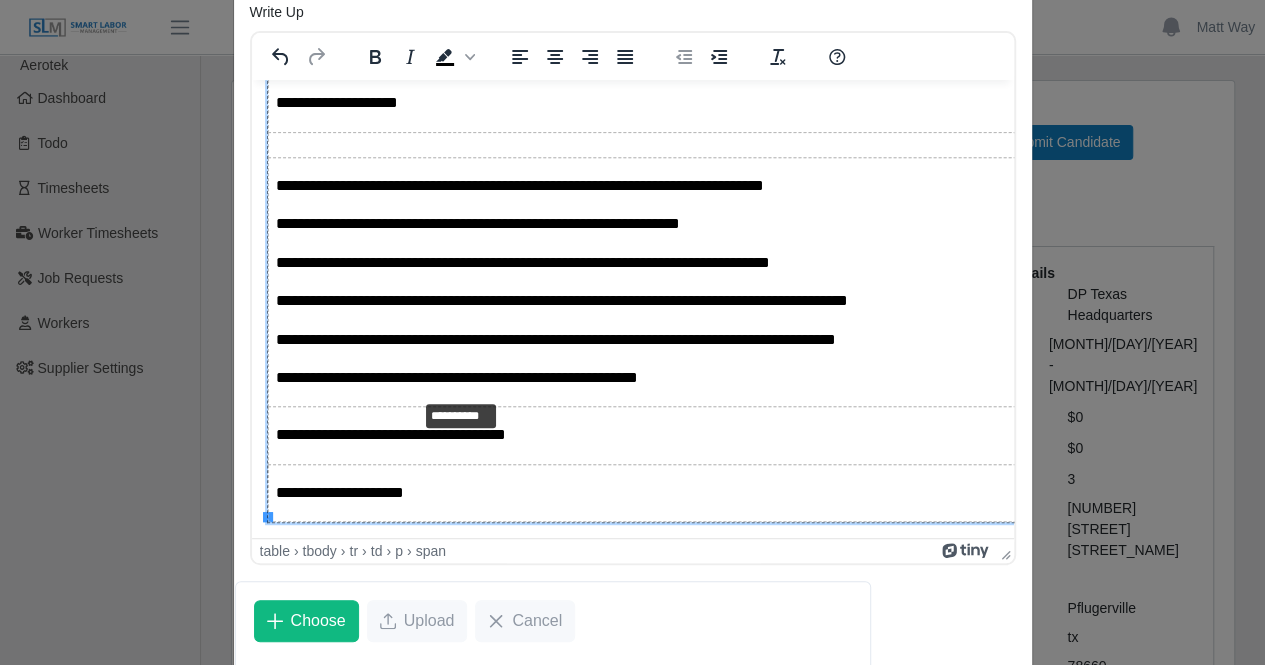 drag, startPoint x: 266, startPoint y: 507, endPoint x: 413, endPoint y: 388, distance: 189.12958 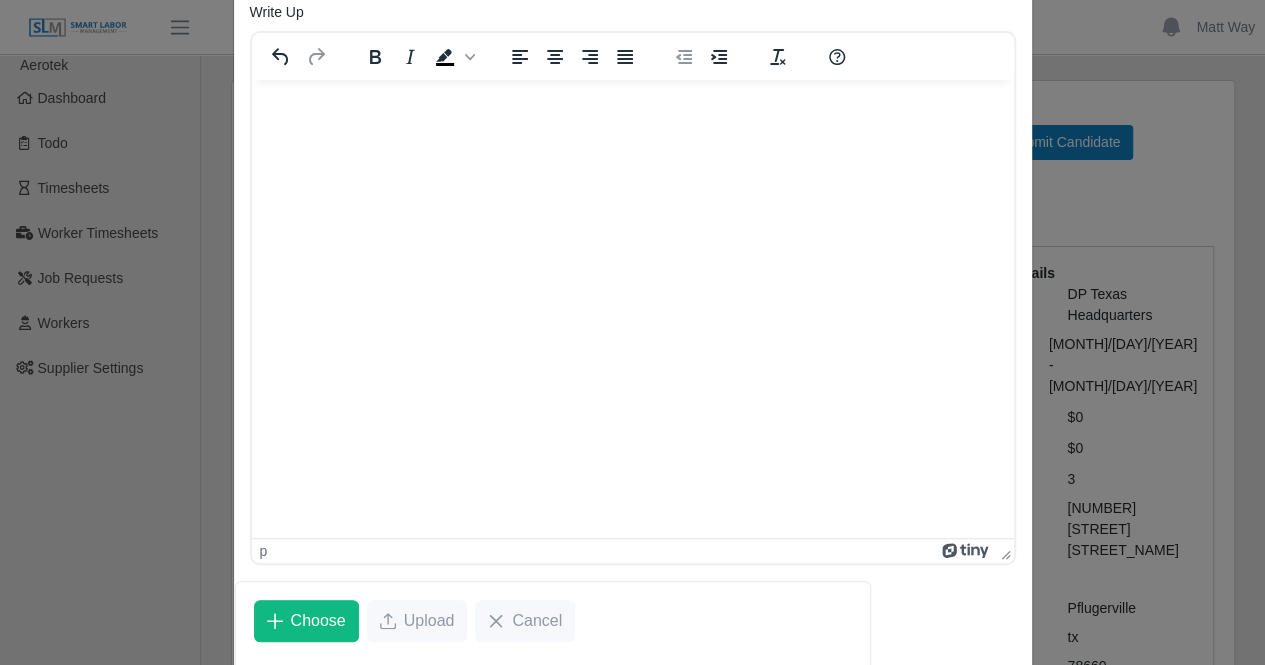 scroll, scrollTop: 0, scrollLeft: 0, axis: both 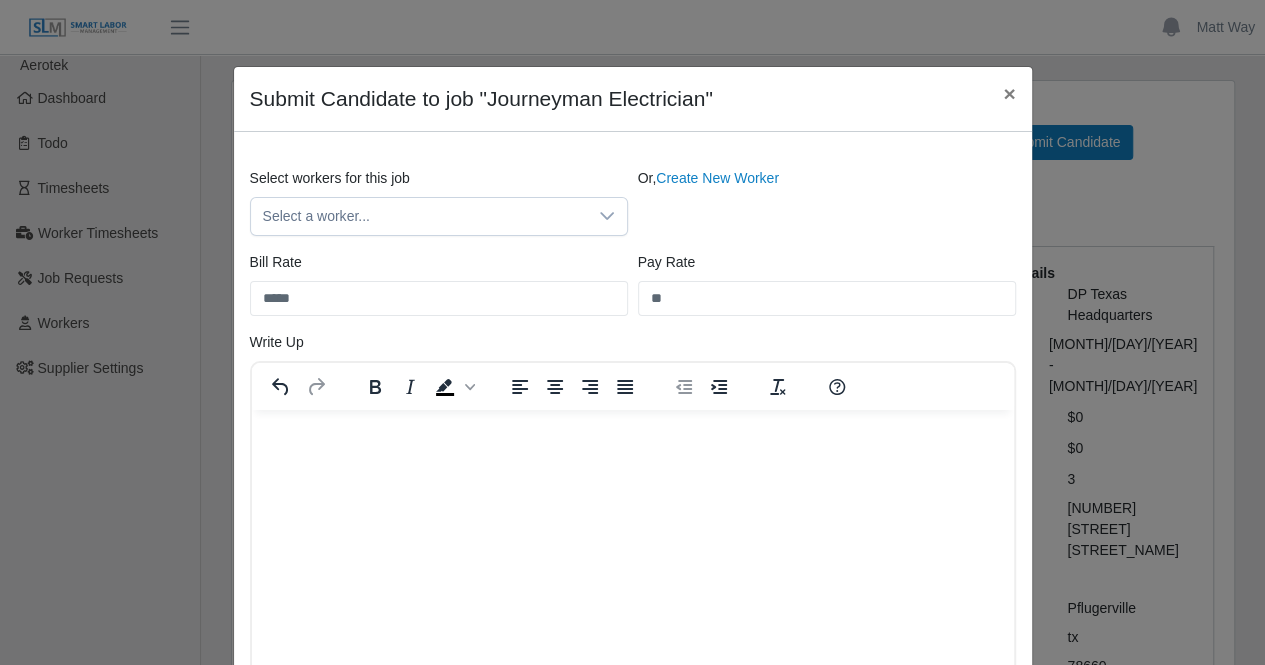 click at bounding box center (632, 436) 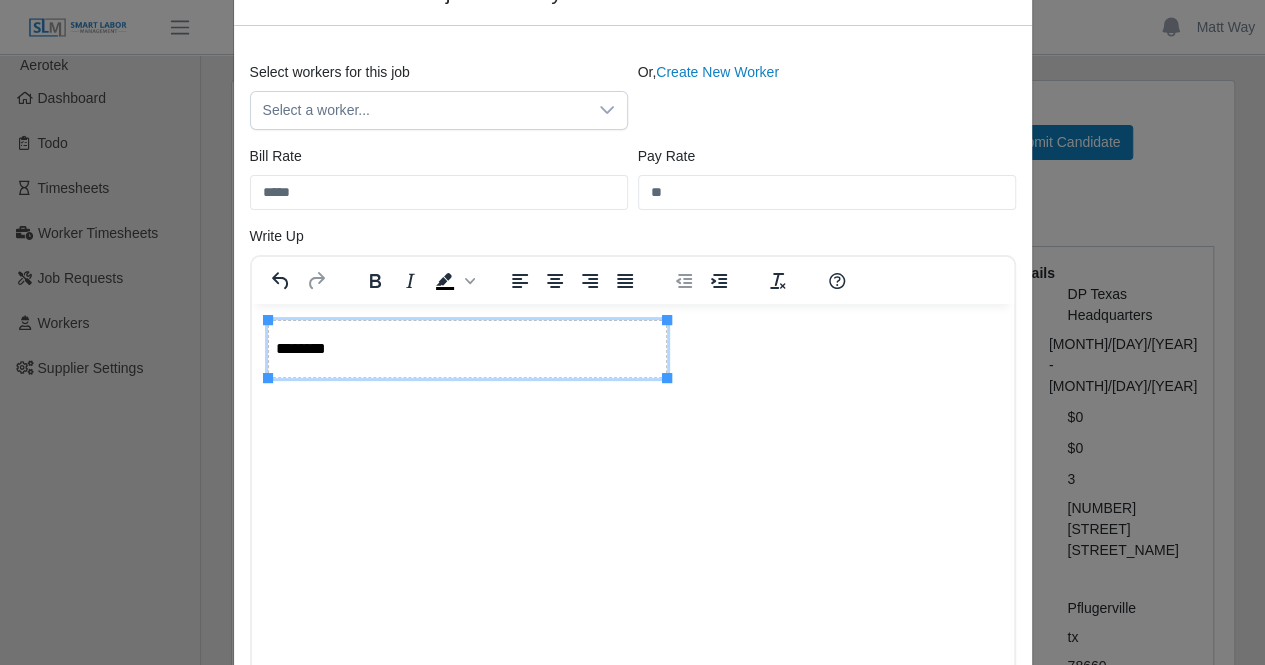 scroll, scrollTop: 112, scrollLeft: 0, axis: vertical 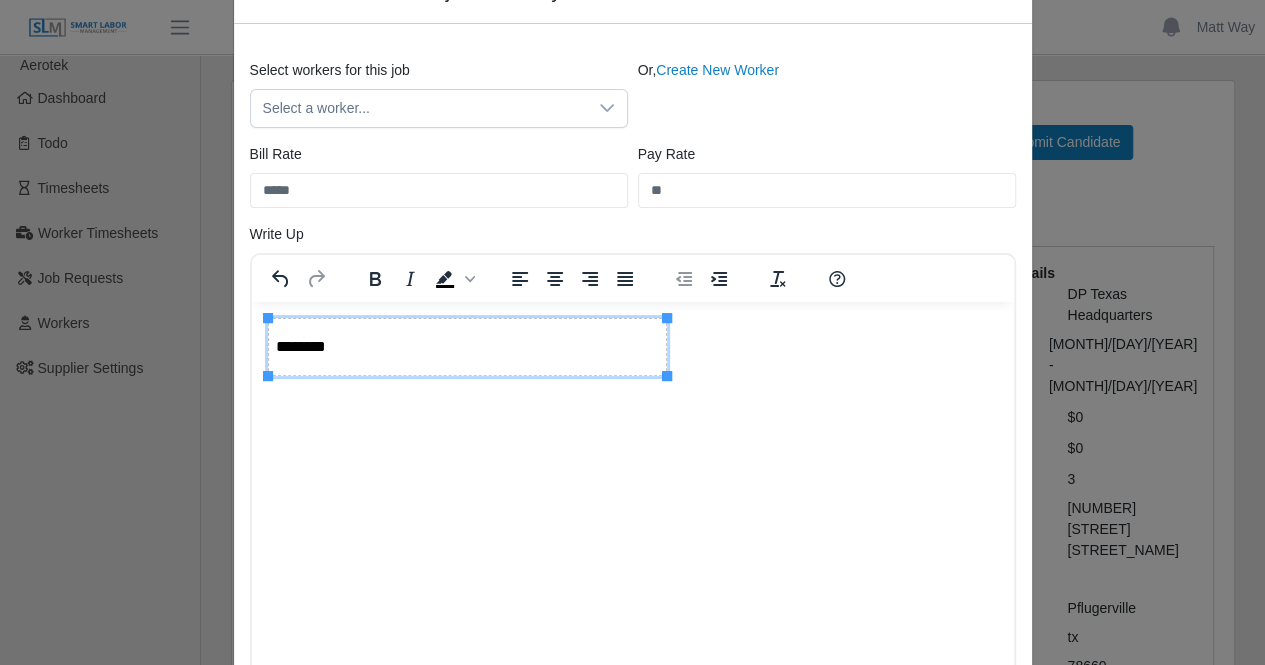 click on "********" at bounding box center (467, 346) 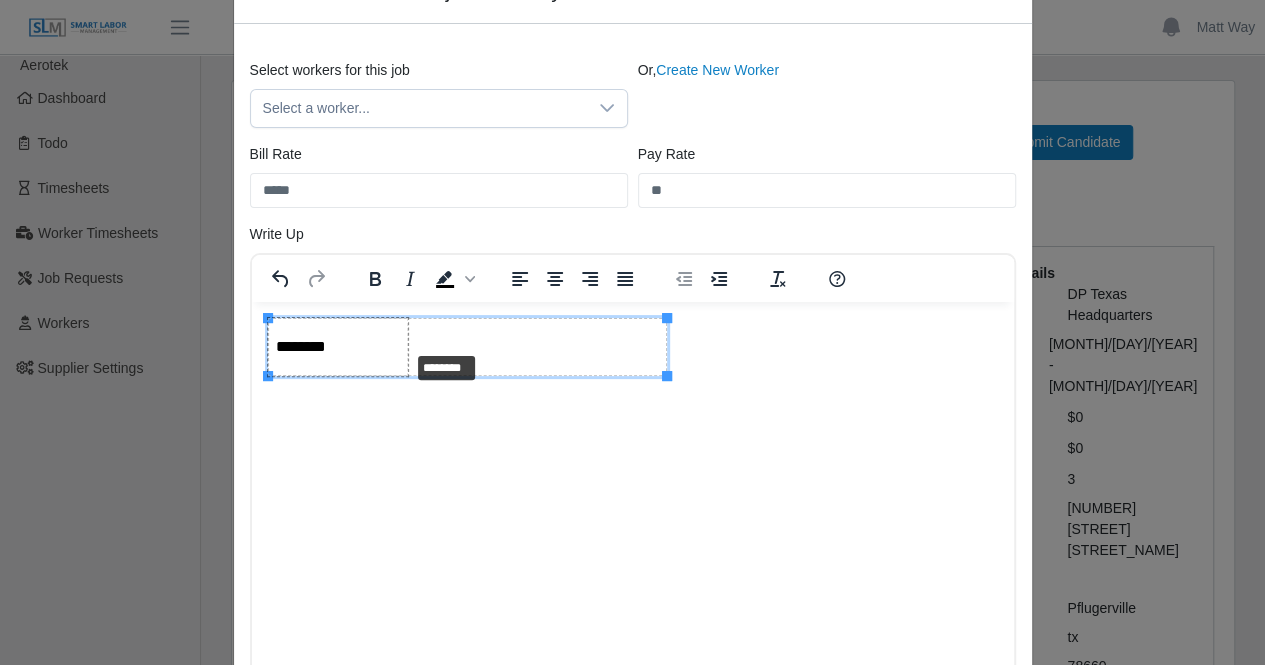 drag, startPoint x: 660, startPoint y: 378, endPoint x: 399, endPoint y: 353, distance: 262.19458 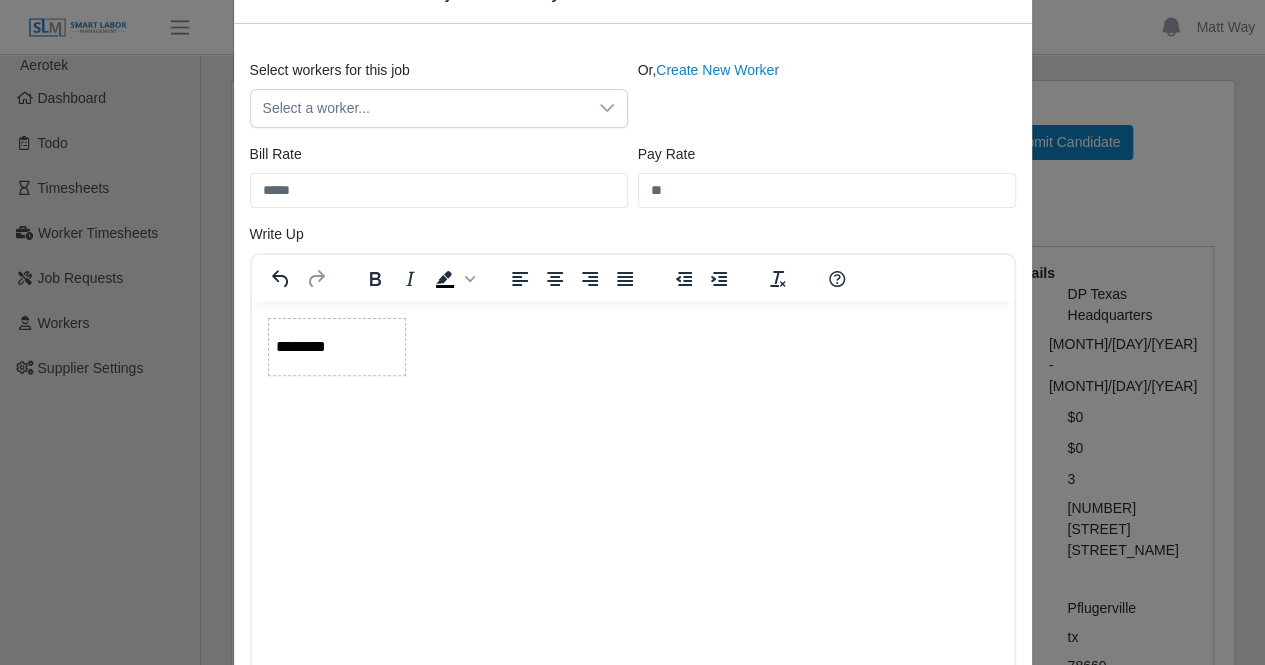 click on "********" at bounding box center [632, 346] 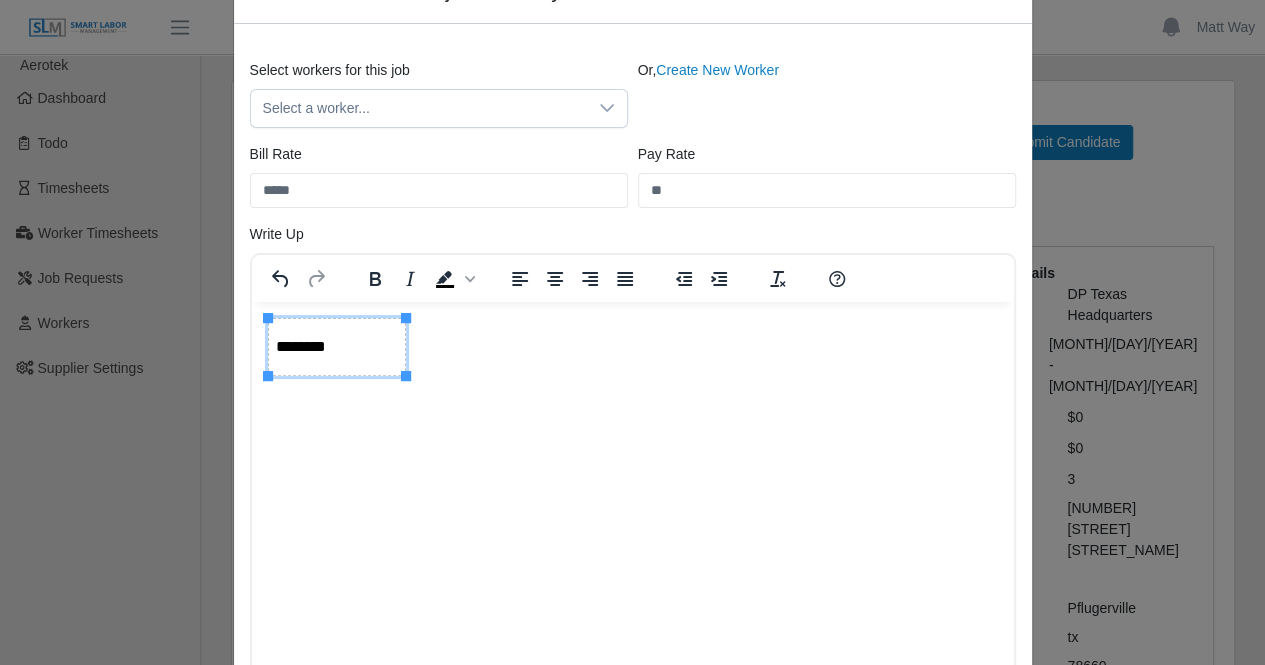 click on "********" at bounding box center (336, 346) 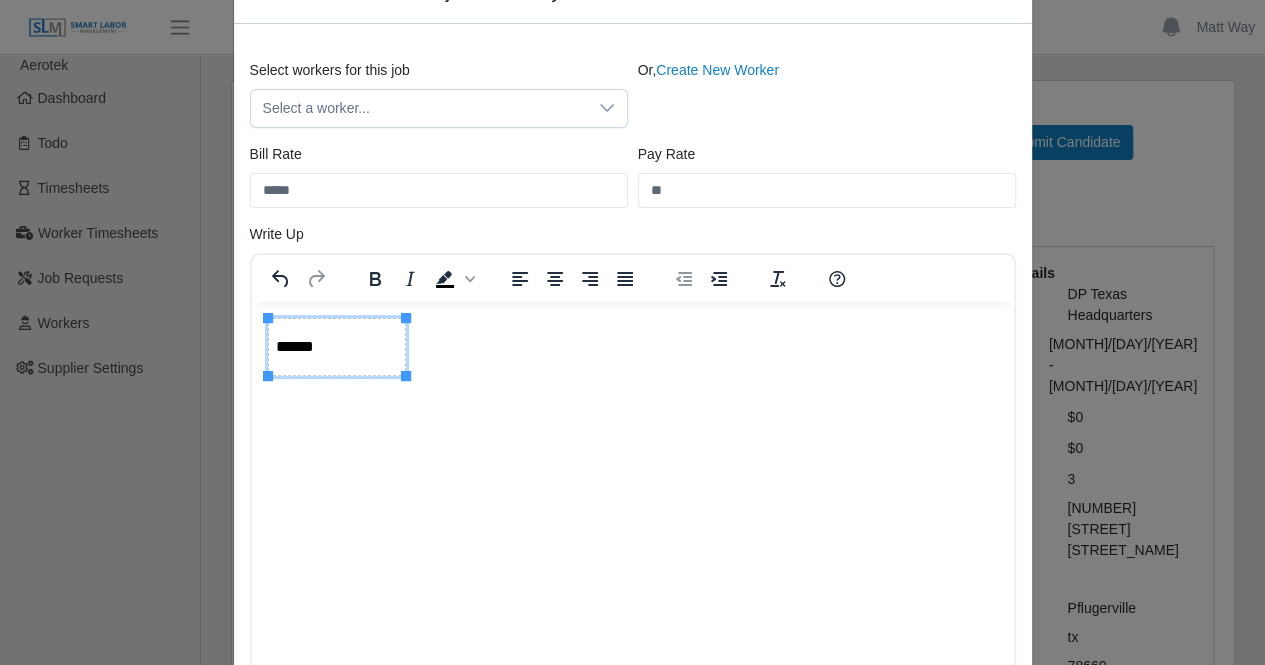 click on "******" at bounding box center (336, 346) 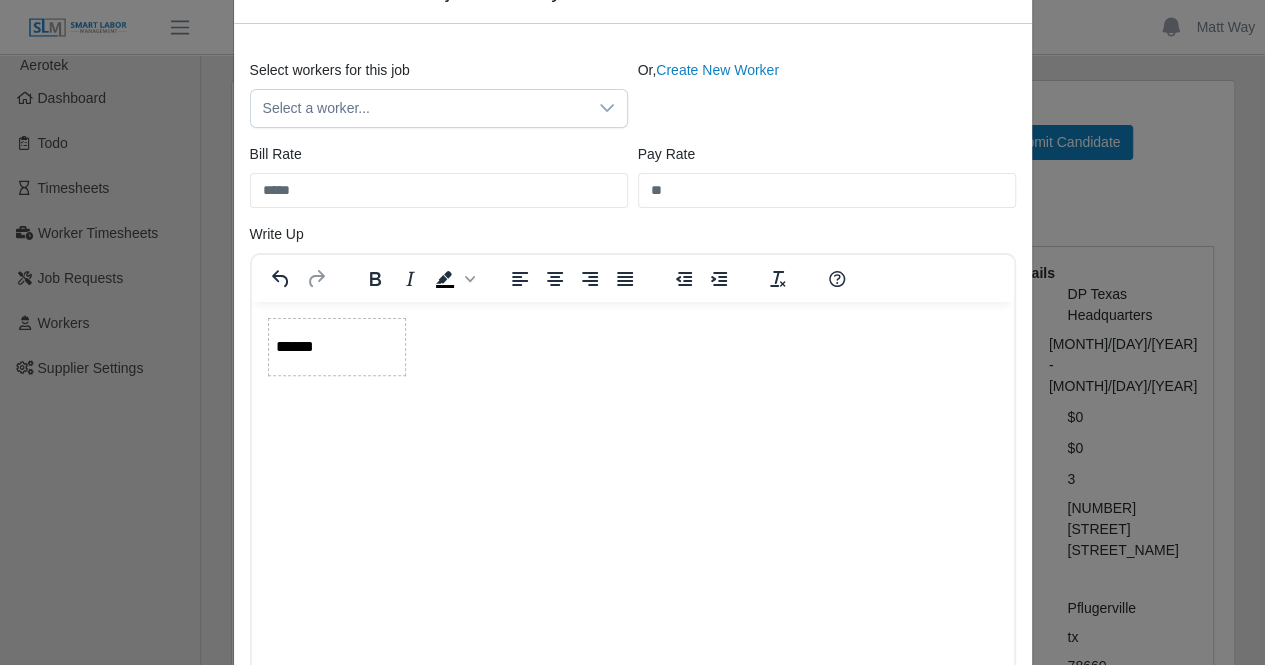 click on "******" at bounding box center (632, 346) 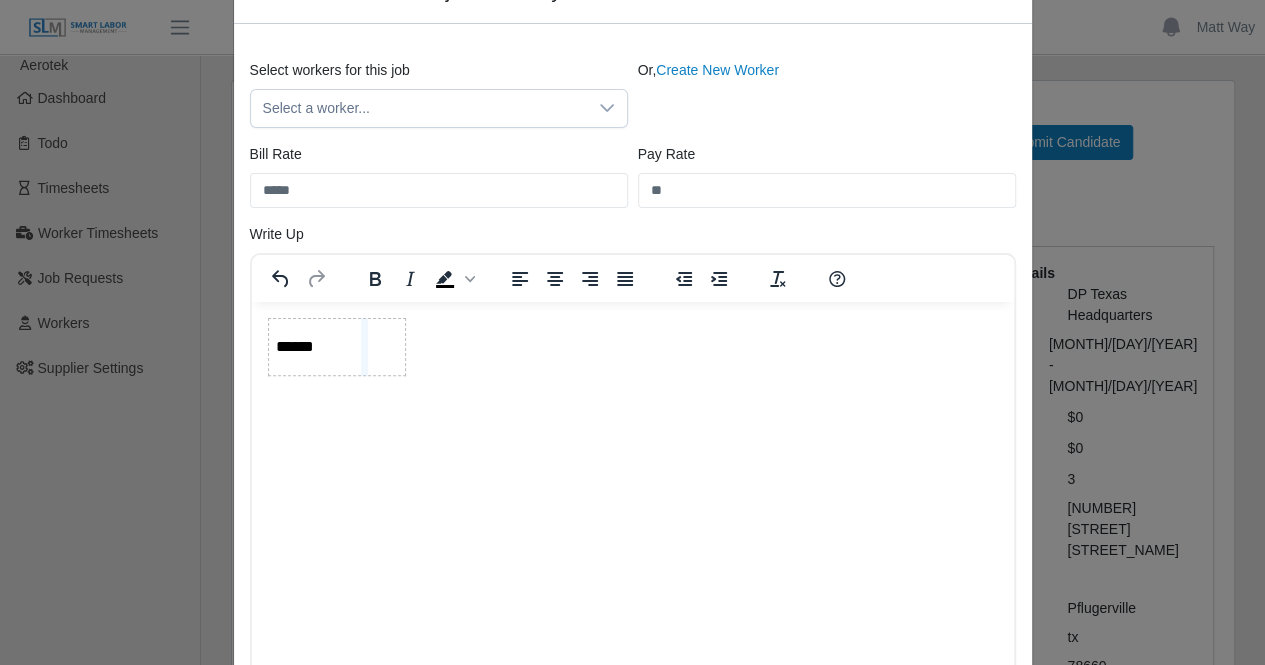 drag, startPoint x: 404, startPoint y: 350, endPoint x: 355, endPoint y: 366, distance: 51.546097 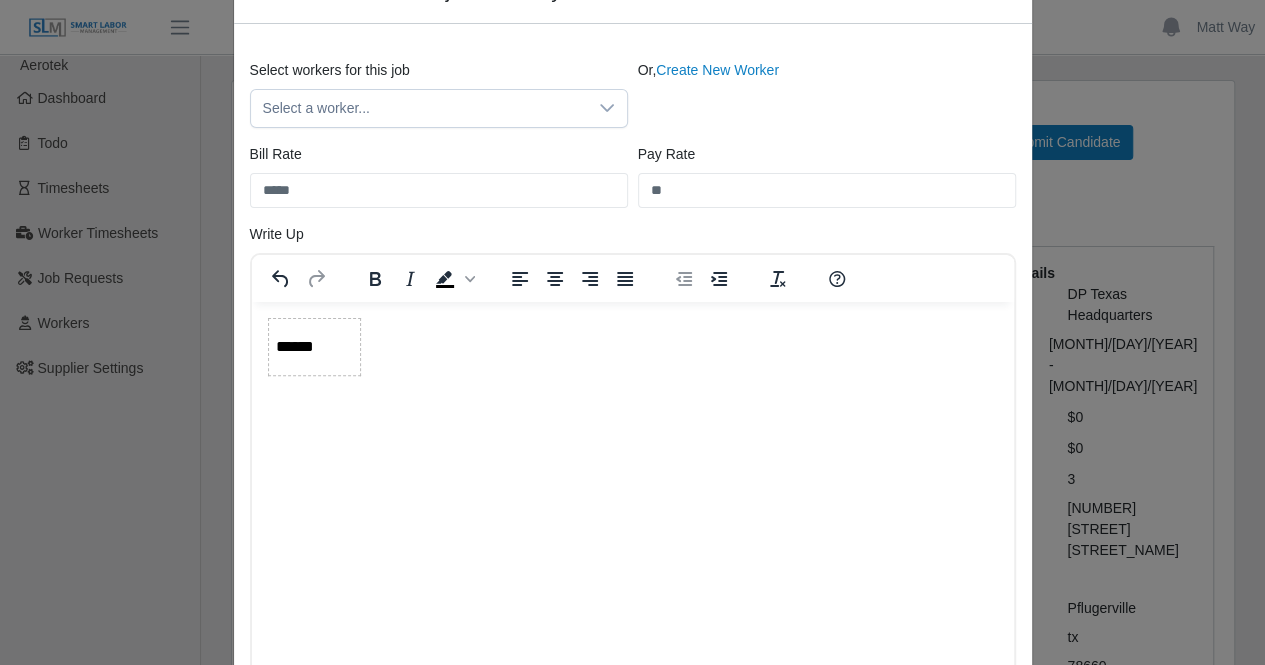 drag, startPoint x: 304, startPoint y: 341, endPoint x: 267, endPoint y: 360, distance: 41.59327 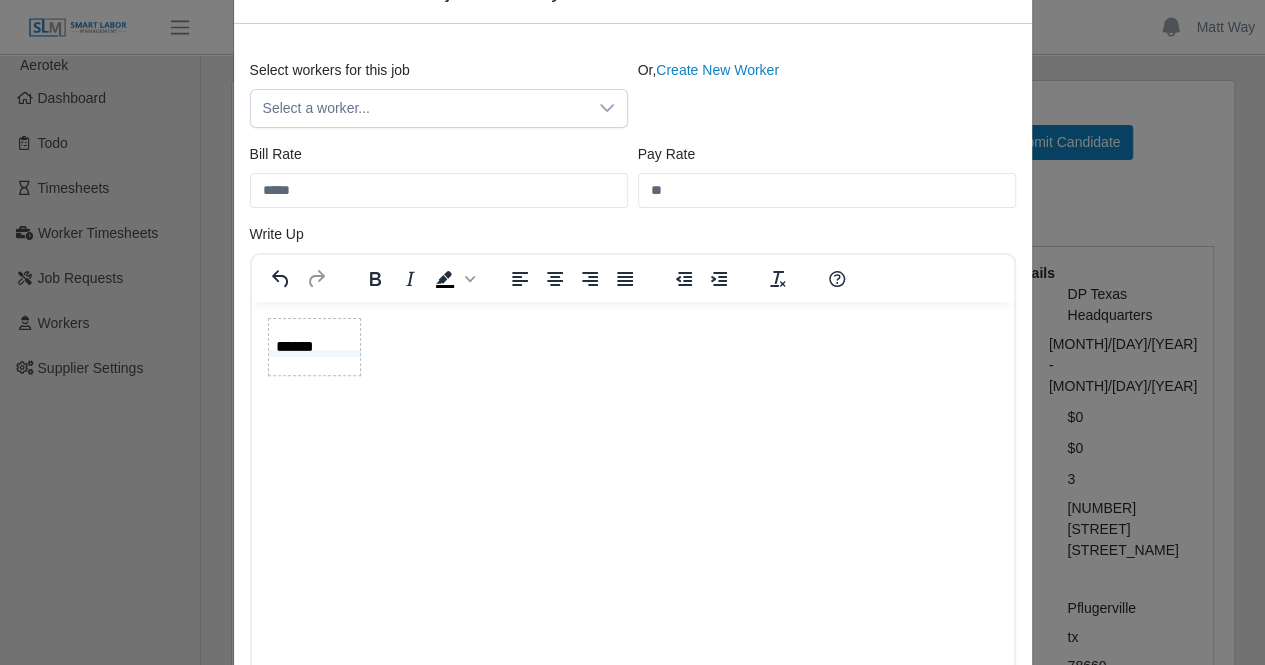 drag, startPoint x: 269, startPoint y: 377, endPoint x: 307, endPoint y: 344, distance: 50.32892 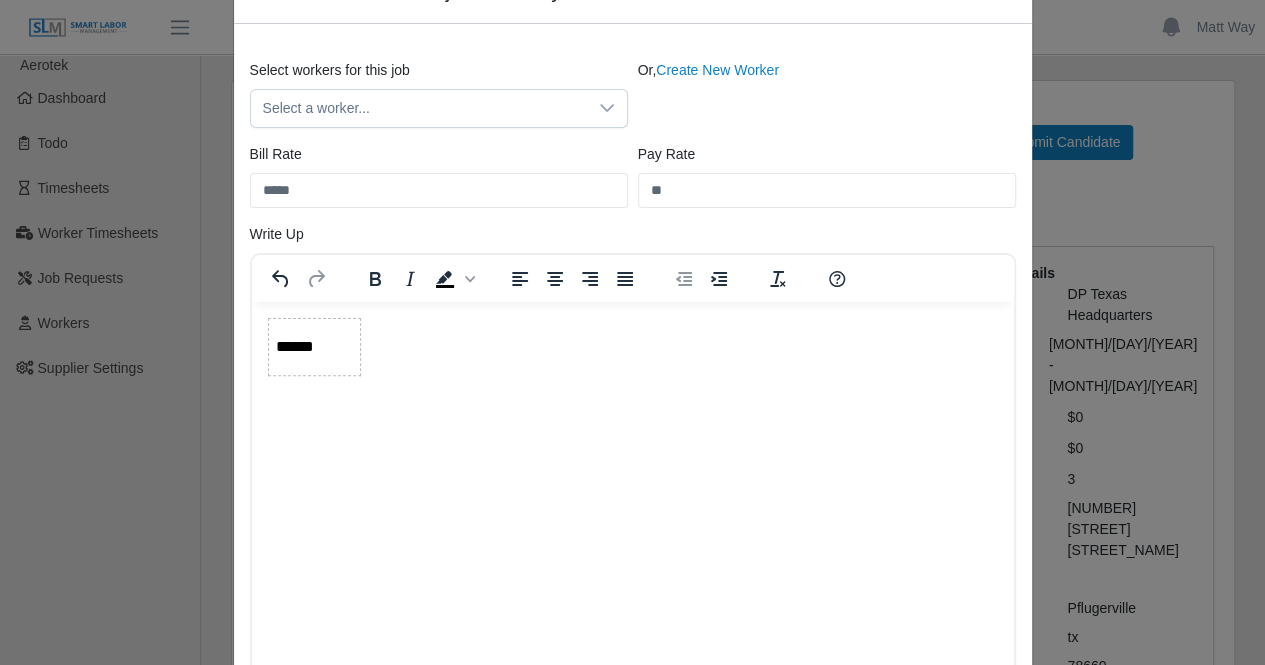 click on "******" at bounding box center [314, 346] 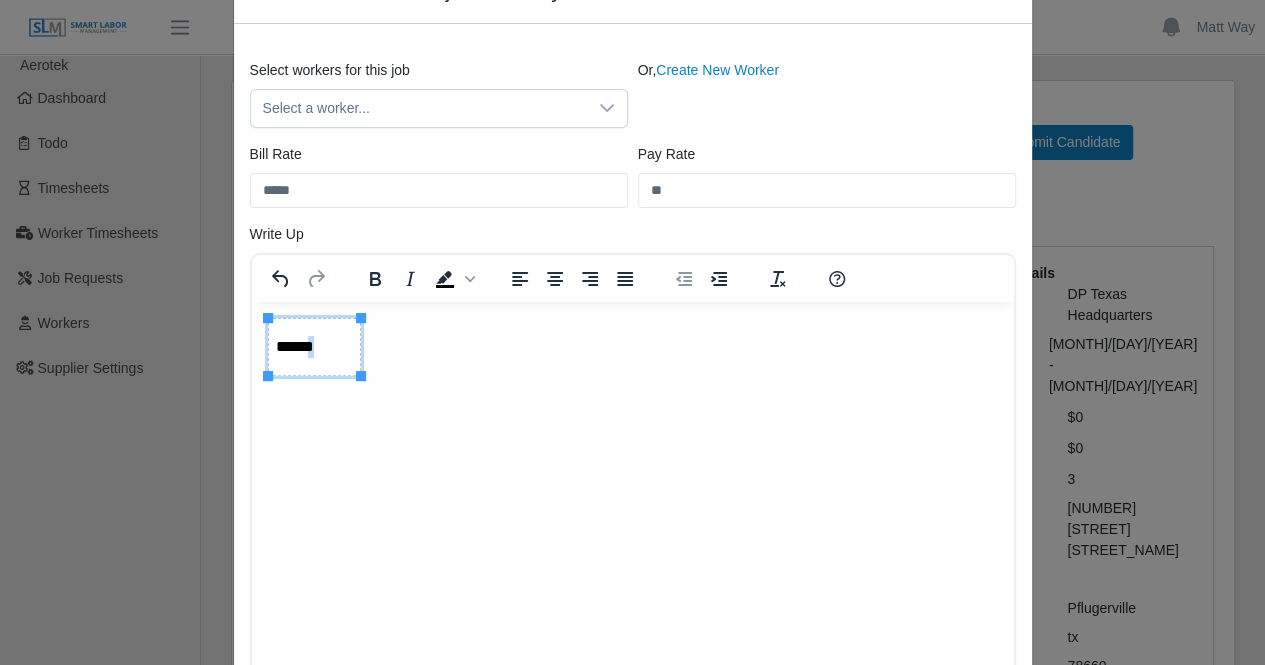 click on "******" at bounding box center [314, 346] 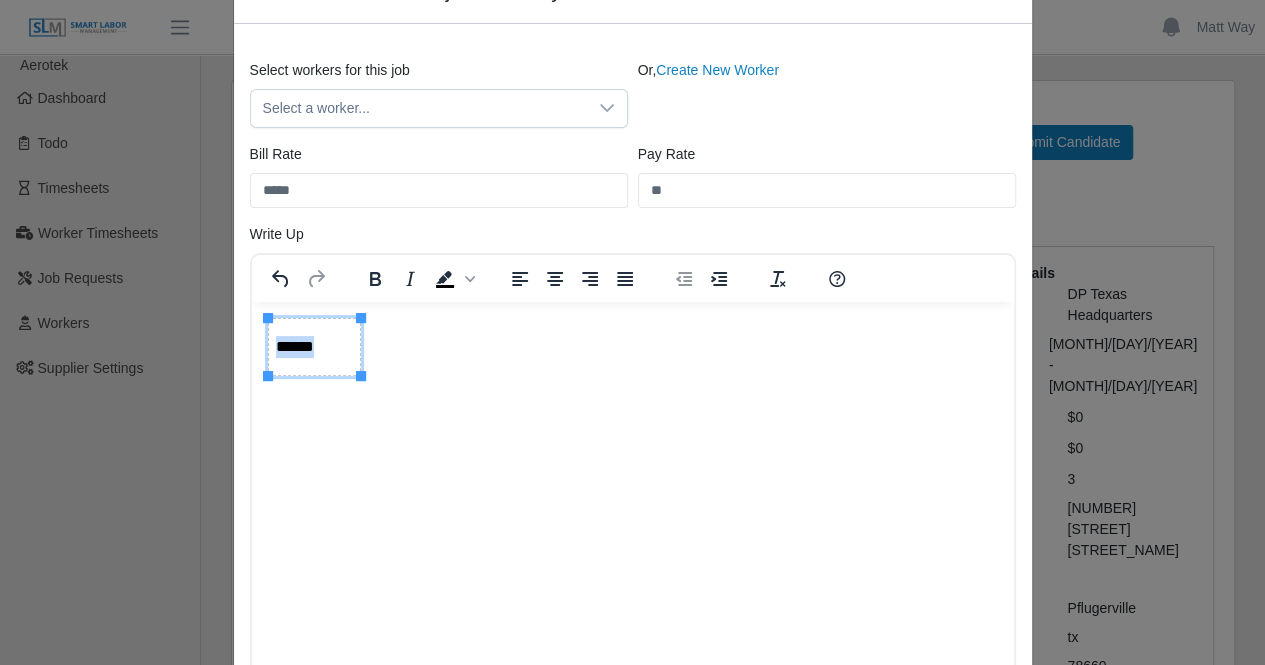 click on "******" at bounding box center [314, 346] 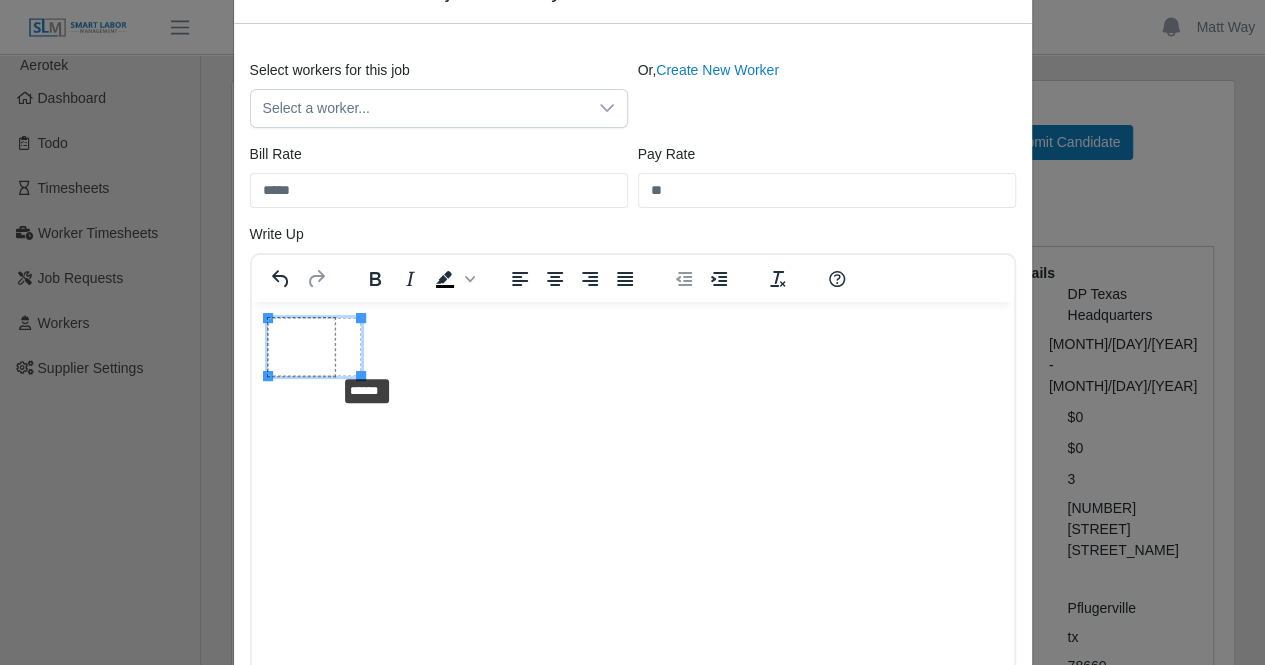 drag, startPoint x: 356, startPoint y: 316, endPoint x: 329, endPoint y: 371, distance: 61.269894 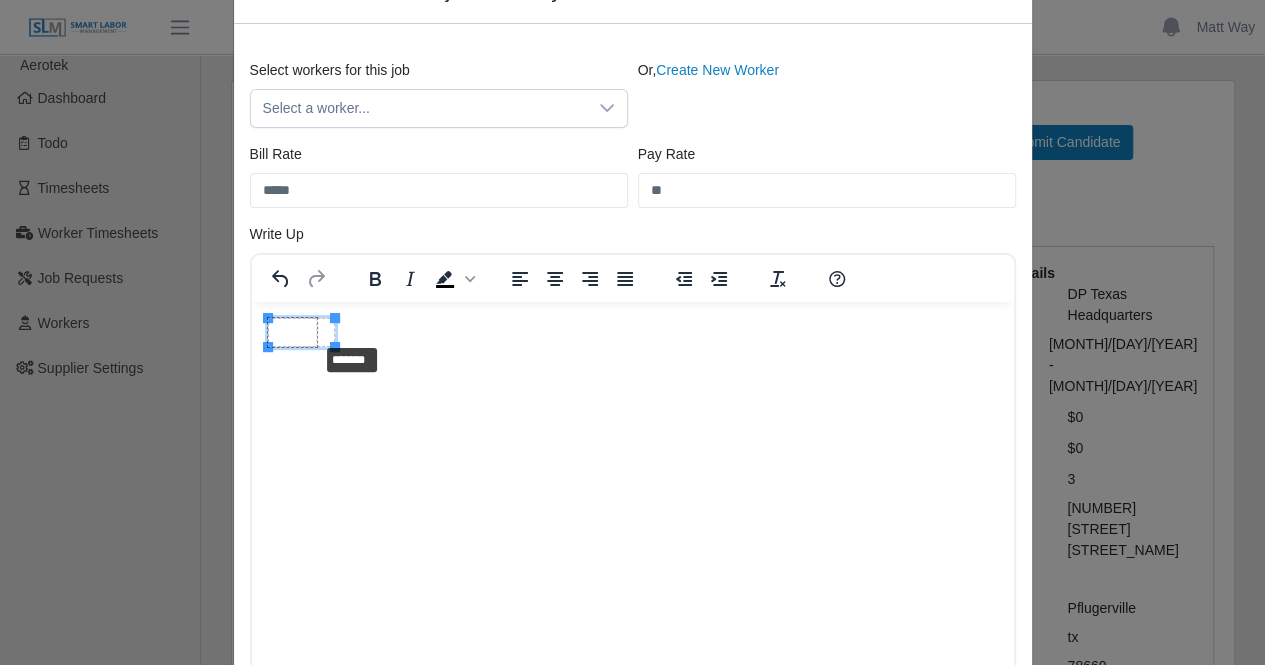 drag, startPoint x: 332, startPoint y: 342, endPoint x: 303, endPoint y: 335, distance: 29.832869 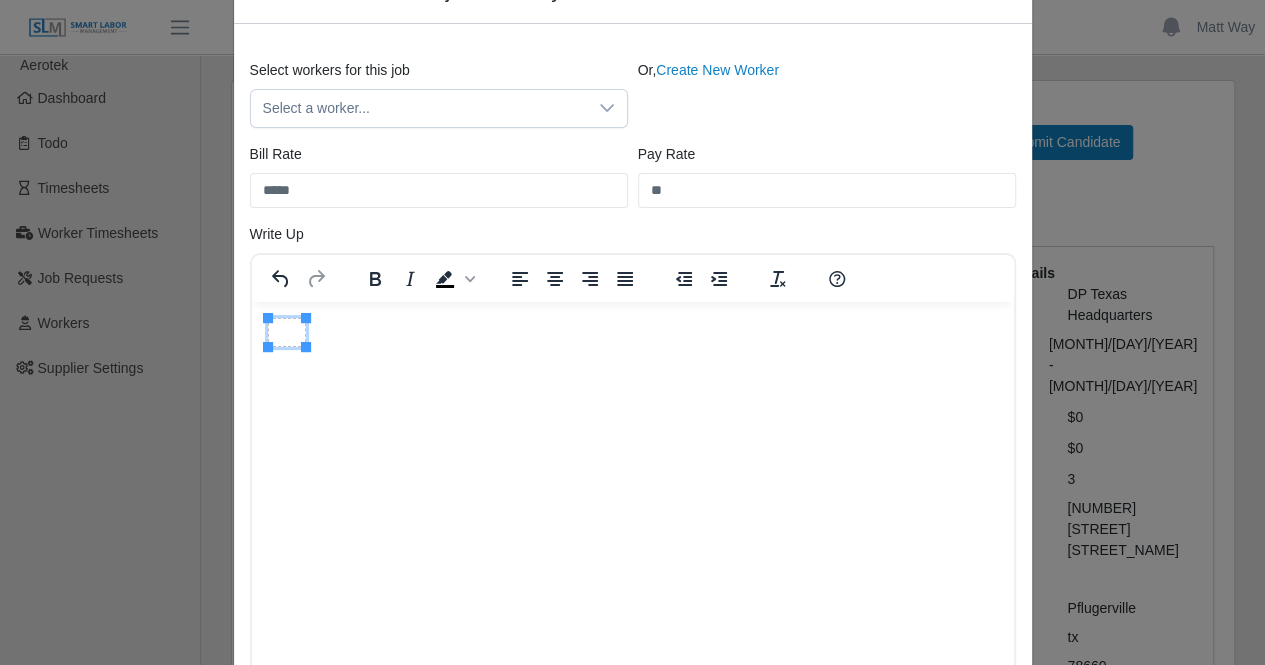 drag, startPoint x: 52, startPoint y: 34, endPoint x: 240, endPoint y: 347, distance: 365.1205 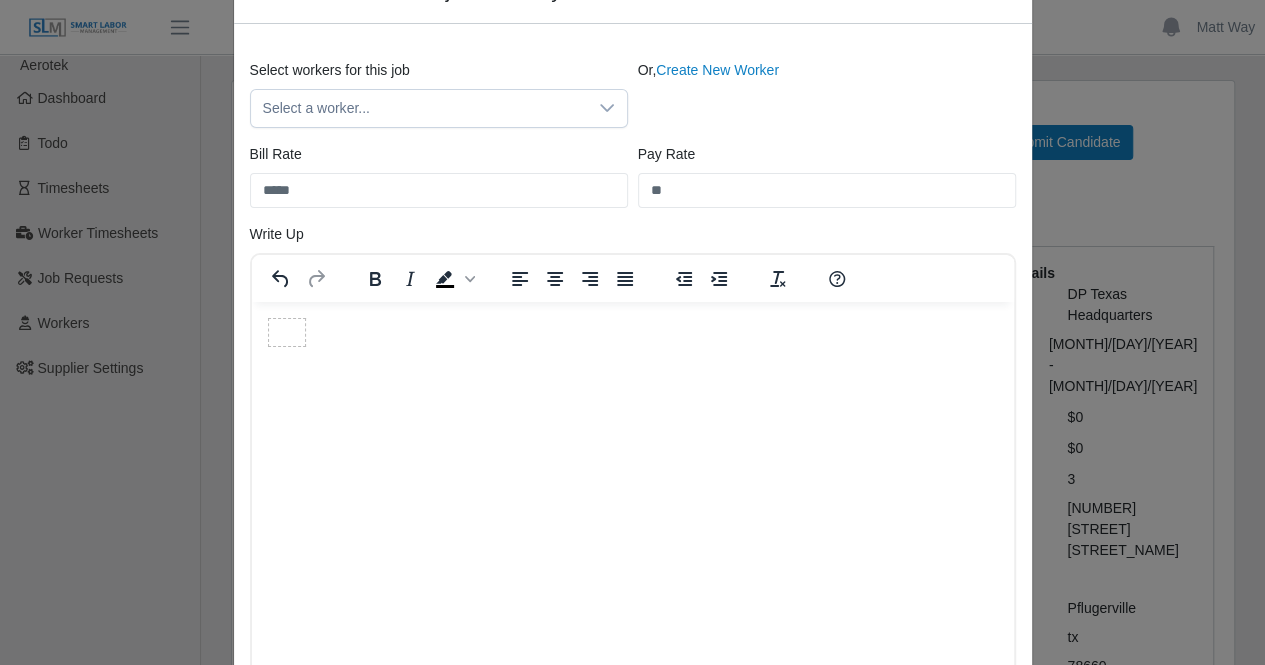 drag, startPoint x: 268, startPoint y: 319, endPoint x: 286, endPoint y: 335, distance: 24.083189 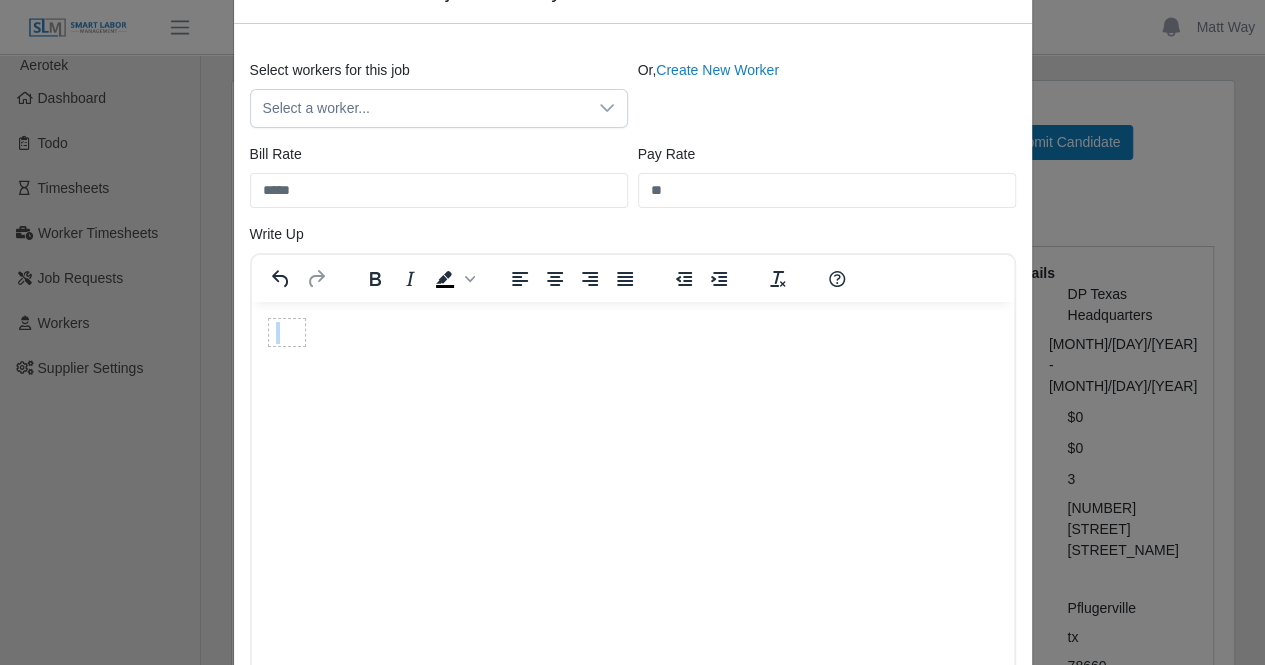 click at bounding box center [632, 331] 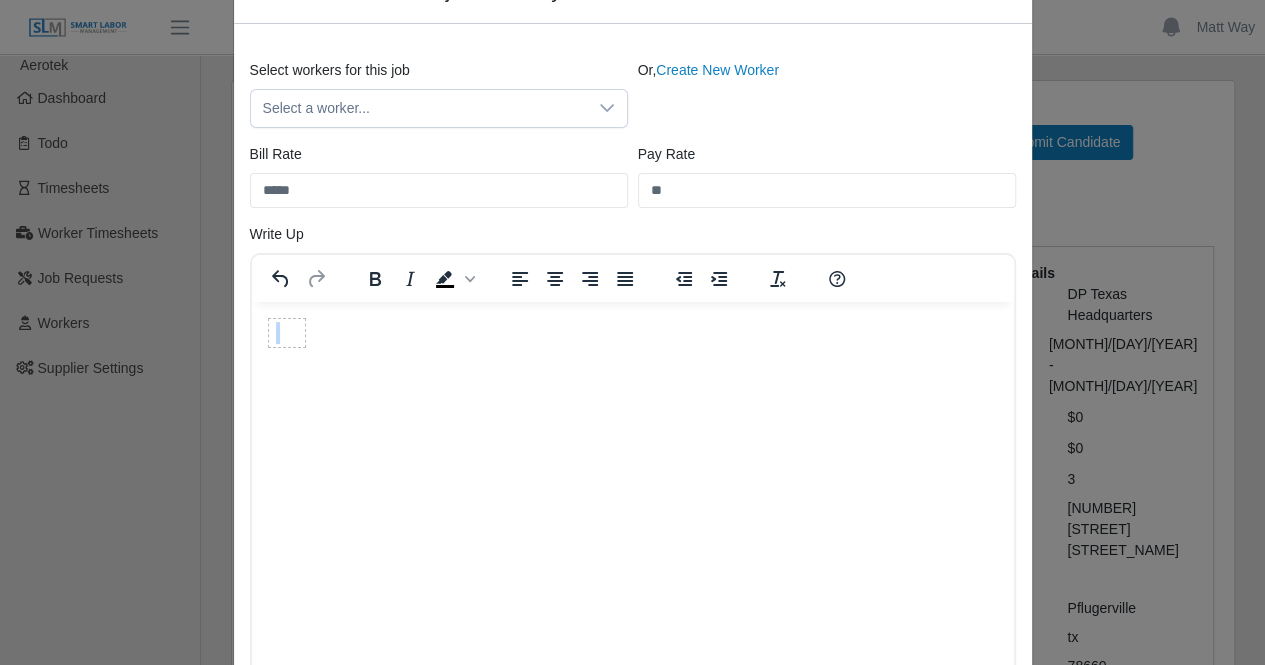 click at bounding box center (286, 332) 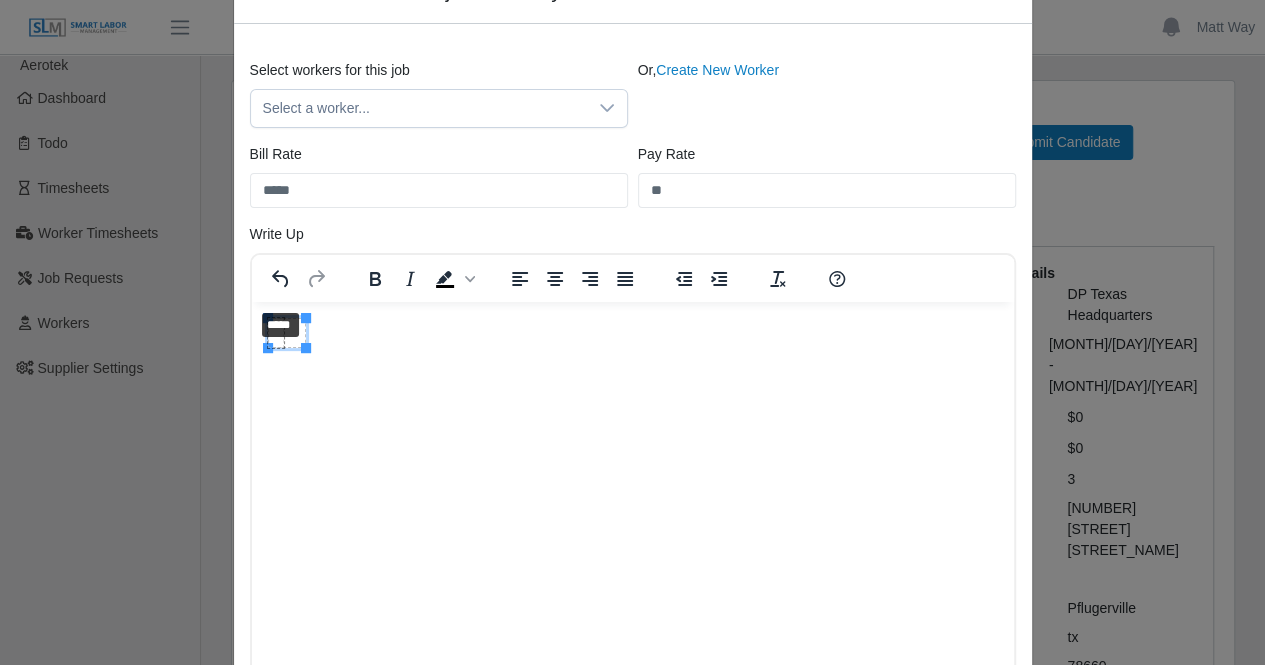 drag, startPoint x: 303, startPoint y: 346, endPoint x: 253, endPoint y: 314, distance: 59.36329 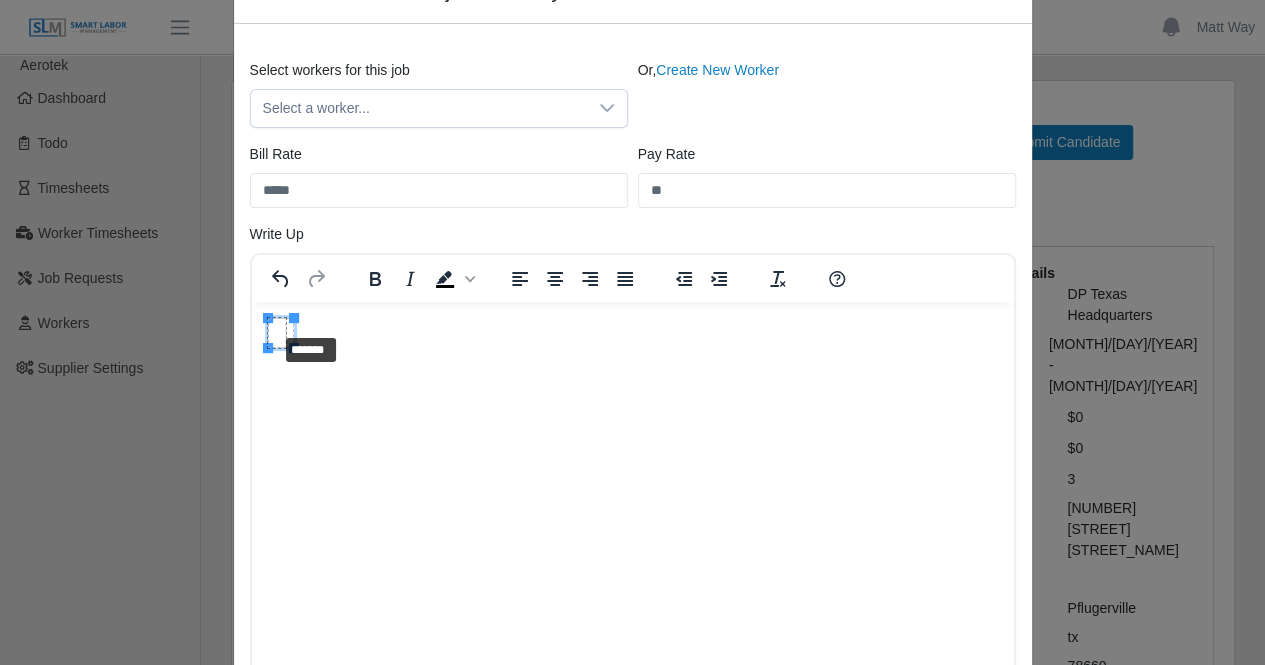 drag, startPoint x: 270, startPoint y: 318, endPoint x: 277, endPoint y: 333, distance: 16.552946 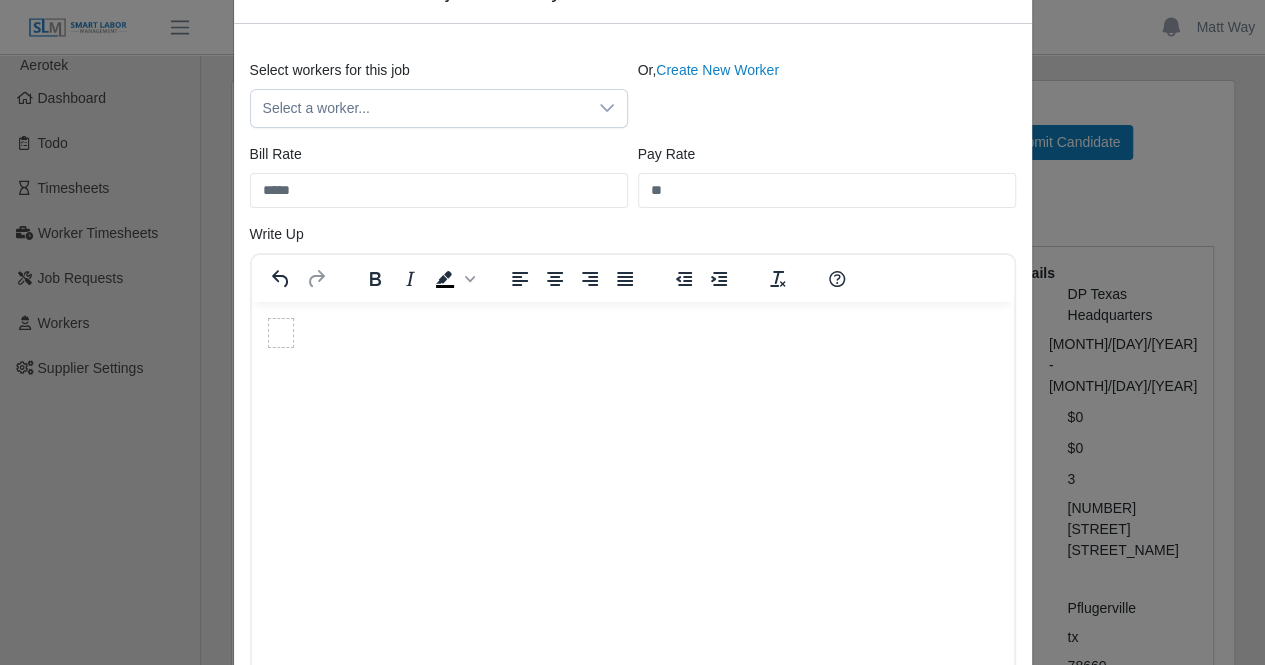 drag, startPoint x: 292, startPoint y: 351, endPoint x: 296, endPoint y: 311, distance: 40.1995 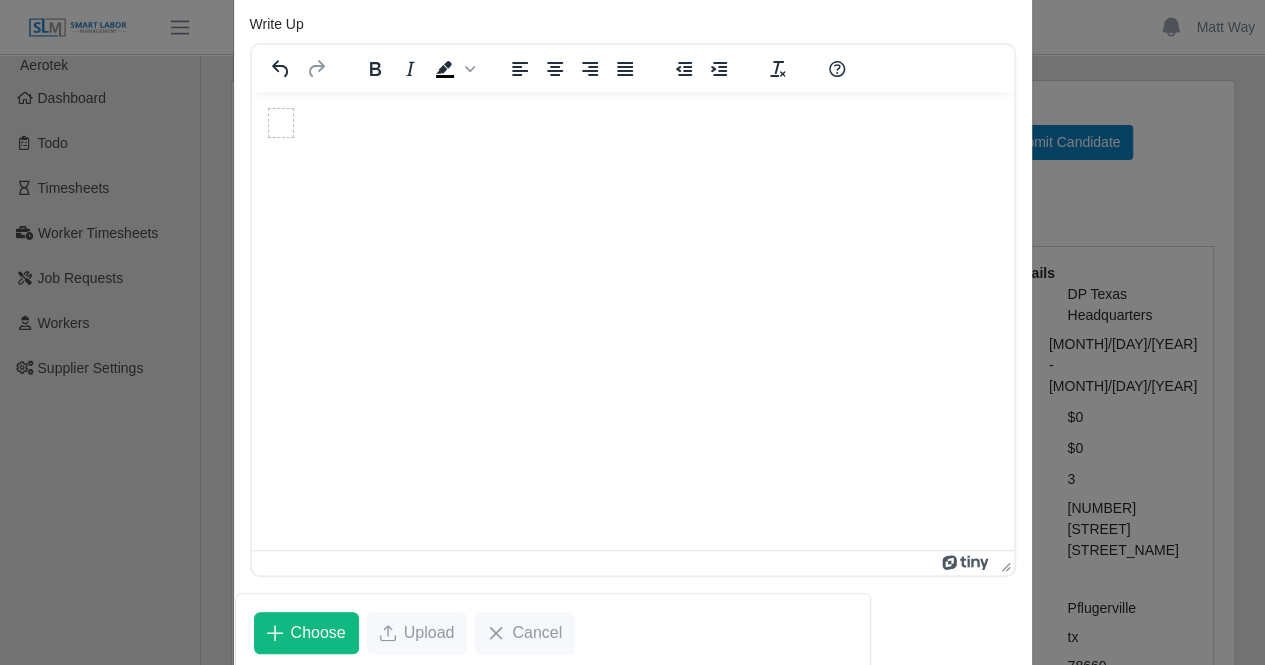 scroll, scrollTop: 322, scrollLeft: 0, axis: vertical 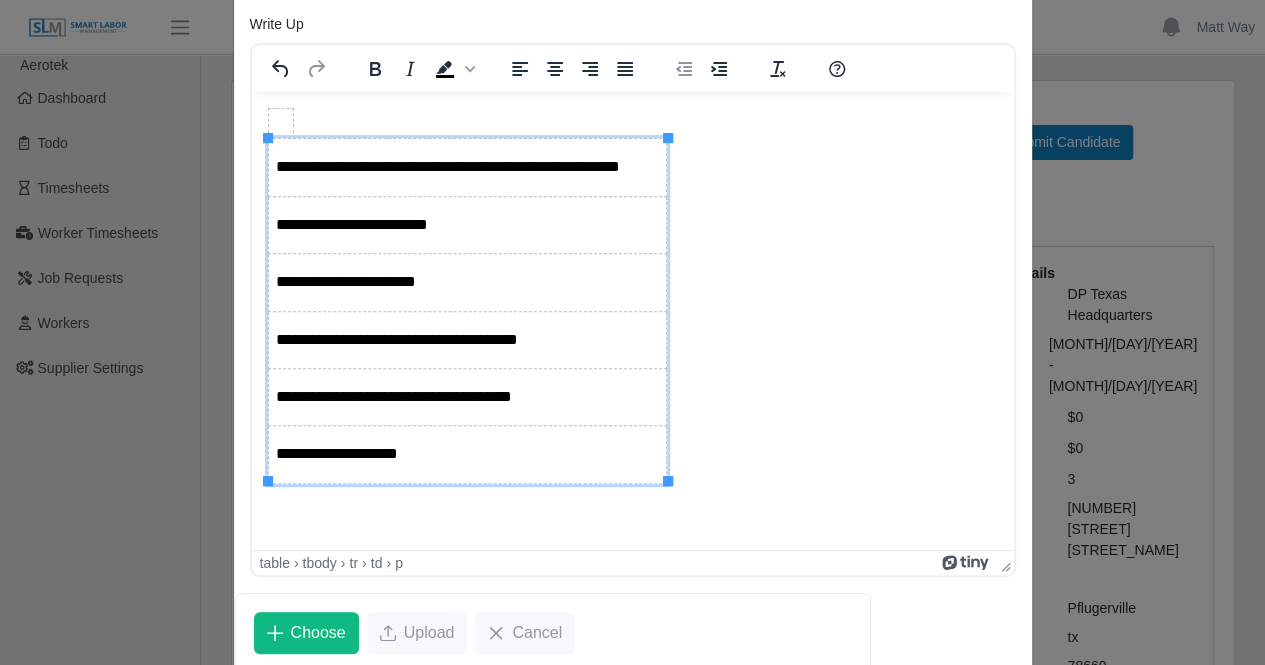 click on "**********" at bounding box center (632, 295) 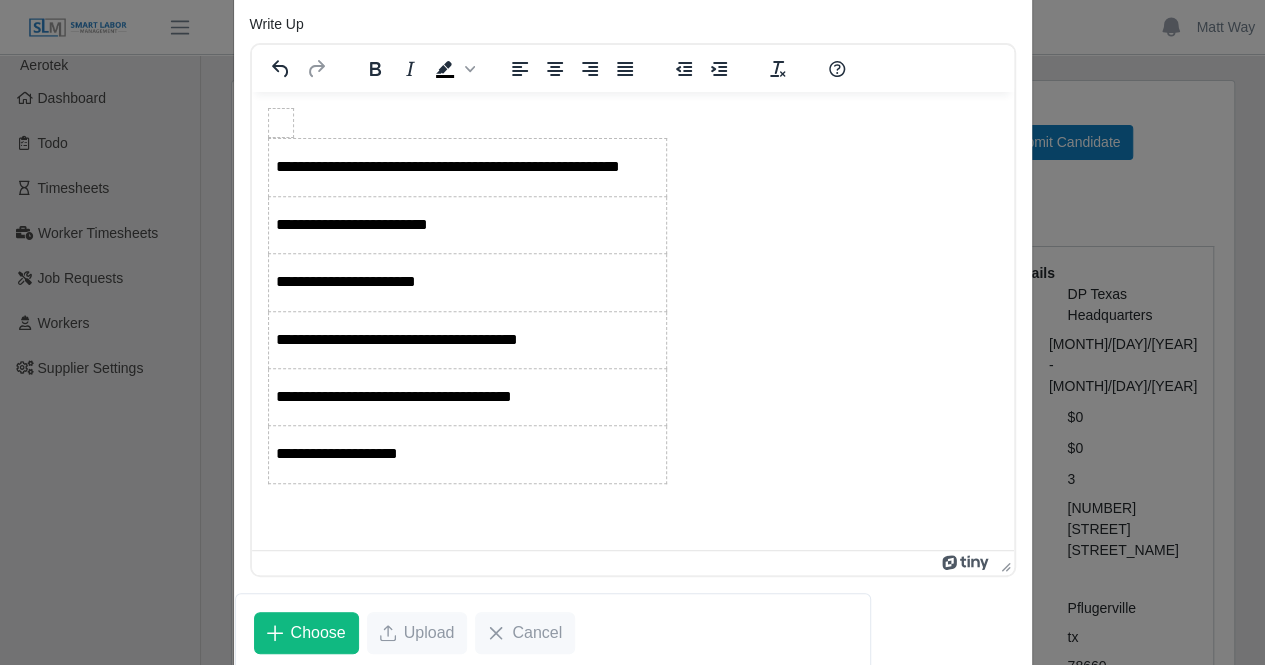 scroll, scrollTop: 75, scrollLeft: 0, axis: vertical 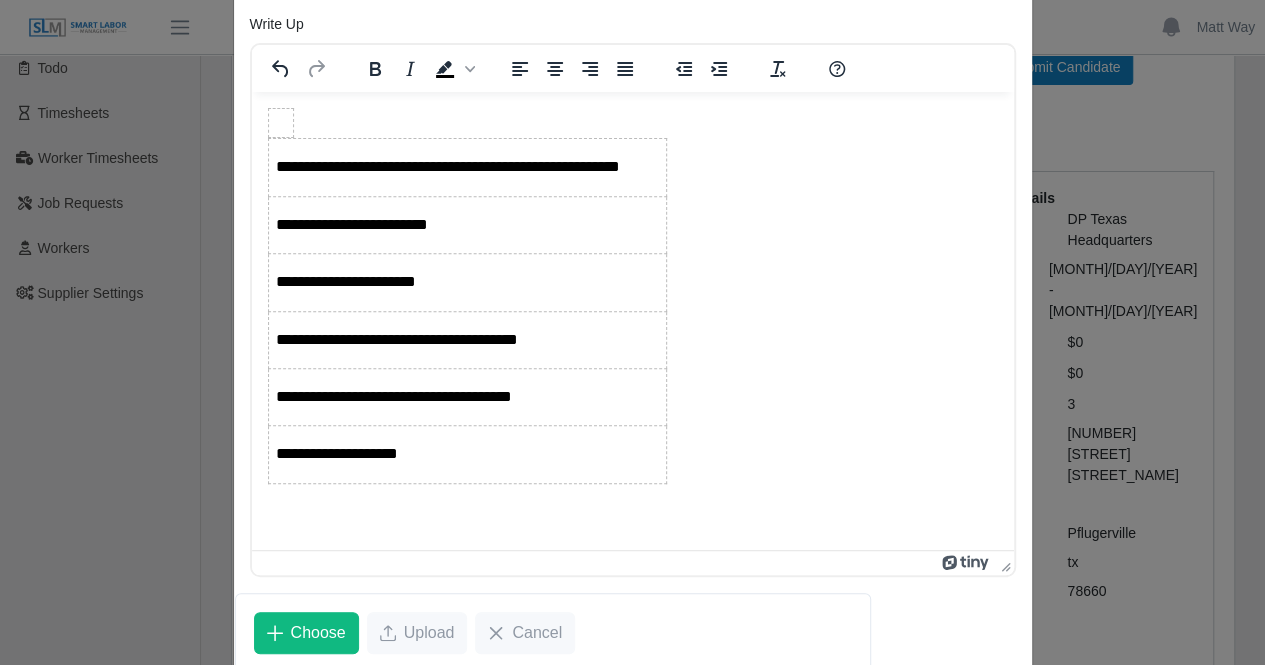 click on "**********" at bounding box center [632, 295] 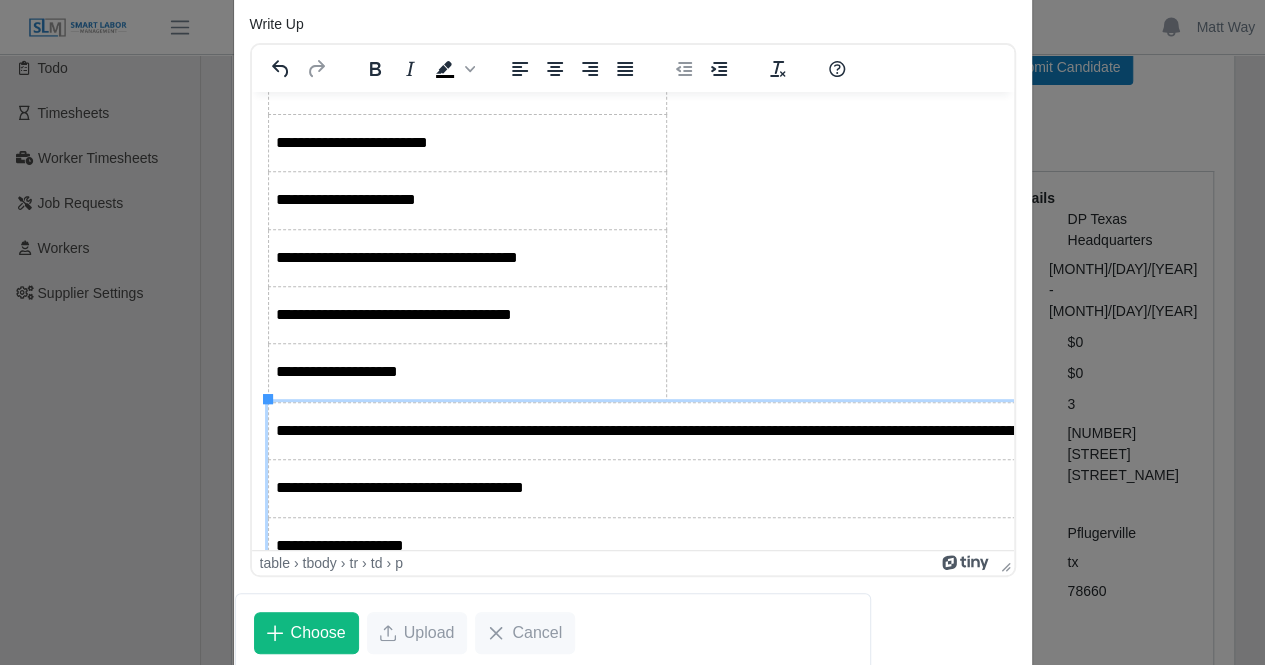click on "**********" at bounding box center [632, 299] 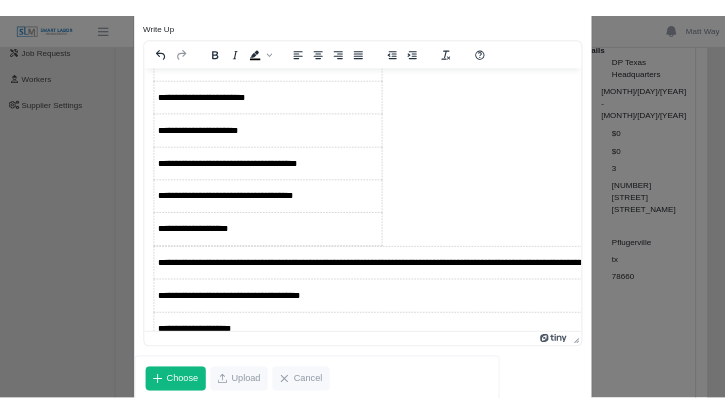 scroll, scrollTop: 134, scrollLeft: 0, axis: vertical 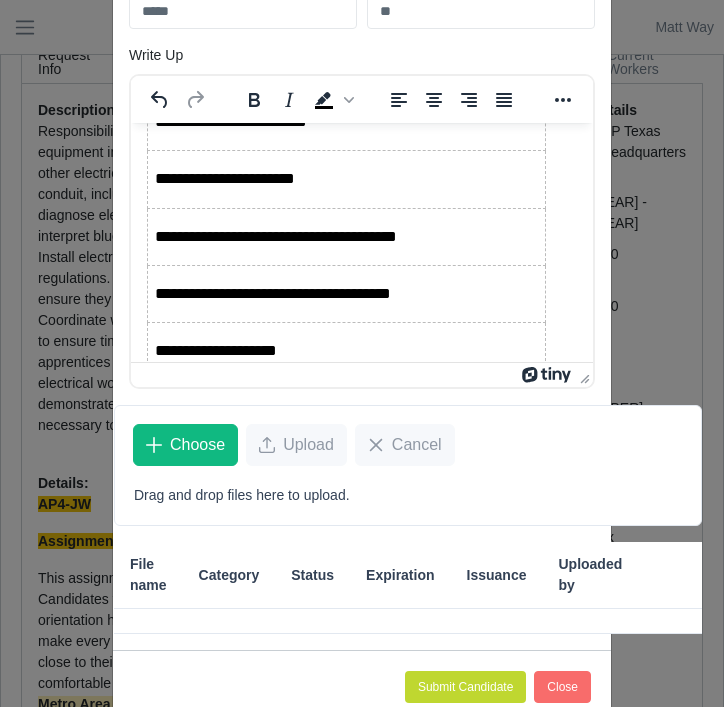 drag, startPoint x: 571, startPoint y: 598, endPoint x: 544, endPoint y: 336, distance: 263.38754 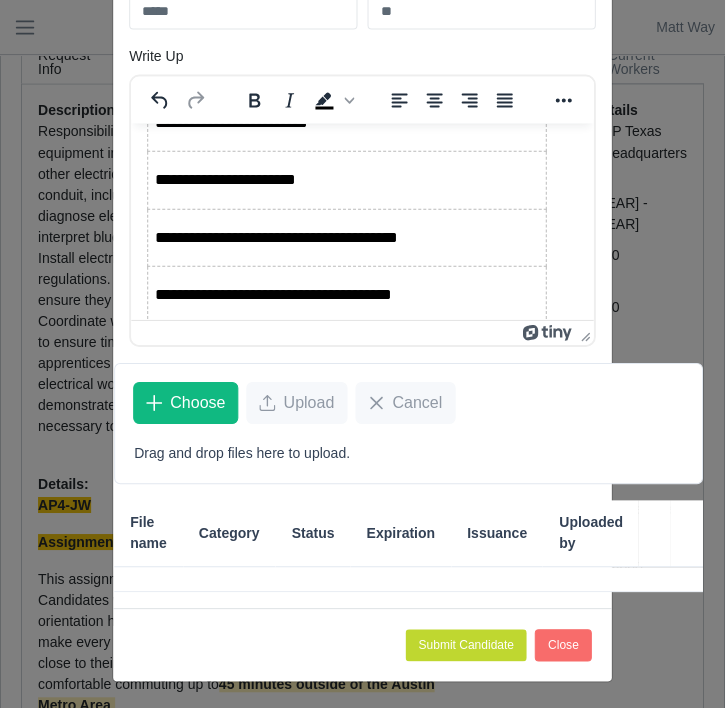 scroll, scrollTop: 213, scrollLeft: 0, axis: vertical 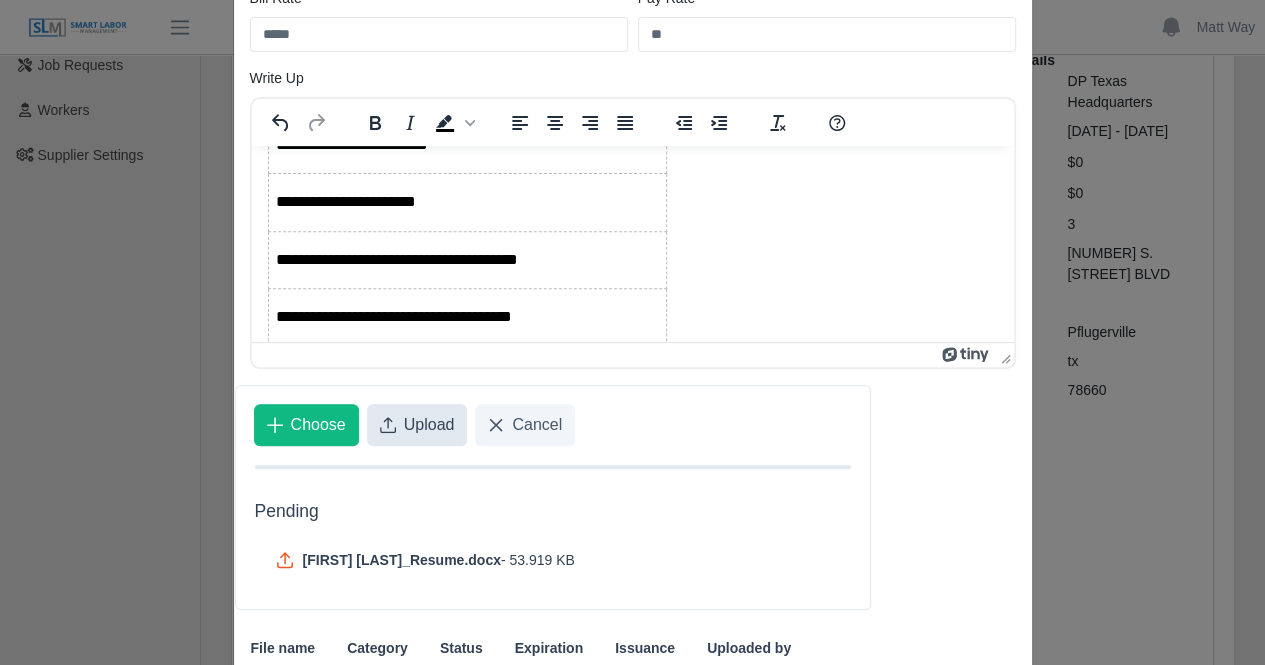 click 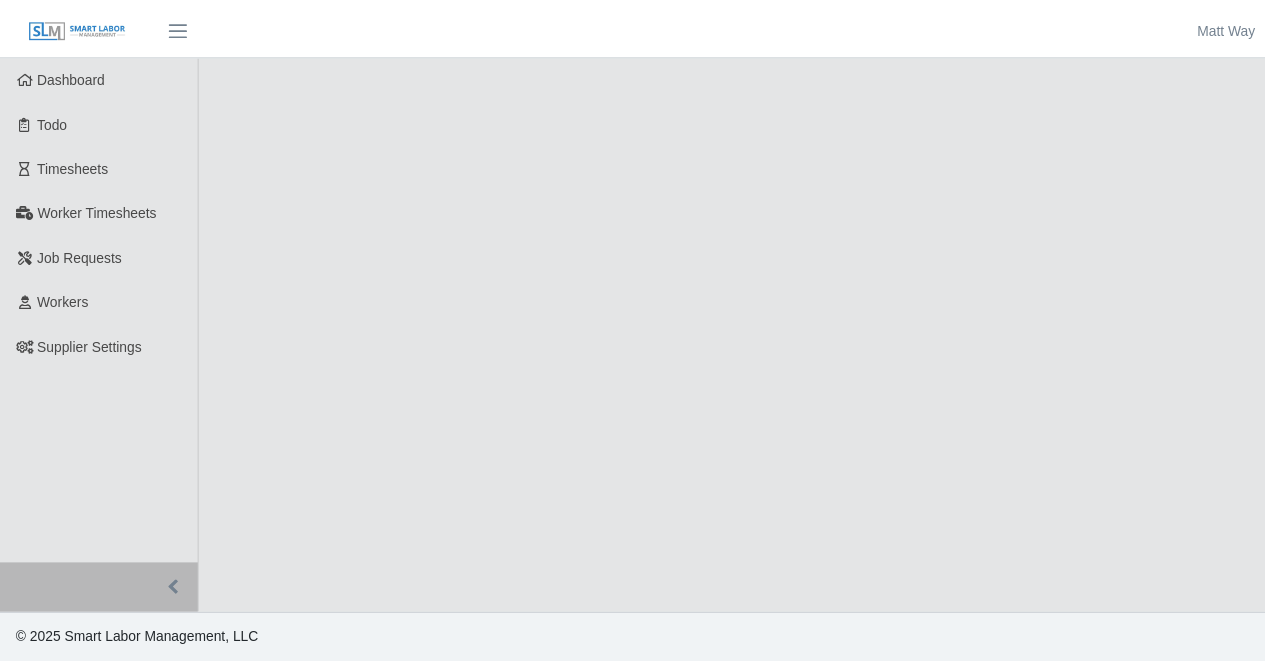 scroll, scrollTop: 0, scrollLeft: 0, axis: both 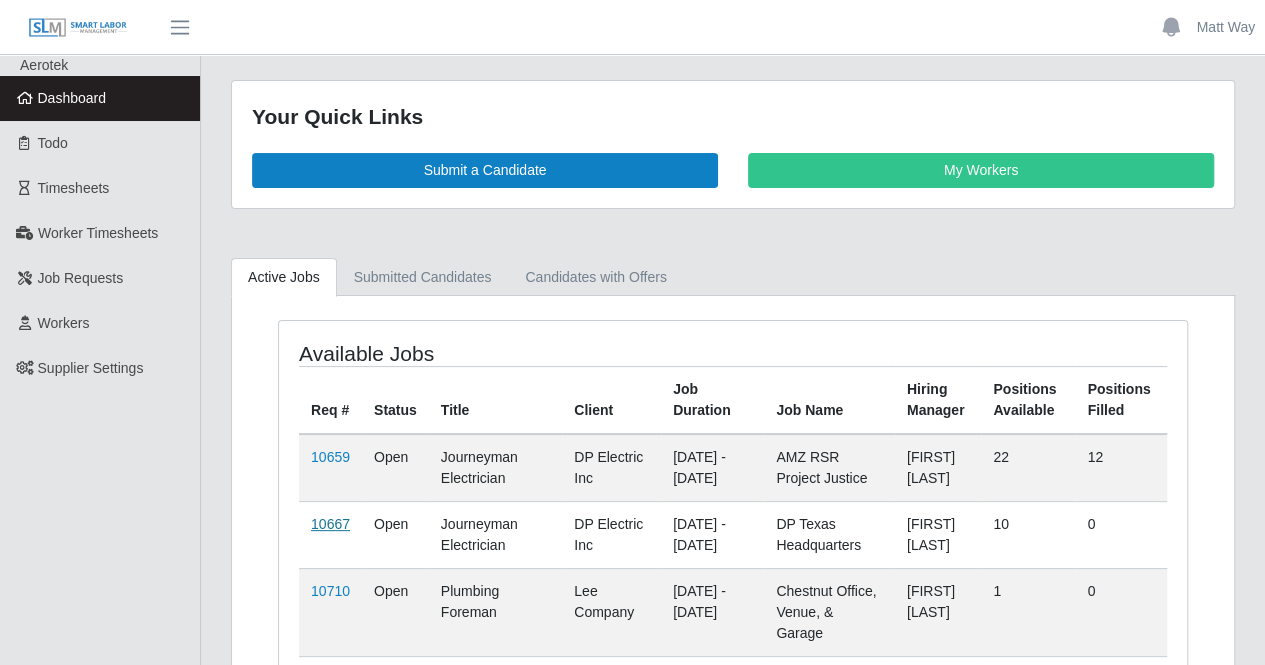 click on "10667" at bounding box center (330, 524) 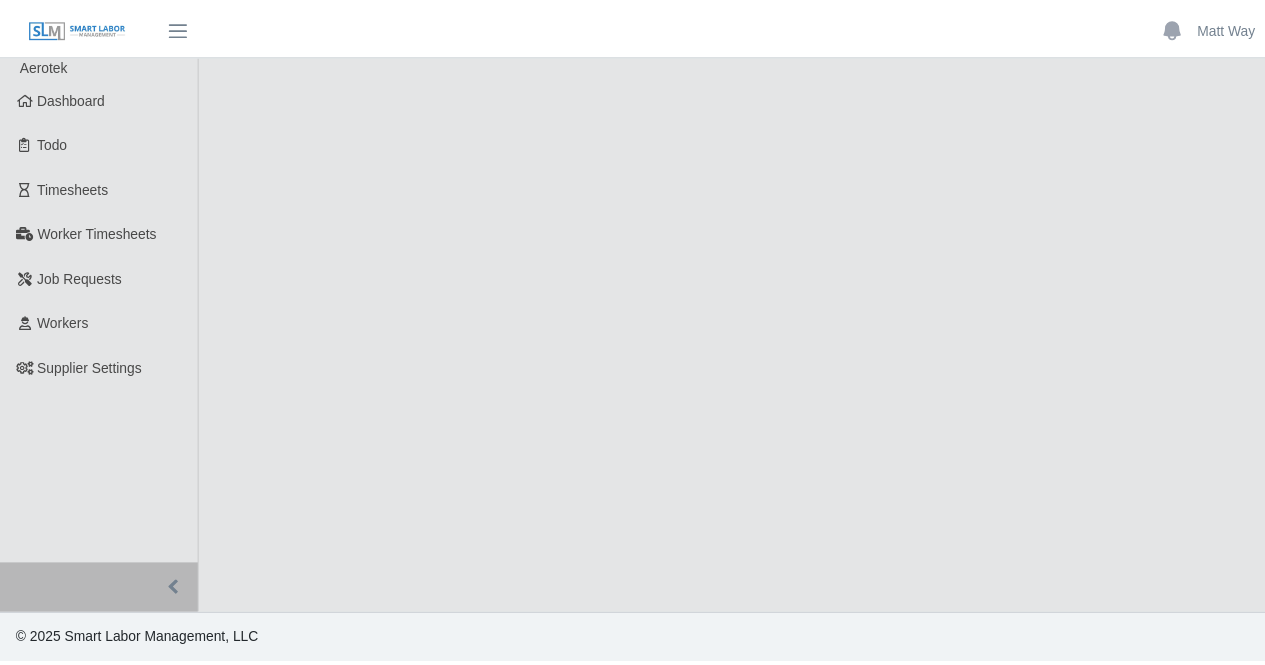 scroll, scrollTop: 0, scrollLeft: 0, axis: both 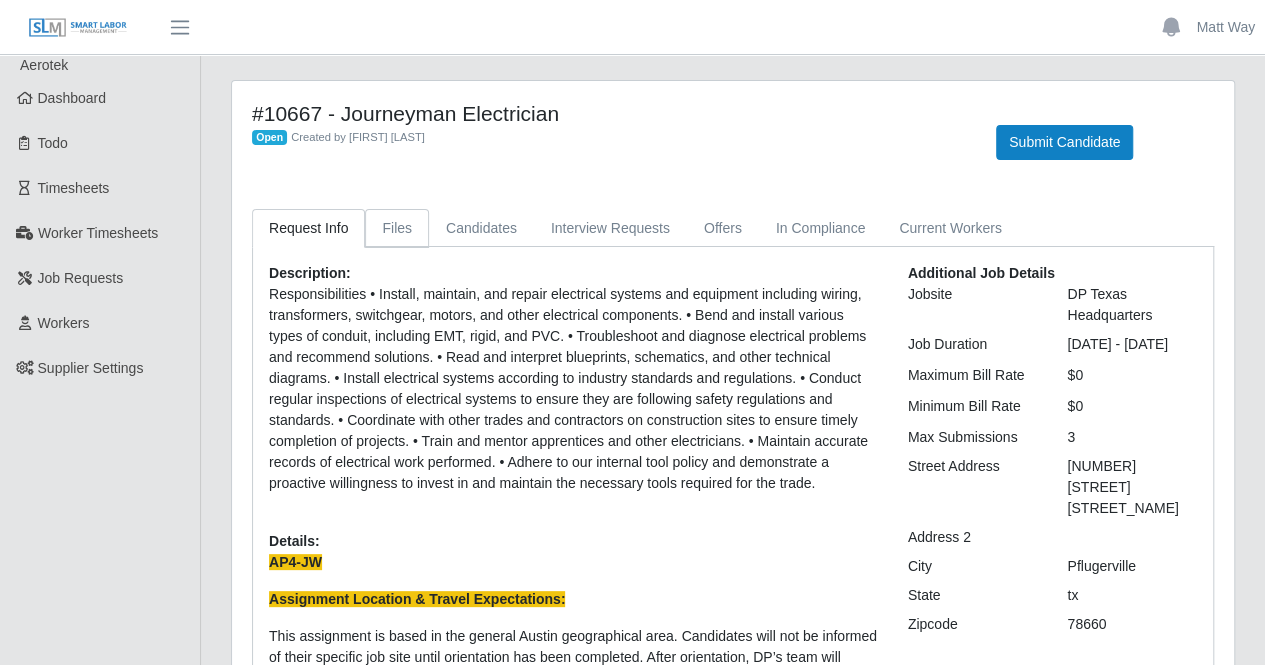 click on "Files" at bounding box center [397, 228] 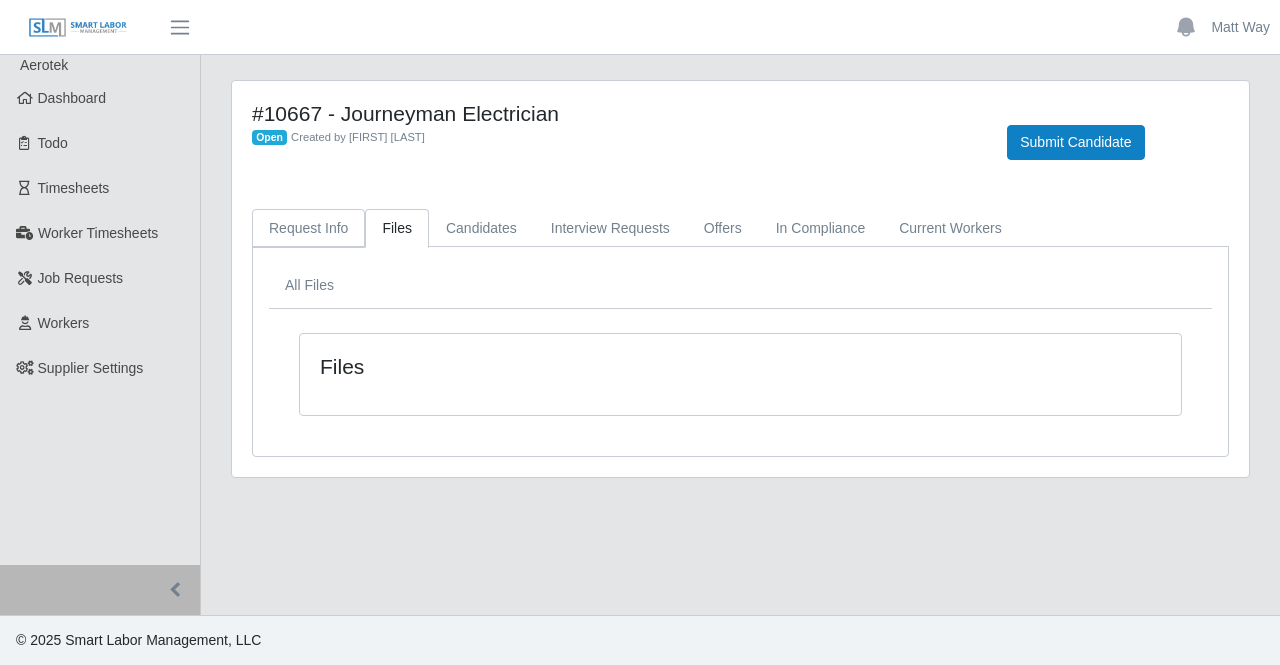click on "Request Info" at bounding box center (308, 228) 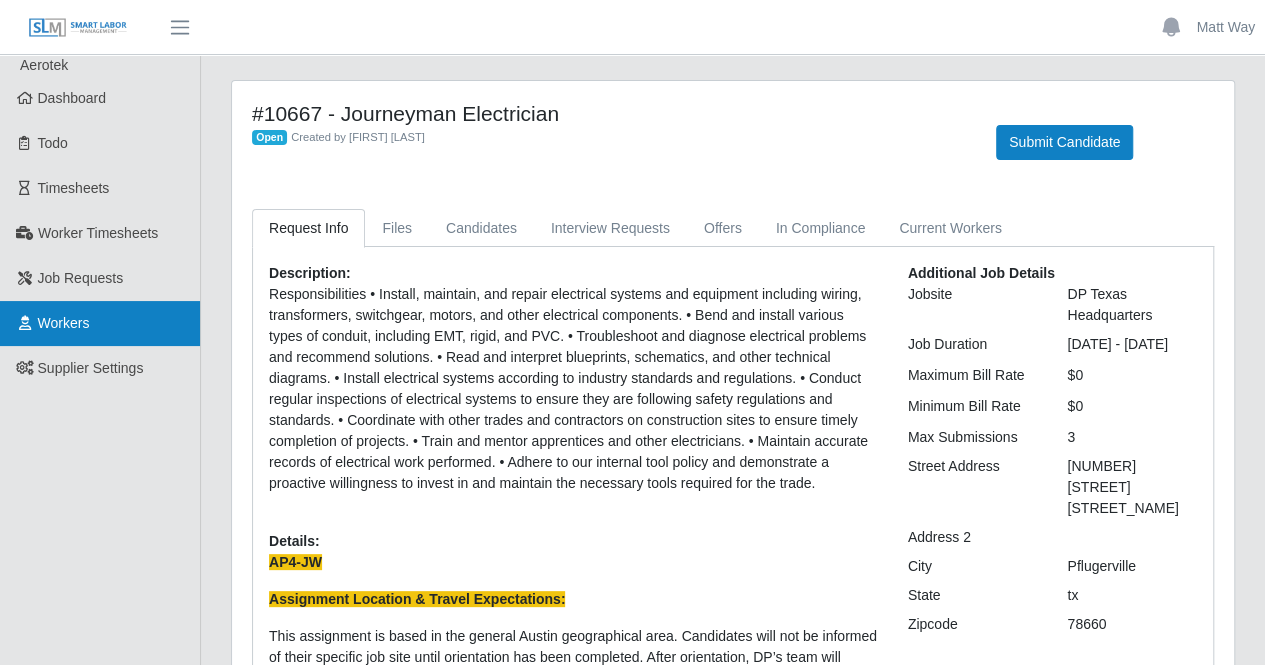 click on "Workers" at bounding box center [100, 323] 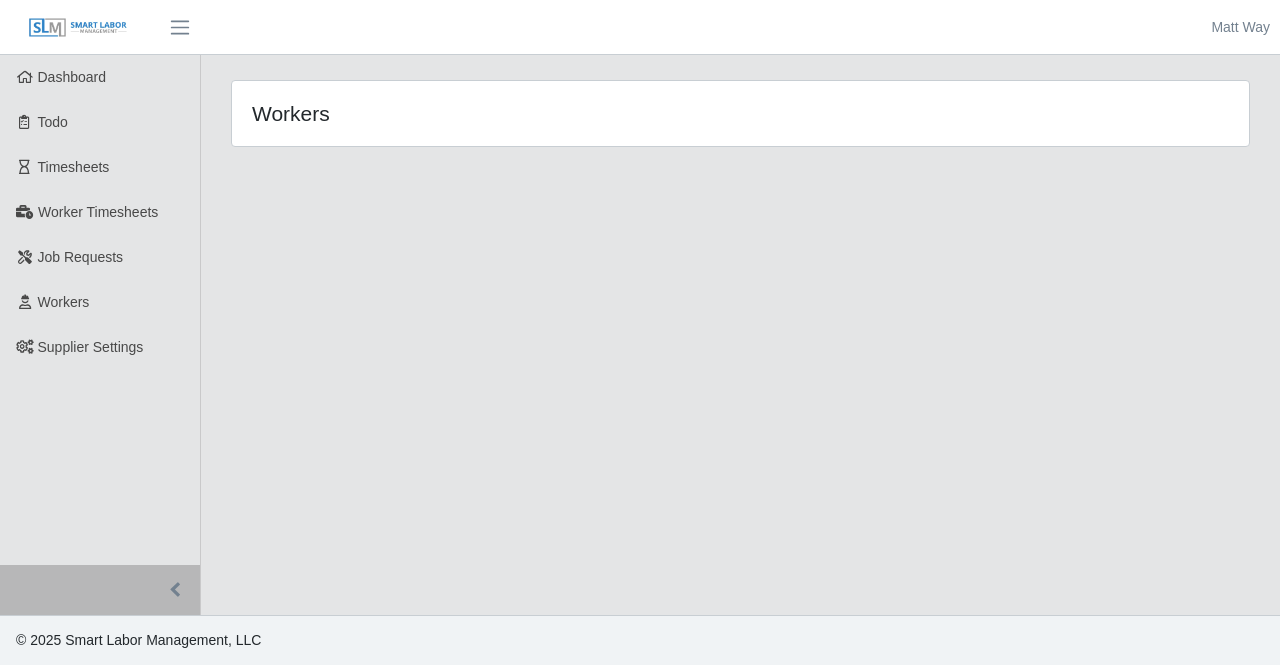 scroll, scrollTop: 0, scrollLeft: 0, axis: both 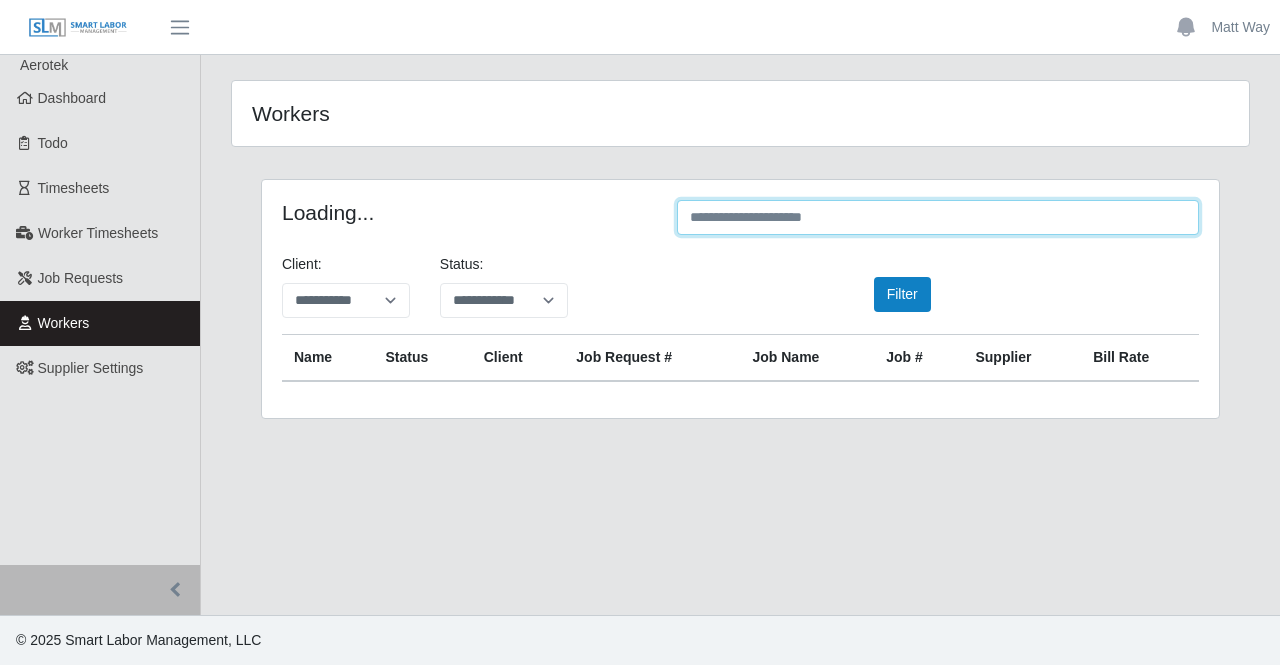 click at bounding box center (938, 217) 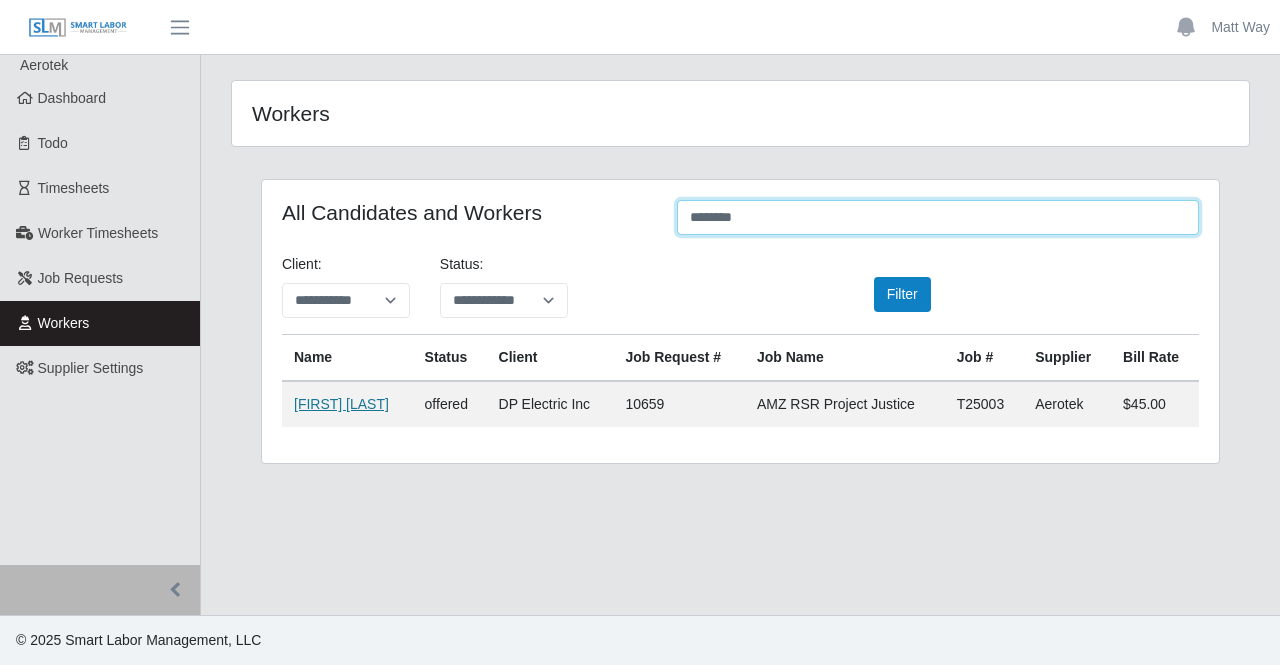 type on "********" 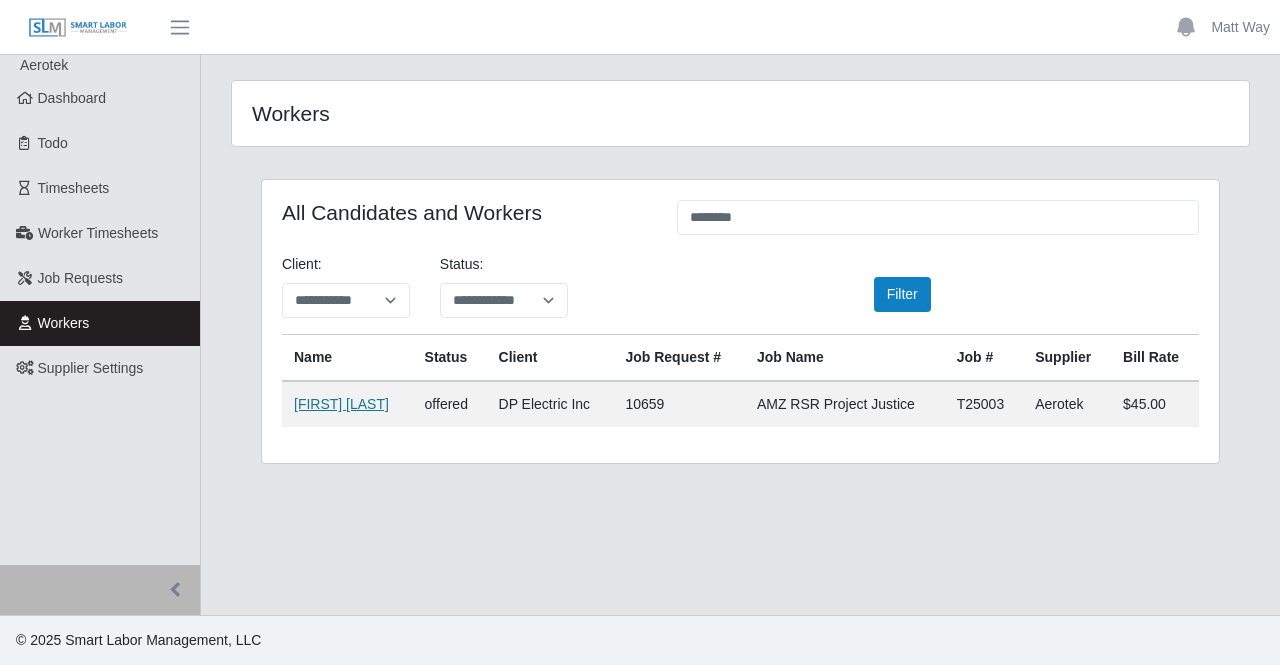 click on "Carlos Carrizales" at bounding box center [341, 404] 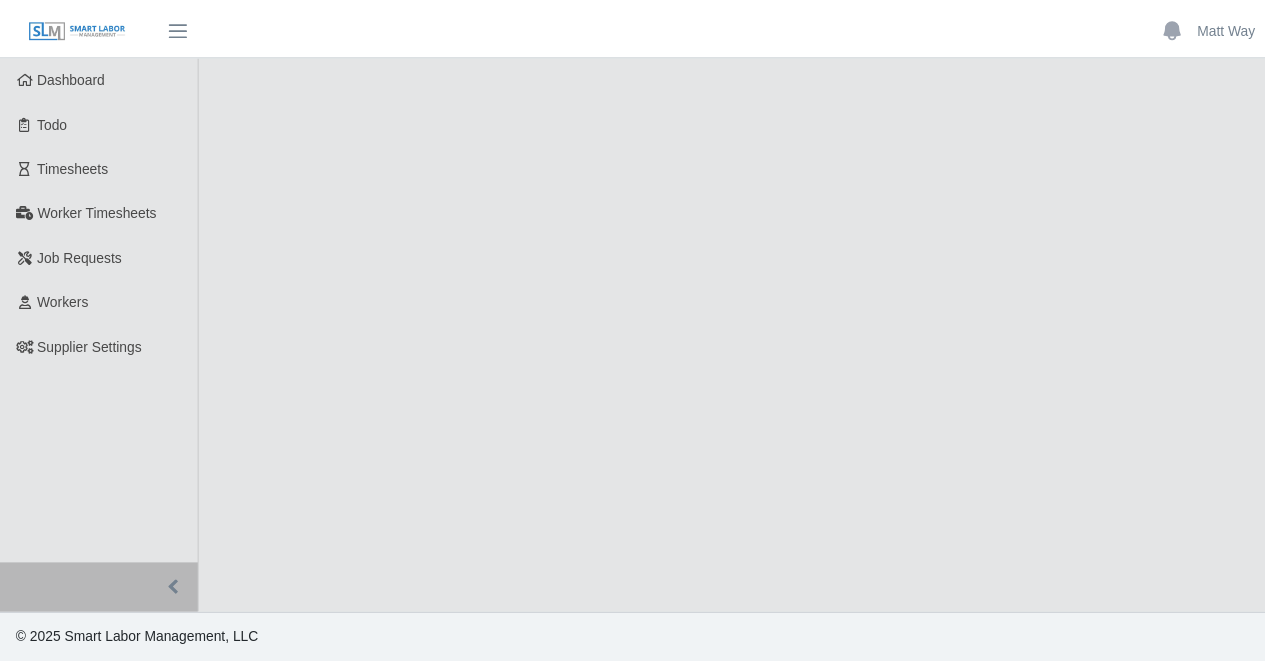 scroll, scrollTop: 0, scrollLeft: 0, axis: both 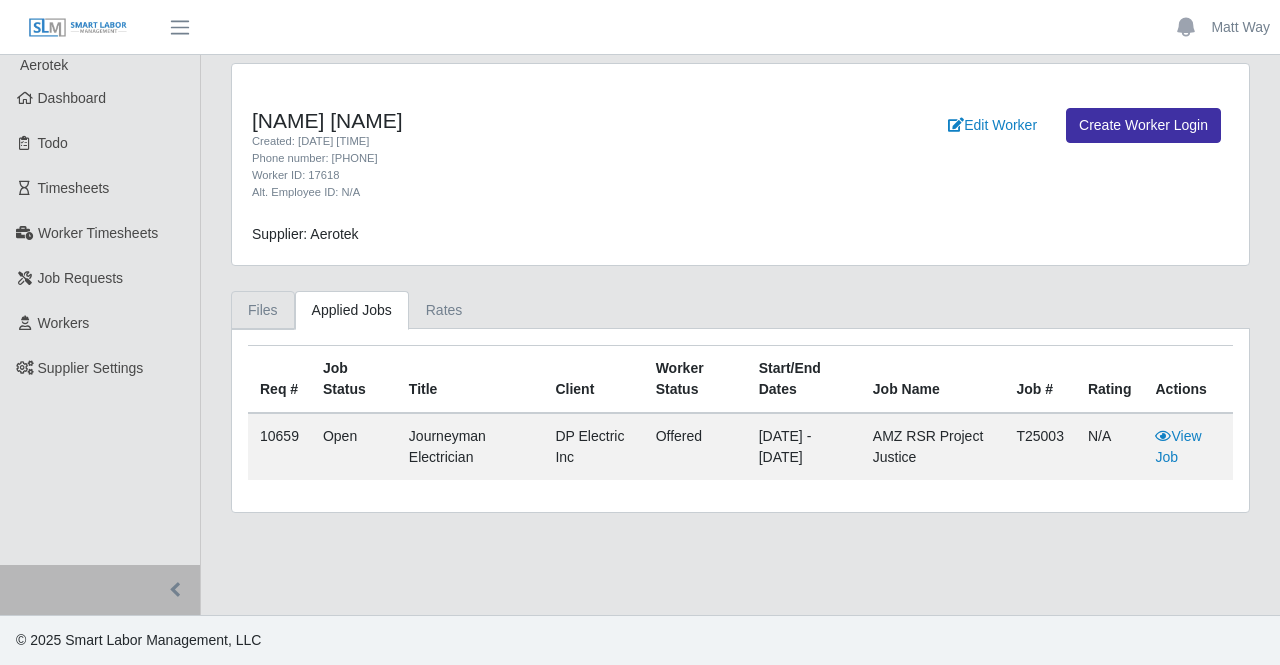 click on "Files" at bounding box center (263, 310) 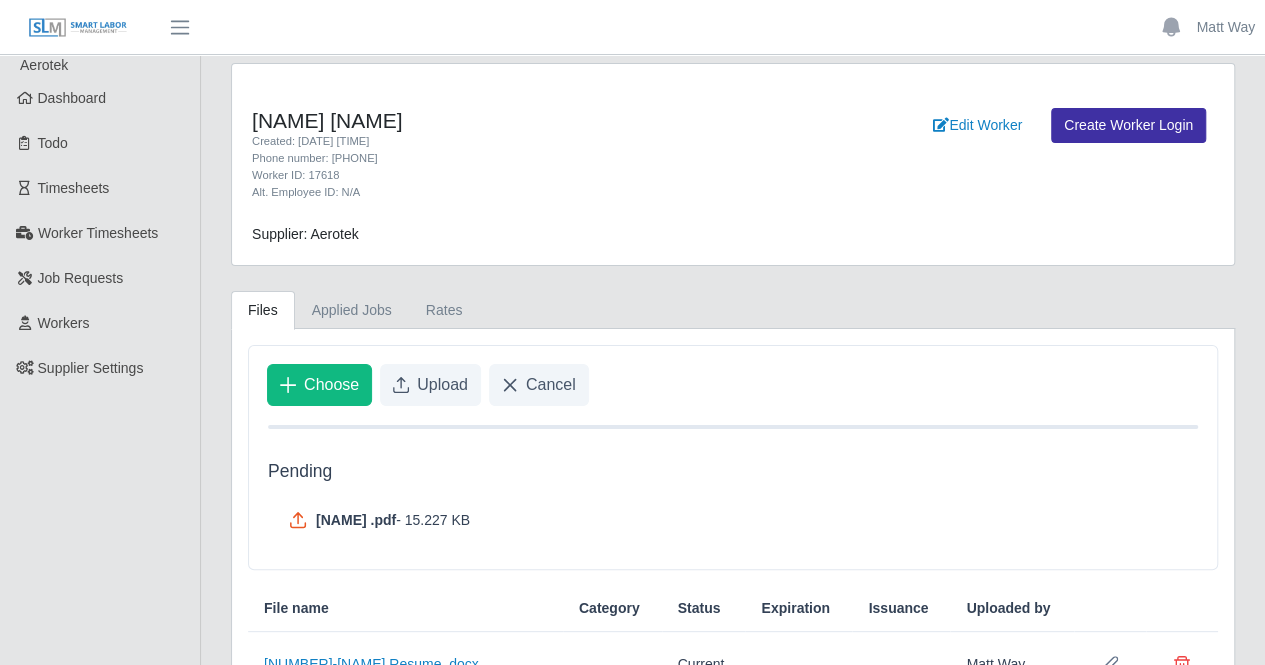 scroll, scrollTop: 158, scrollLeft: 0, axis: vertical 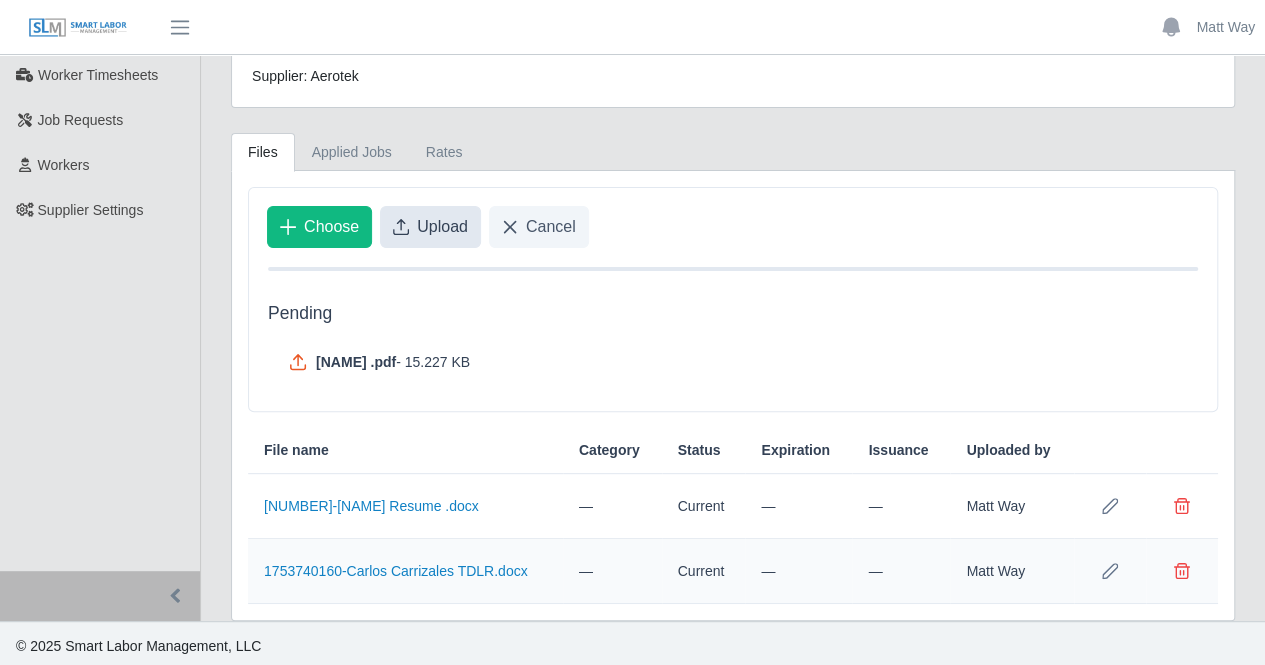click on "Upload" 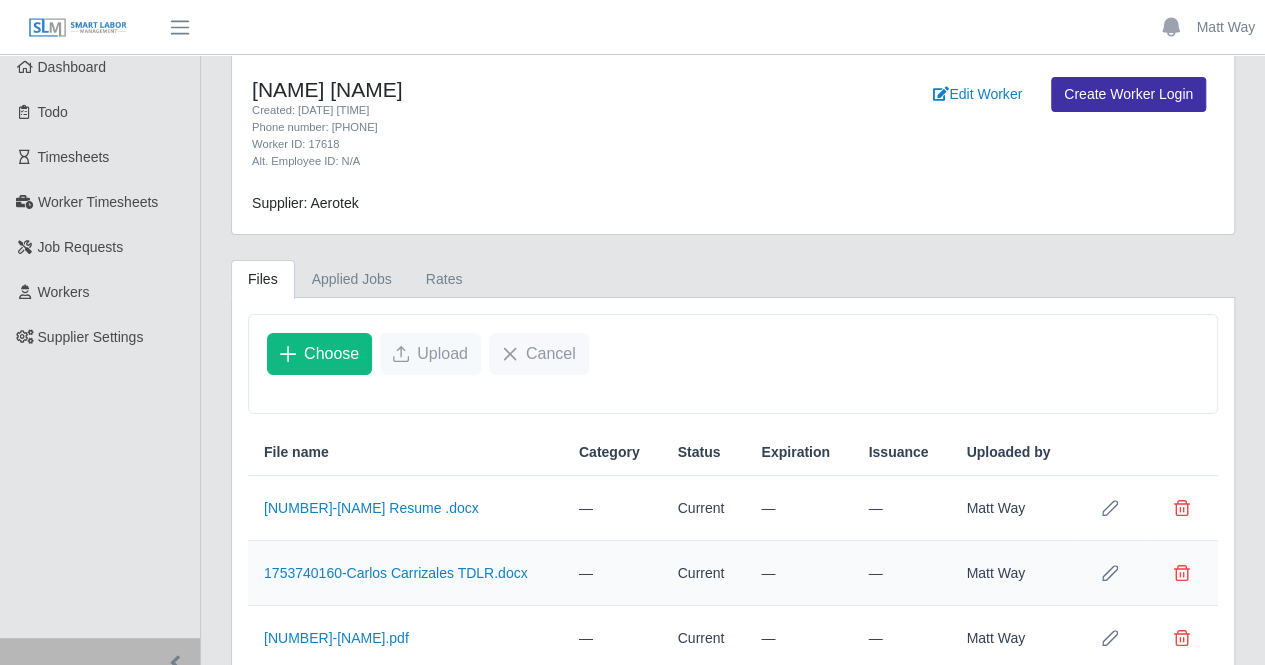 scroll, scrollTop: 0, scrollLeft: 0, axis: both 